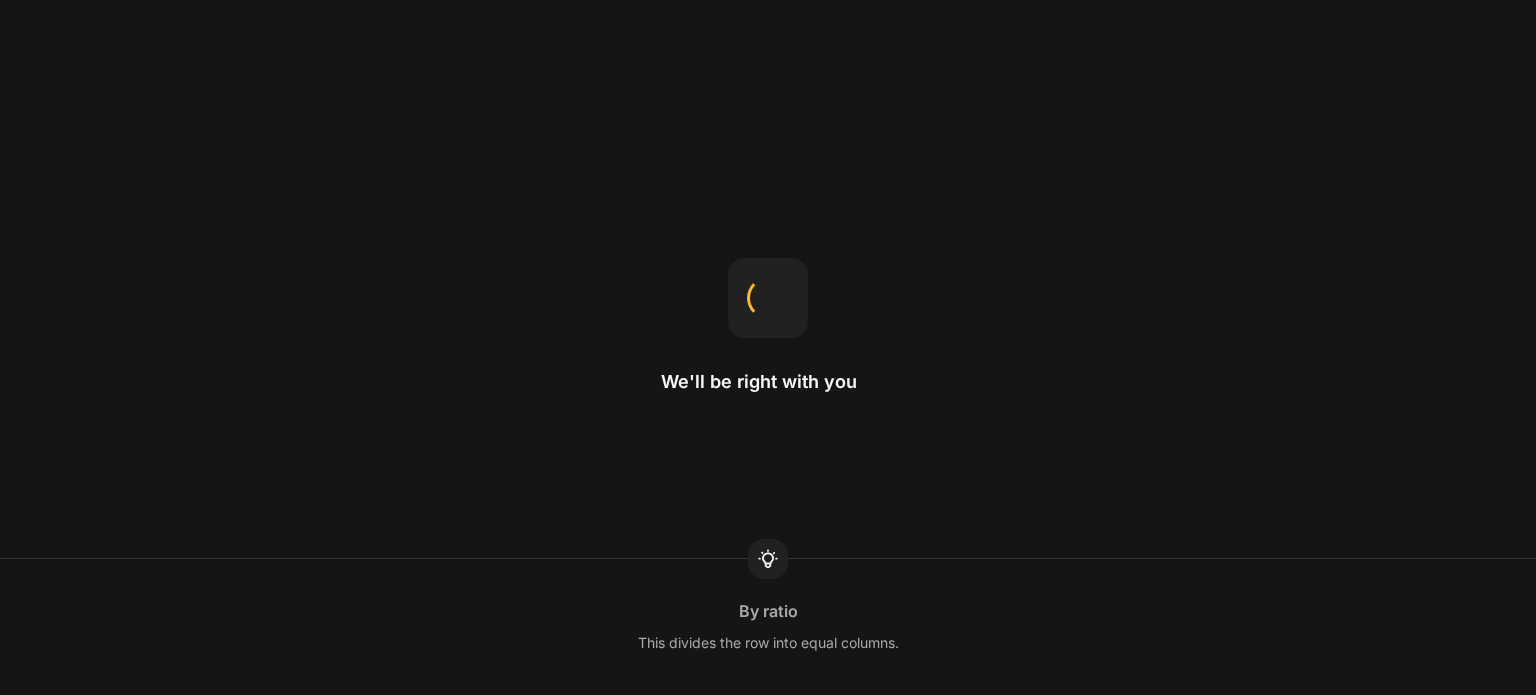 scroll, scrollTop: 0, scrollLeft: 0, axis: both 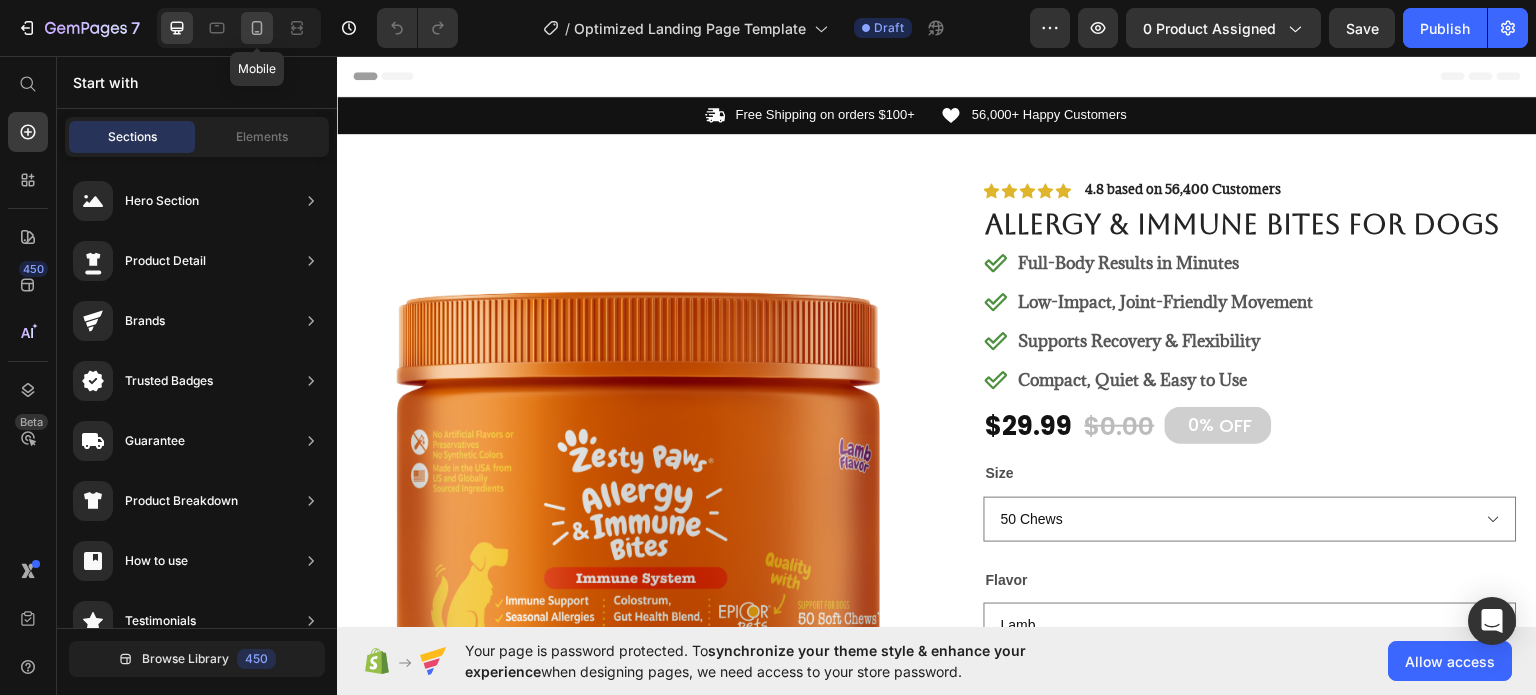 click 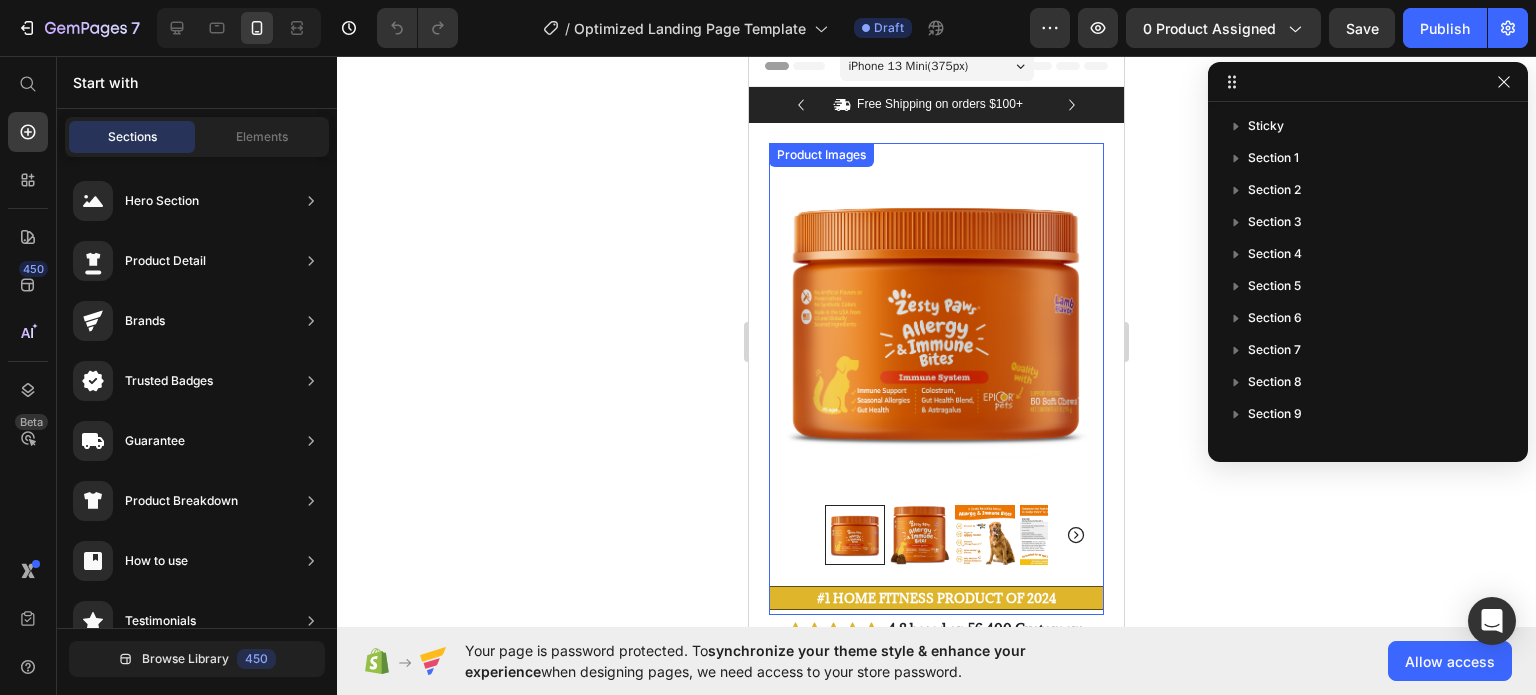 scroll, scrollTop: 0, scrollLeft: 0, axis: both 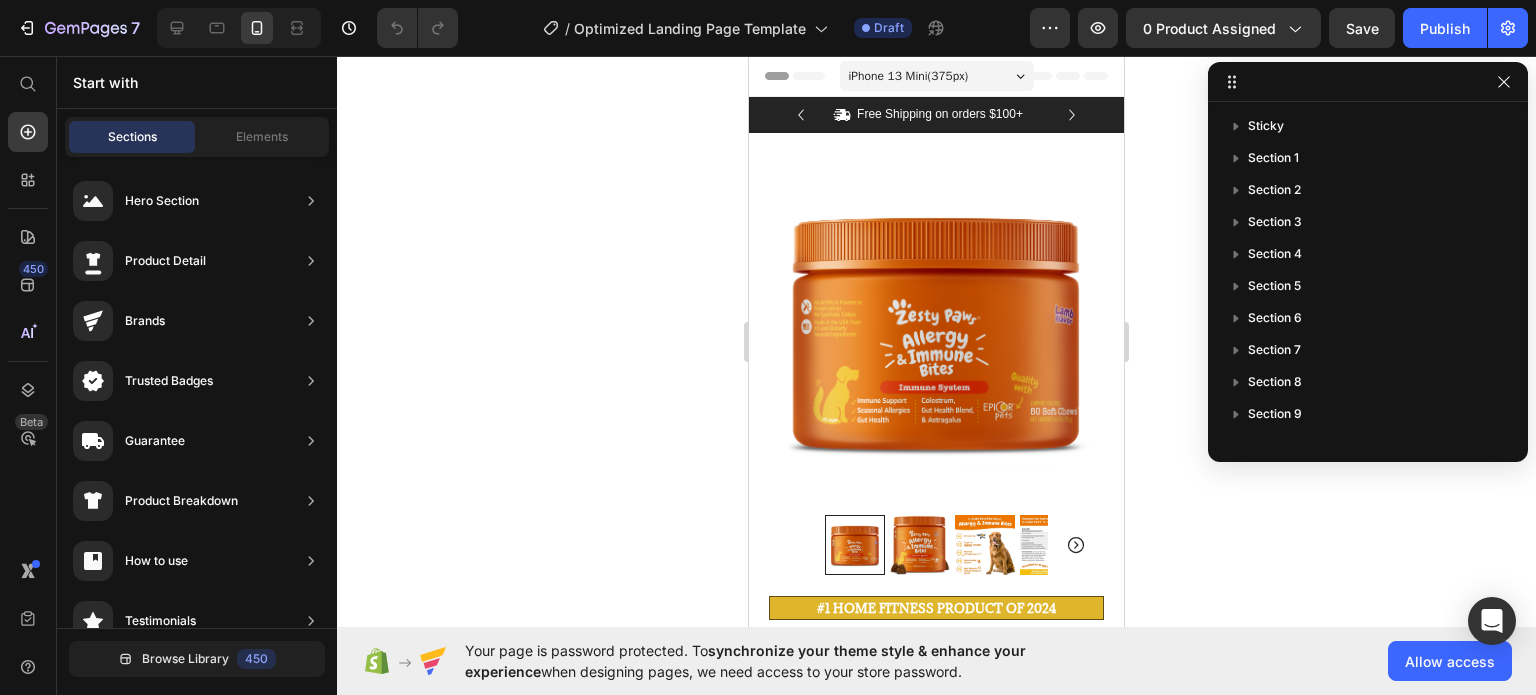 click on "iPhone 13 Mini  ( 375 px)" at bounding box center [937, 76] 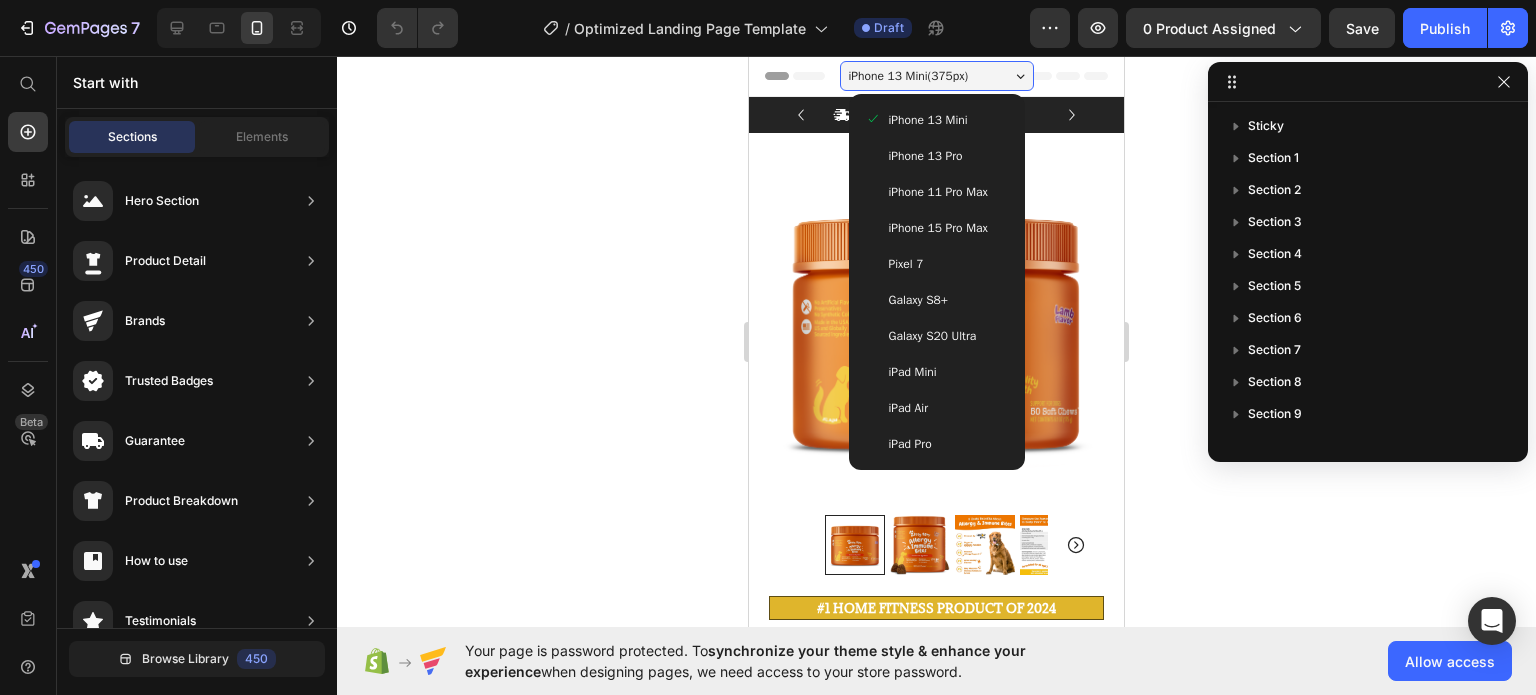 click on "Galaxy S20 Ultra" at bounding box center (933, 336) 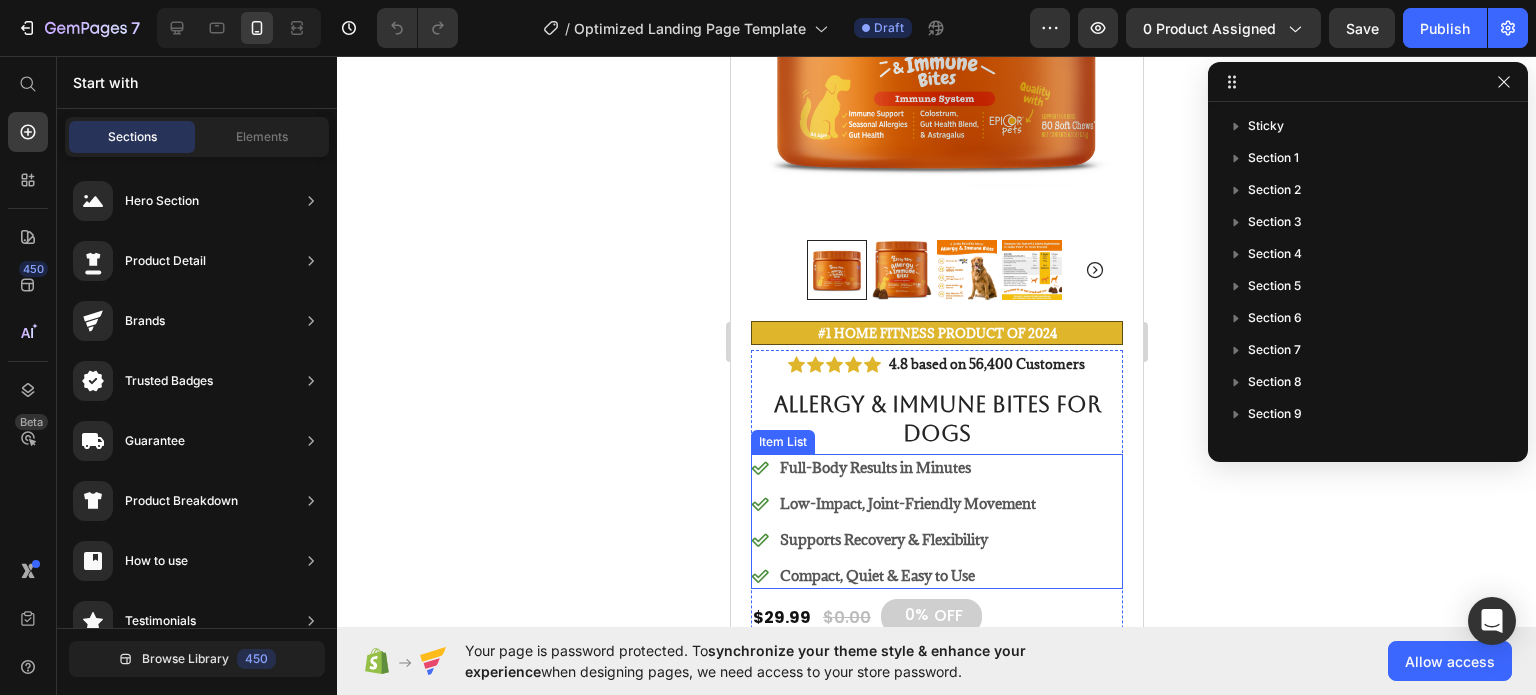 scroll, scrollTop: 400, scrollLeft: 0, axis: vertical 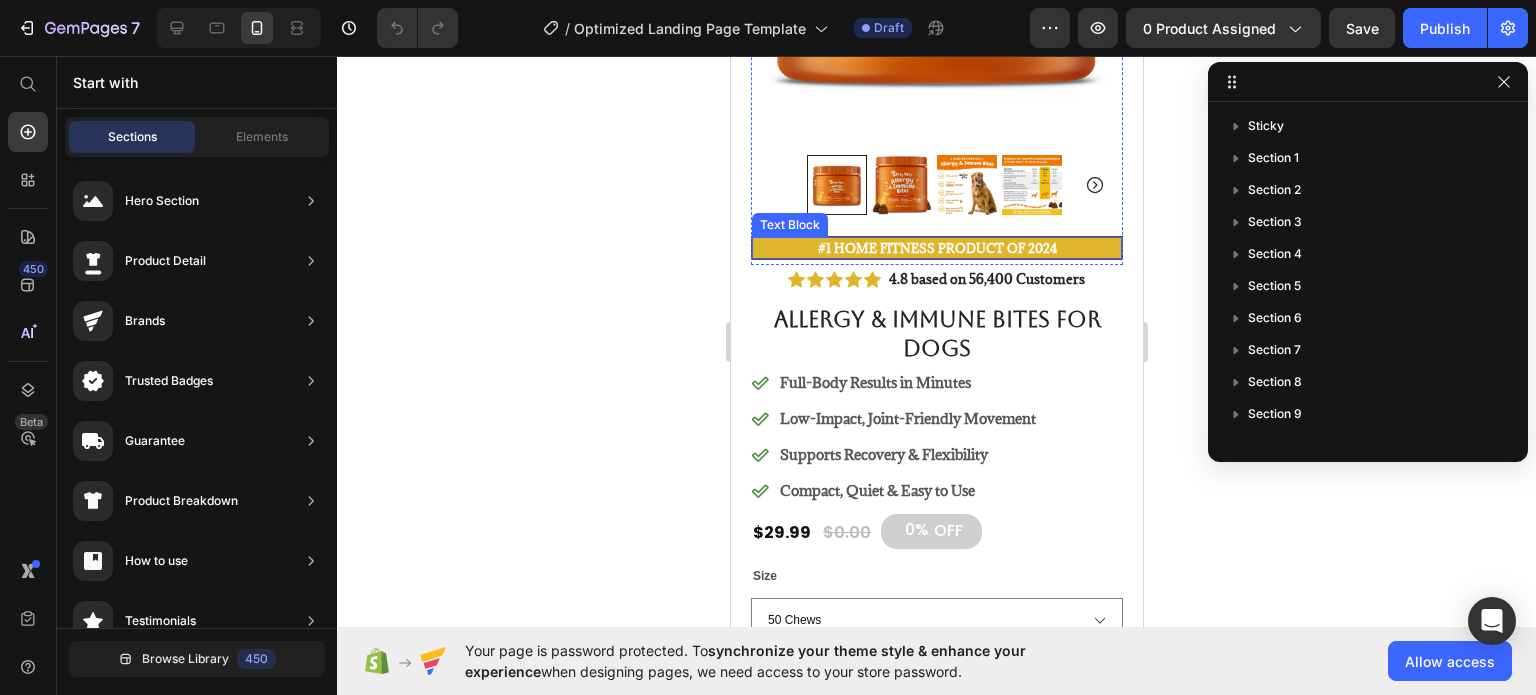 click on "#1 Home fitness Product of 2024" at bounding box center (936, 248) 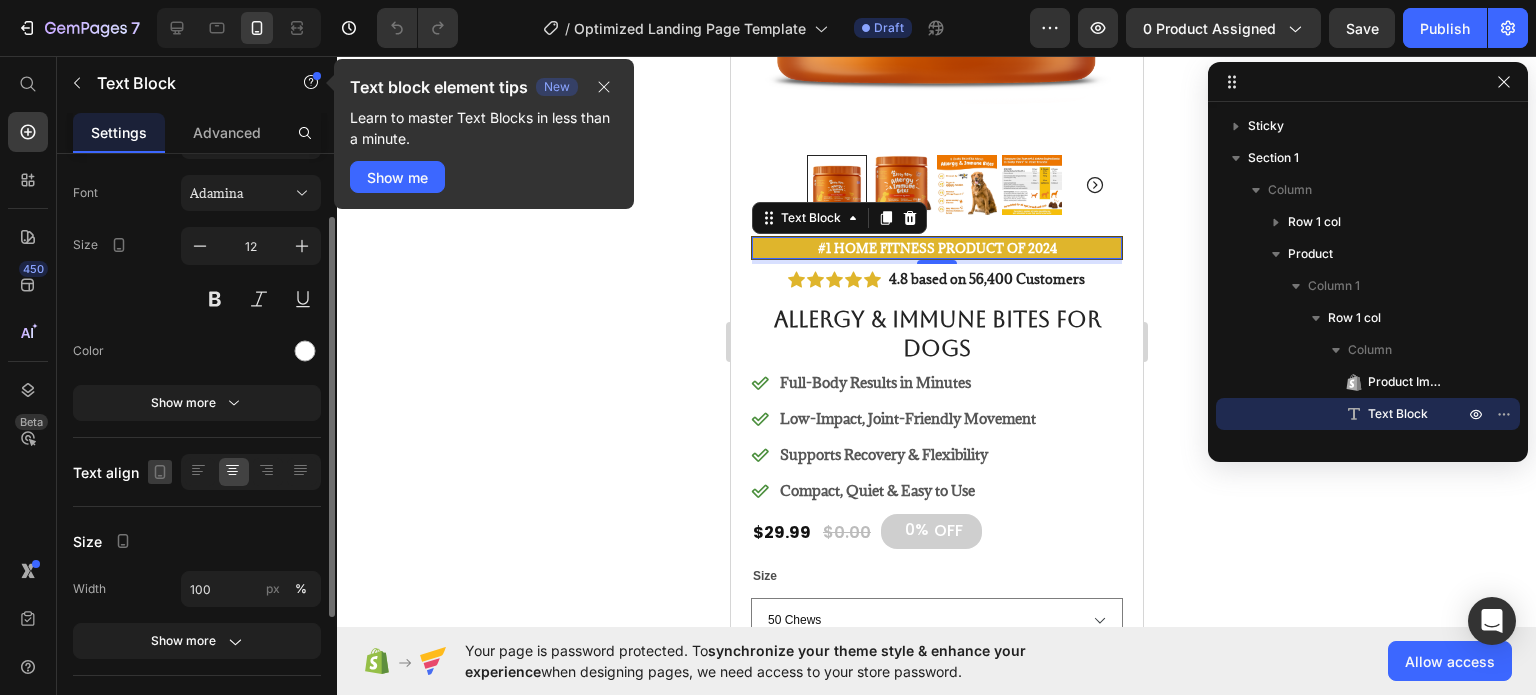 scroll, scrollTop: 0, scrollLeft: 0, axis: both 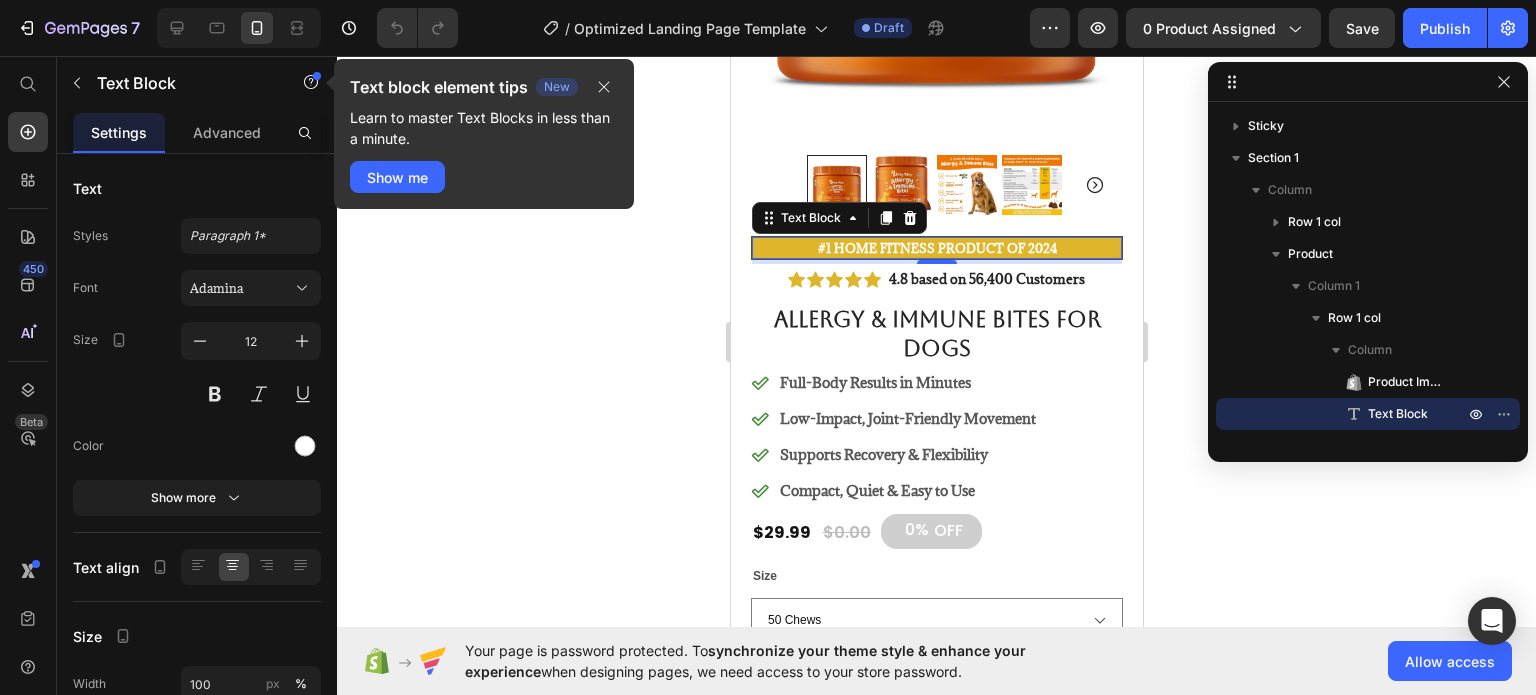 click on "#1 Home fitness Product of 2024" at bounding box center [936, 248] 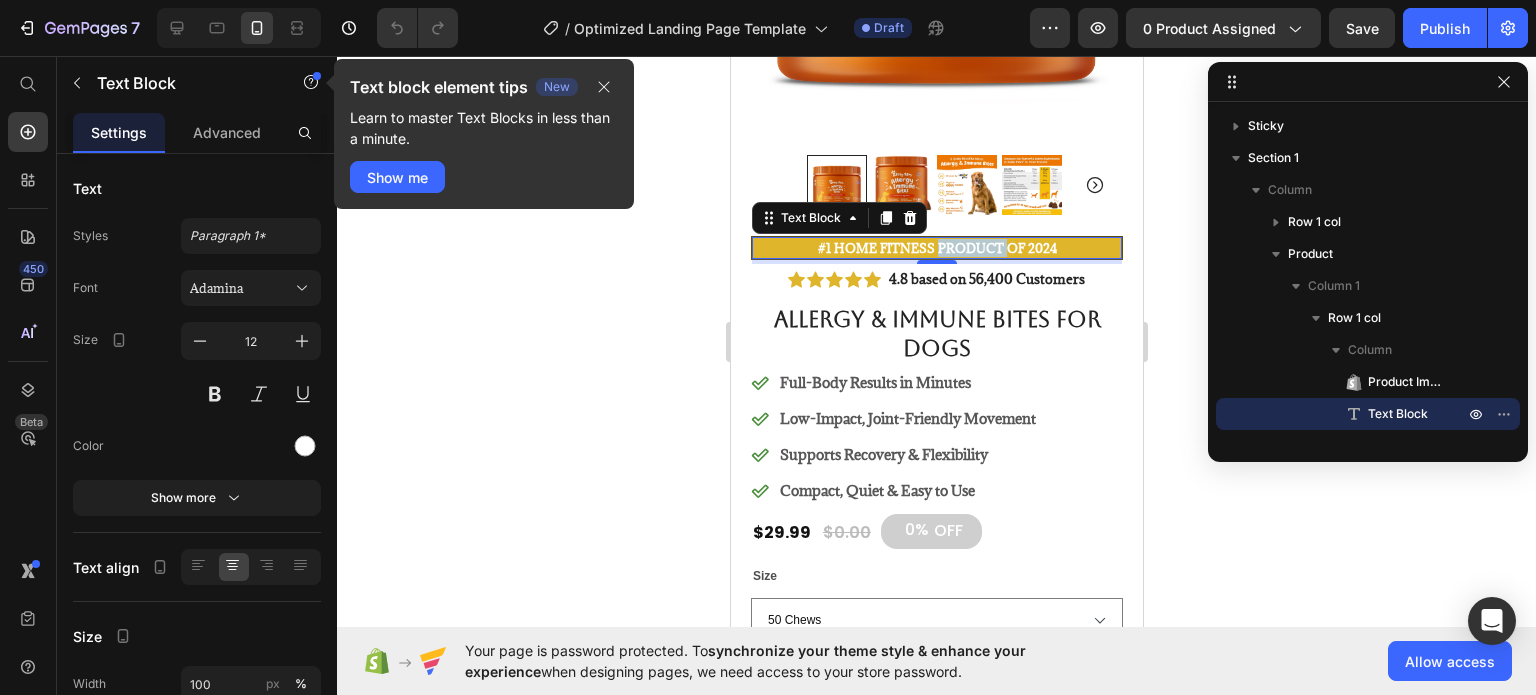 click on "#1 Home fitness Product of 2024" at bounding box center (936, 248) 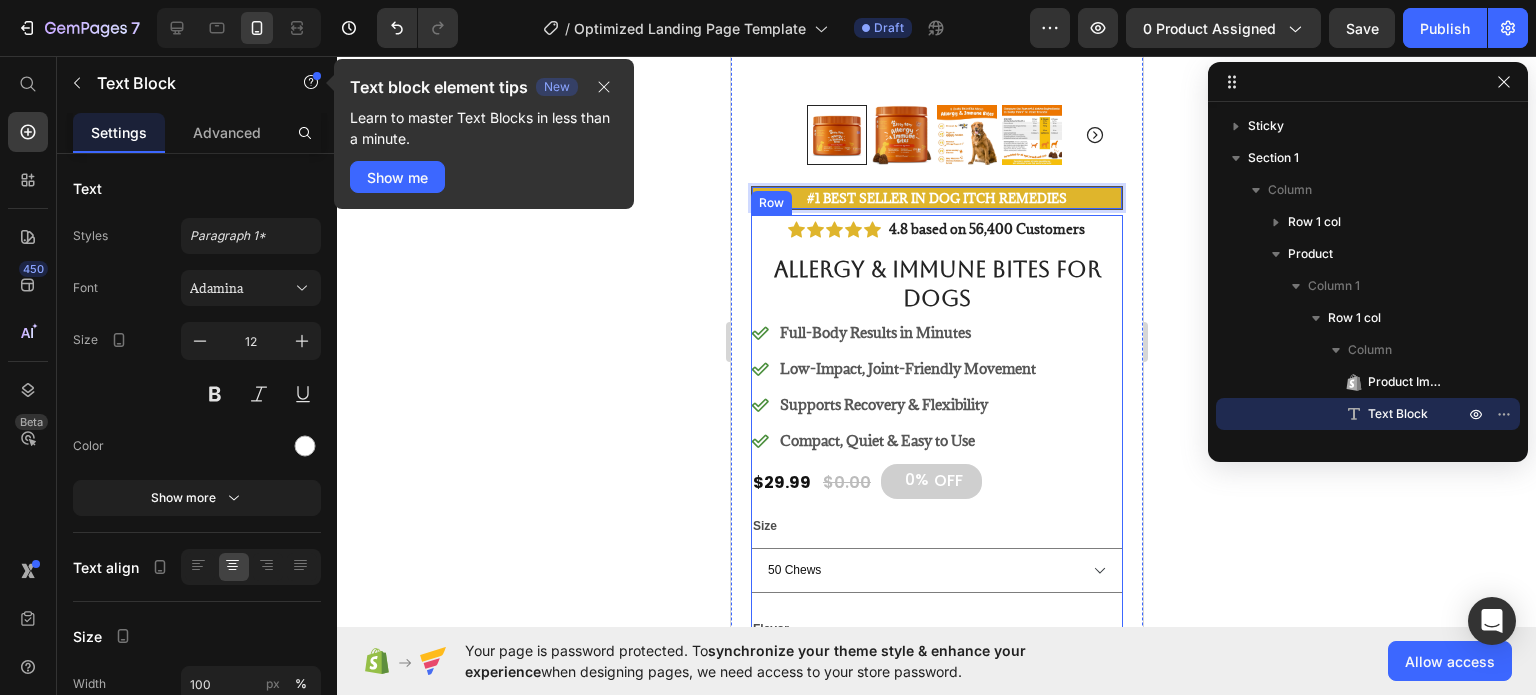 scroll, scrollTop: 500, scrollLeft: 0, axis: vertical 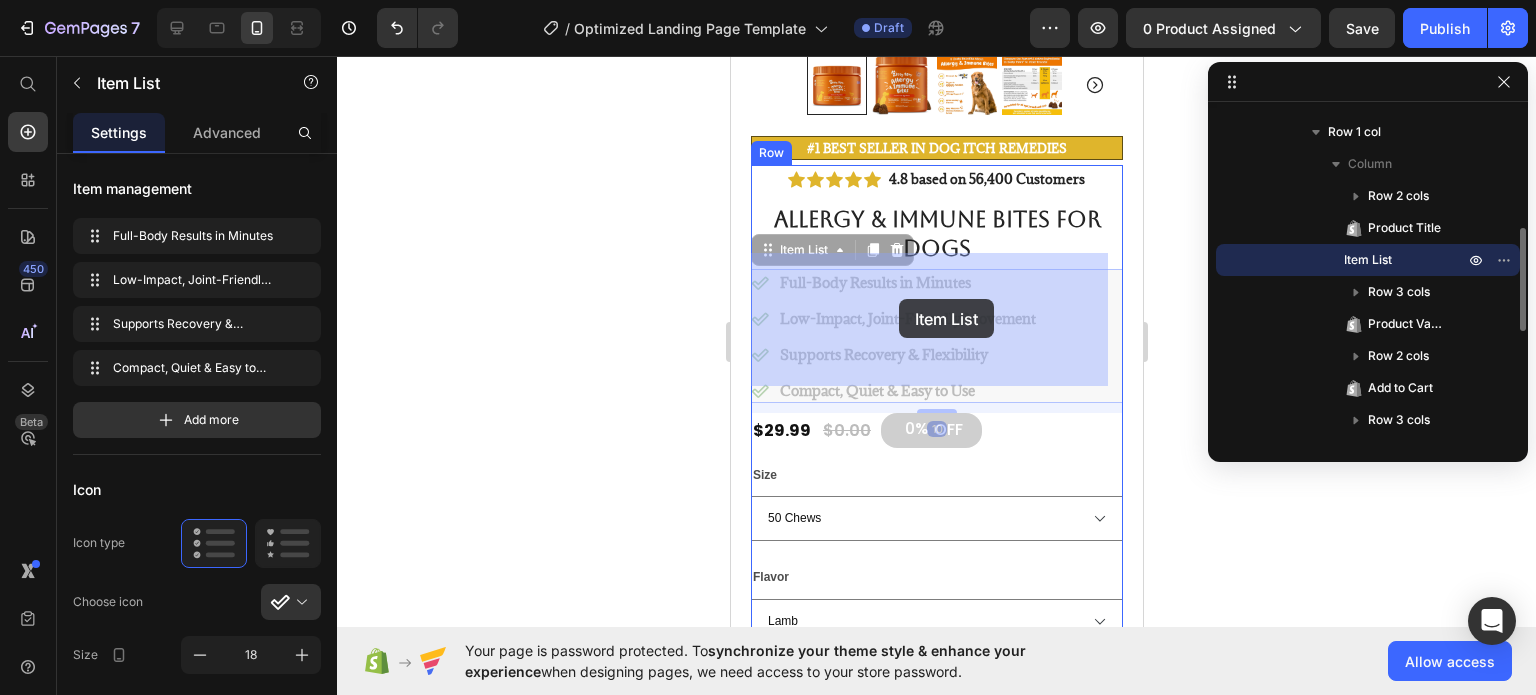 drag, startPoint x: 983, startPoint y: 356, endPoint x: 899, endPoint y: 298, distance: 102.0784 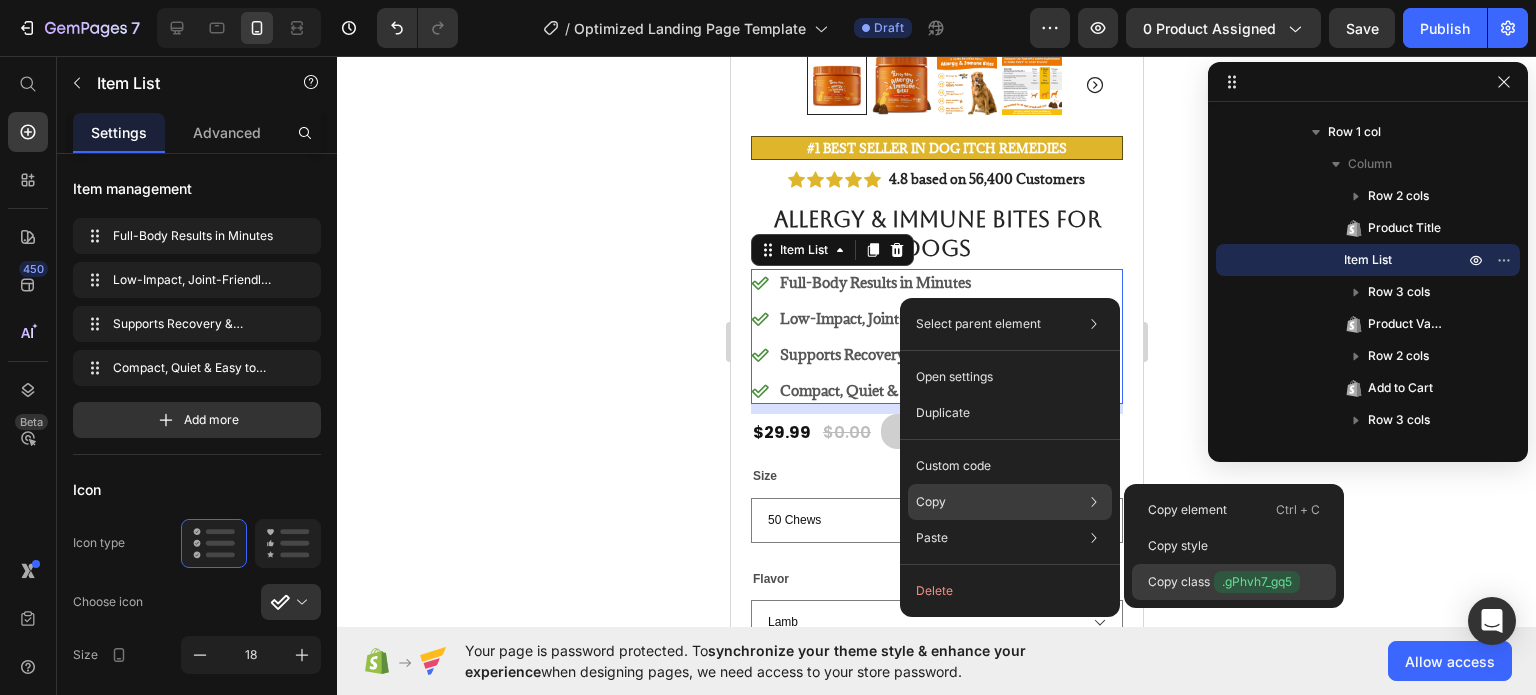 click on "Copy class  .gPhvh7_gq5" at bounding box center [1224, 582] 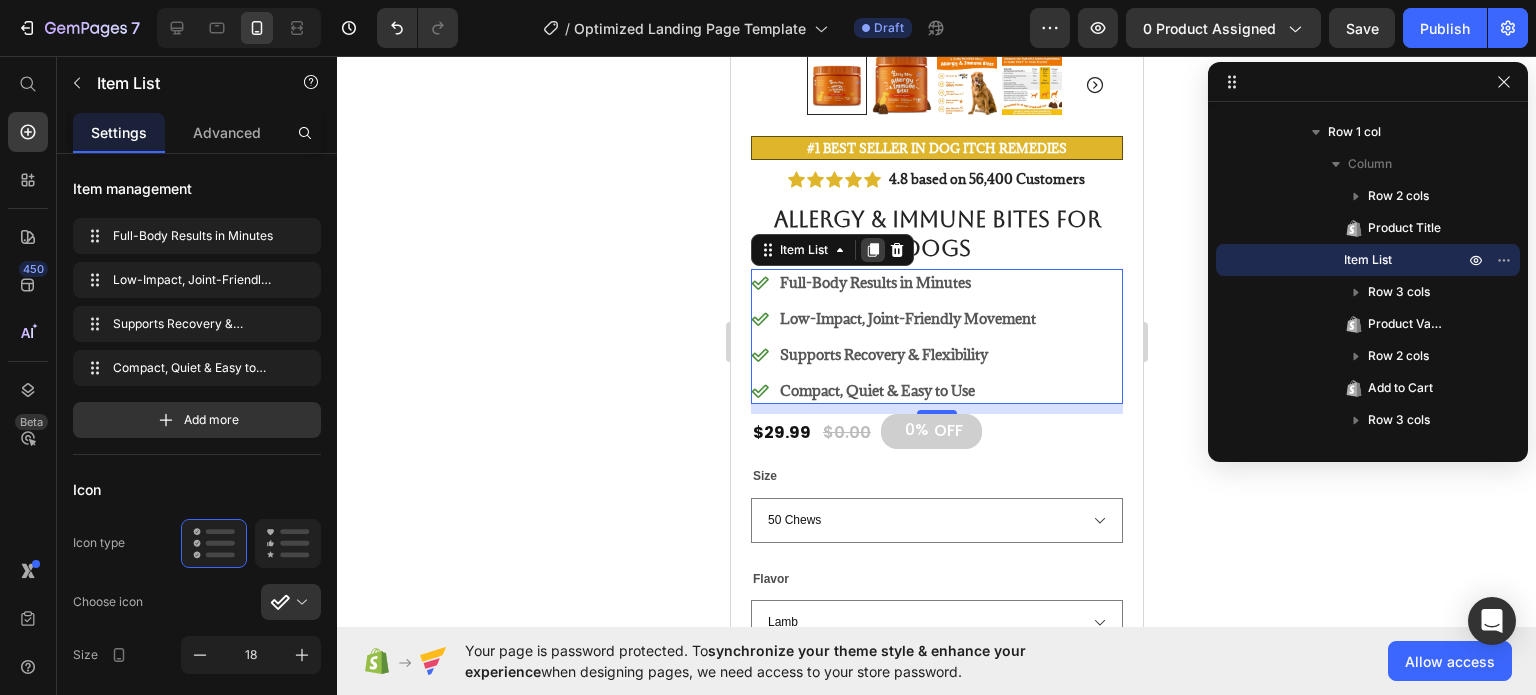 click 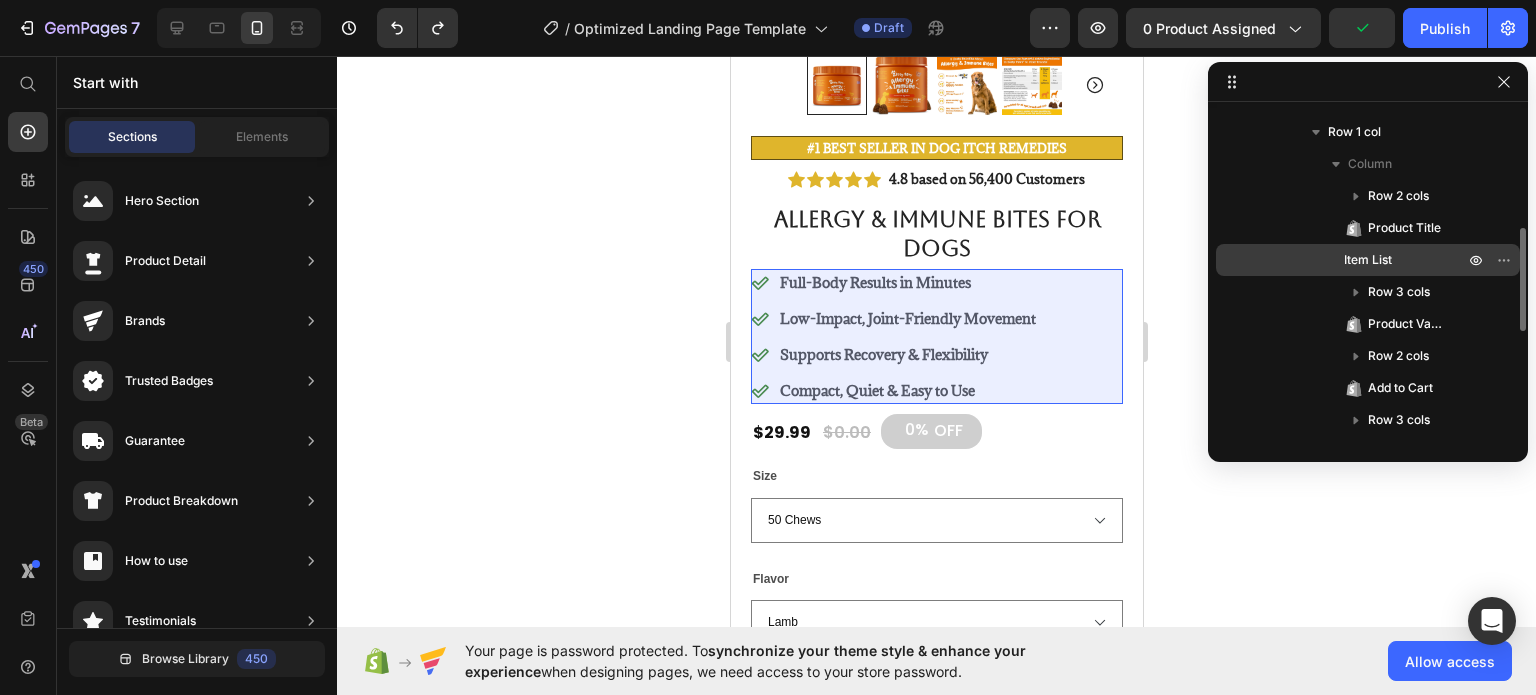 click on "Item List" at bounding box center [1394, 260] 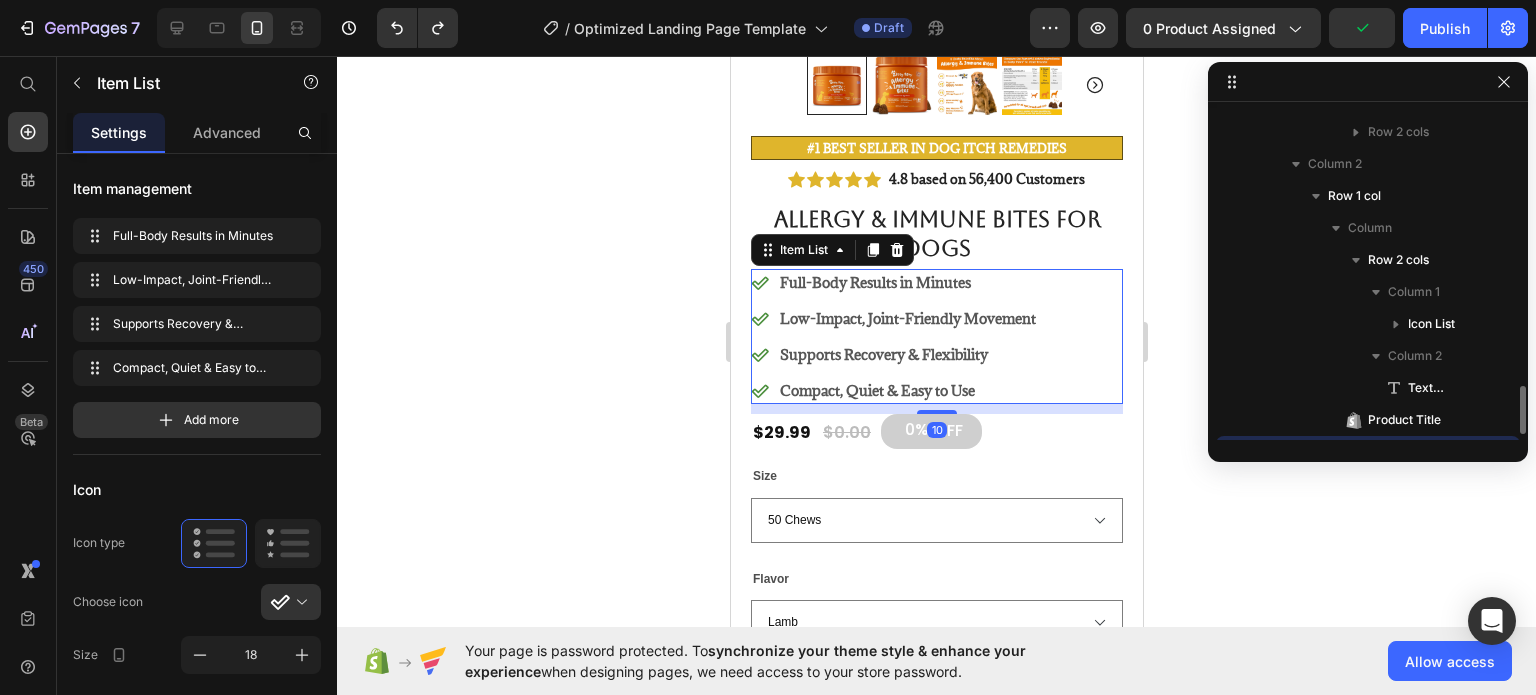 scroll, scrollTop: 570, scrollLeft: 0, axis: vertical 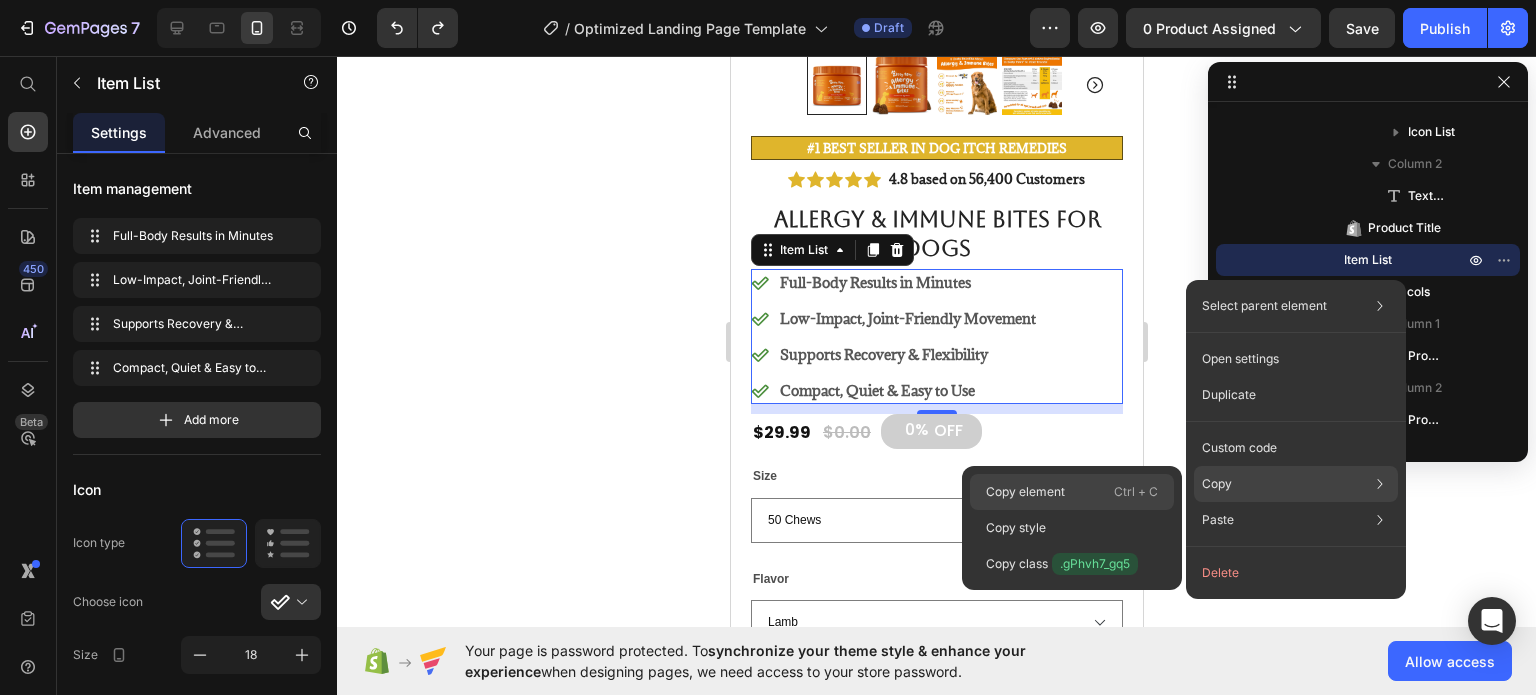 click on "Copy element  Ctrl + C" 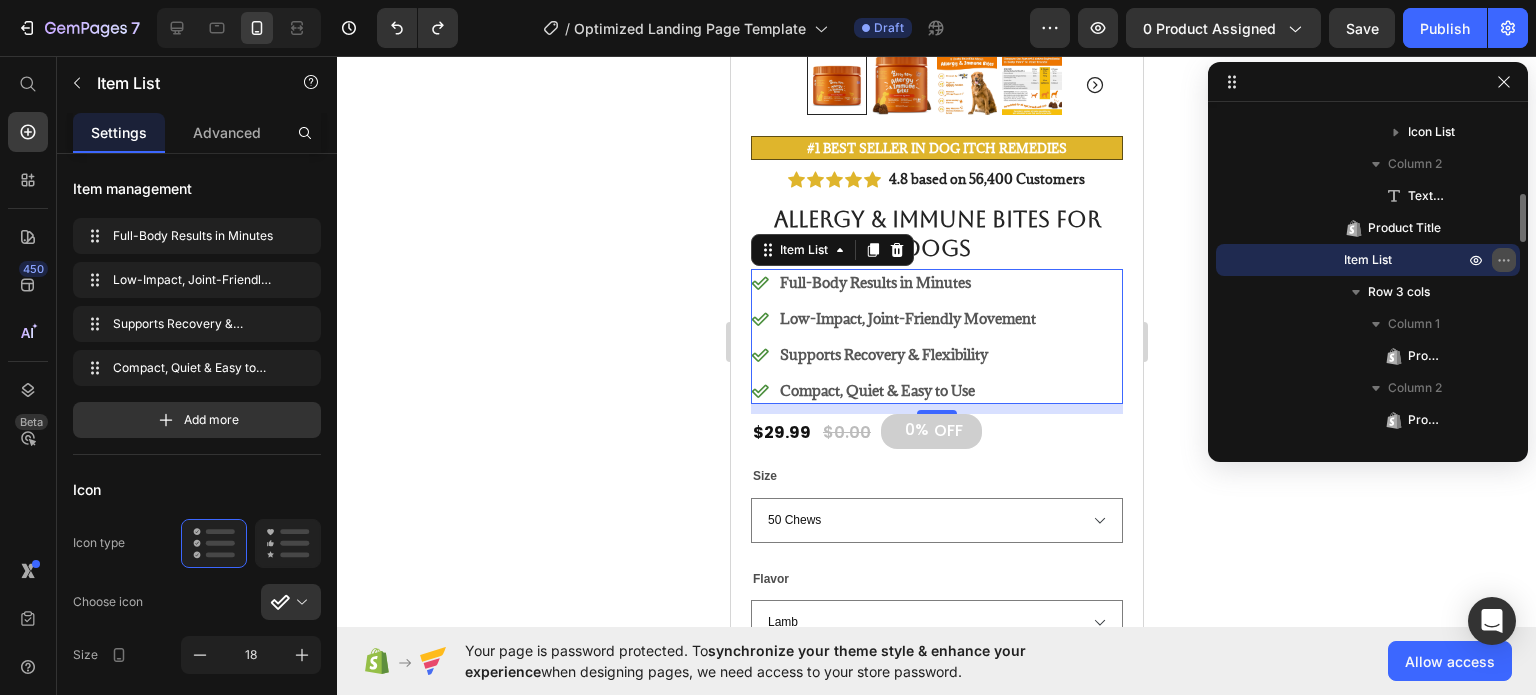 click 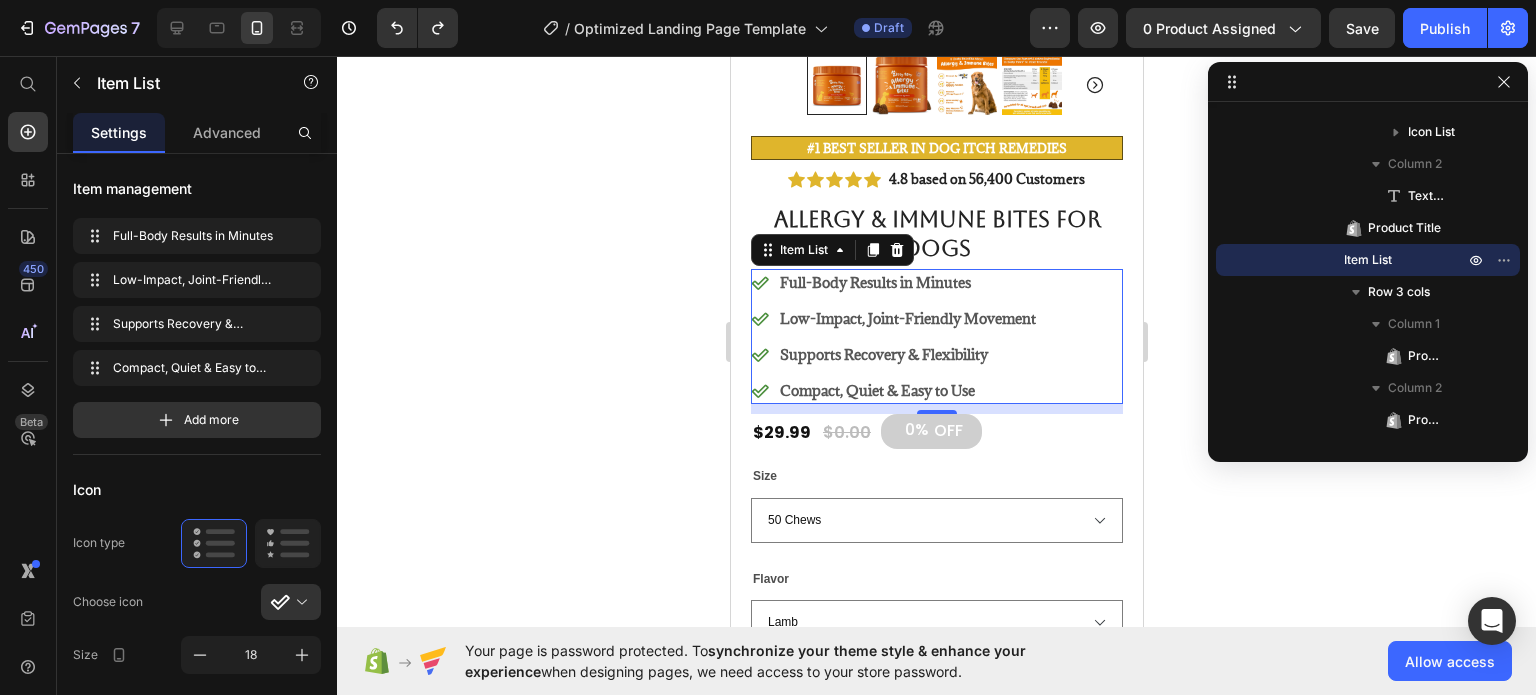 click 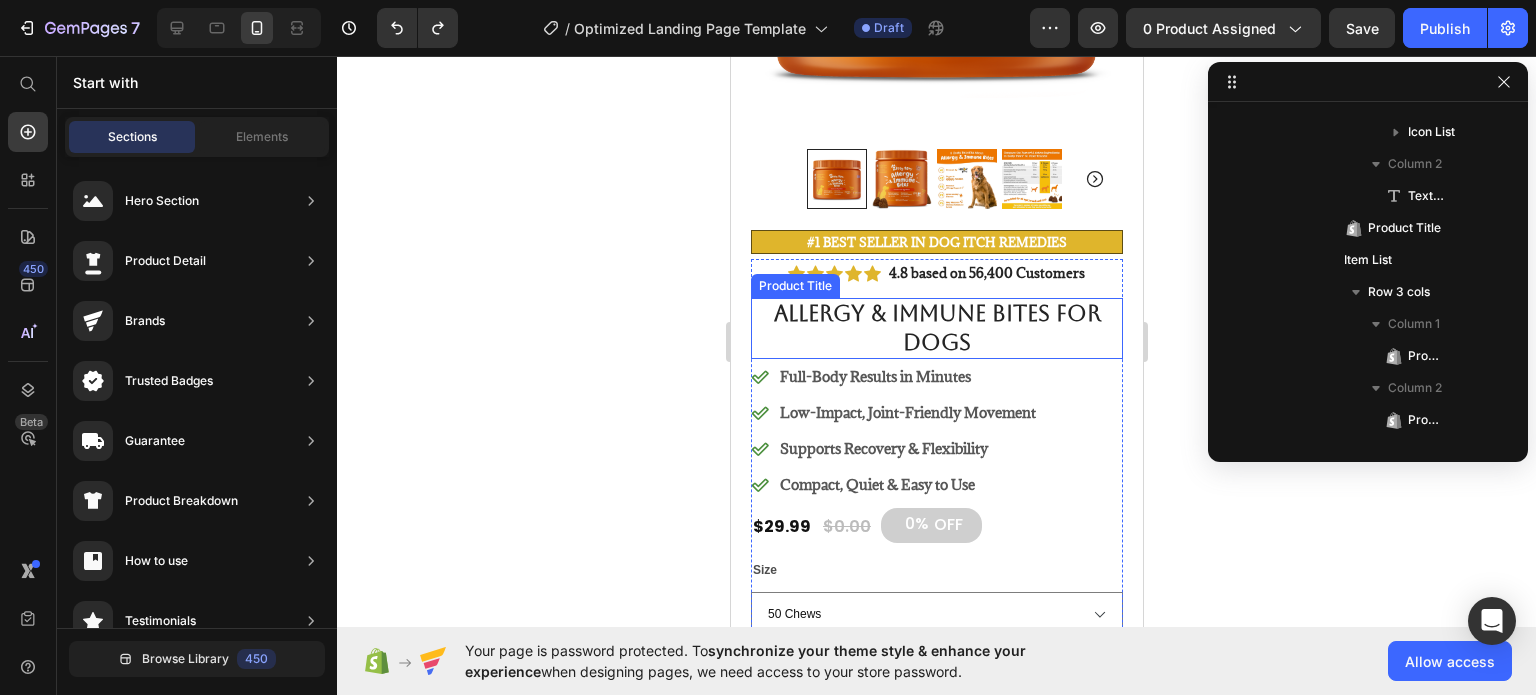 scroll, scrollTop: 400, scrollLeft: 0, axis: vertical 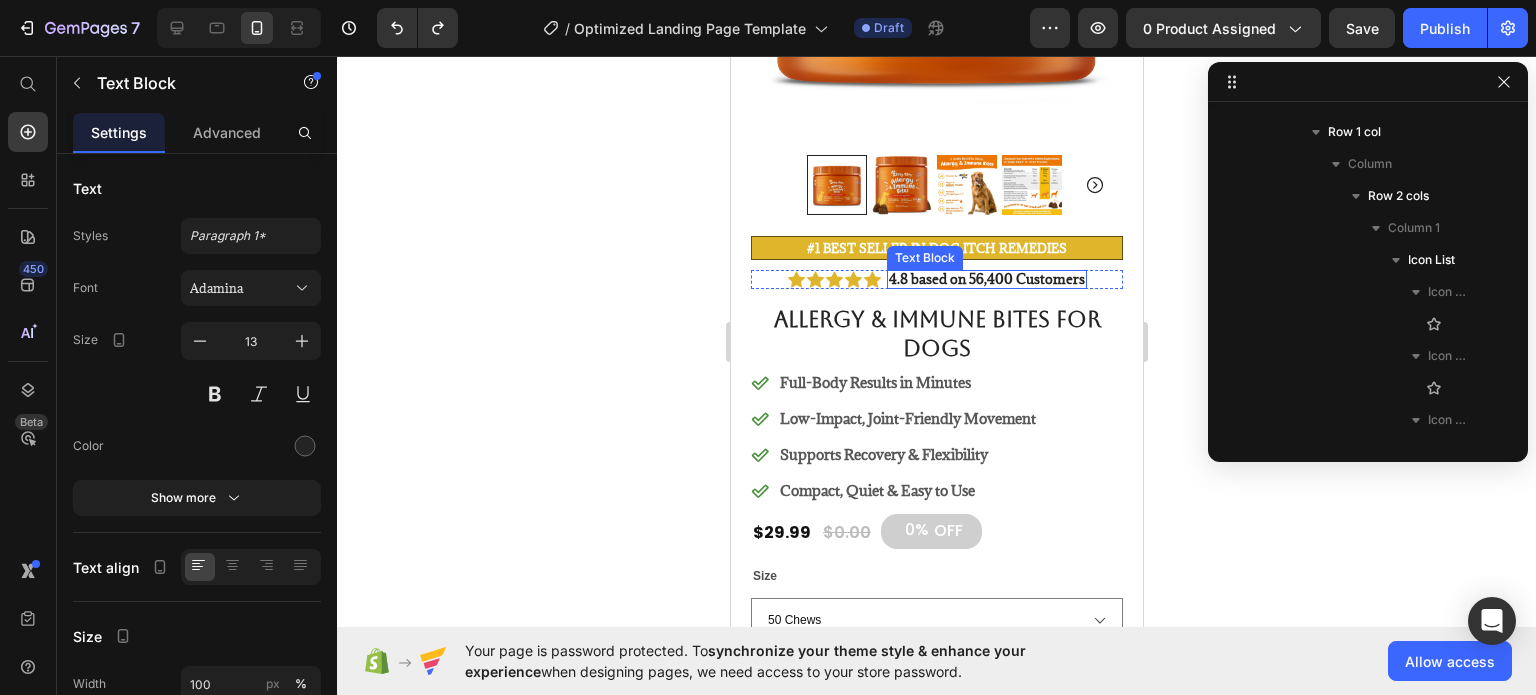 click on "4.8 based on 56,400 Customers" at bounding box center [986, 279] 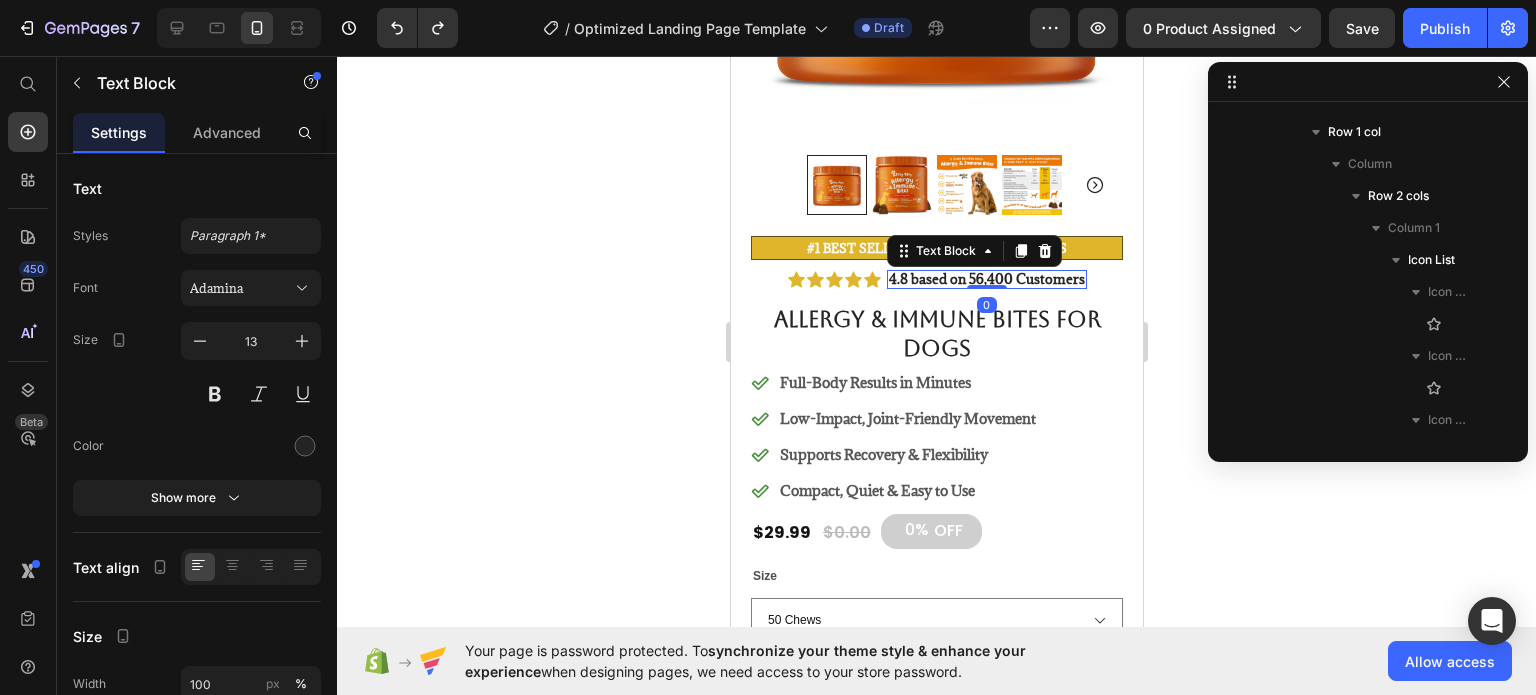 scroll, scrollTop: 954, scrollLeft: 0, axis: vertical 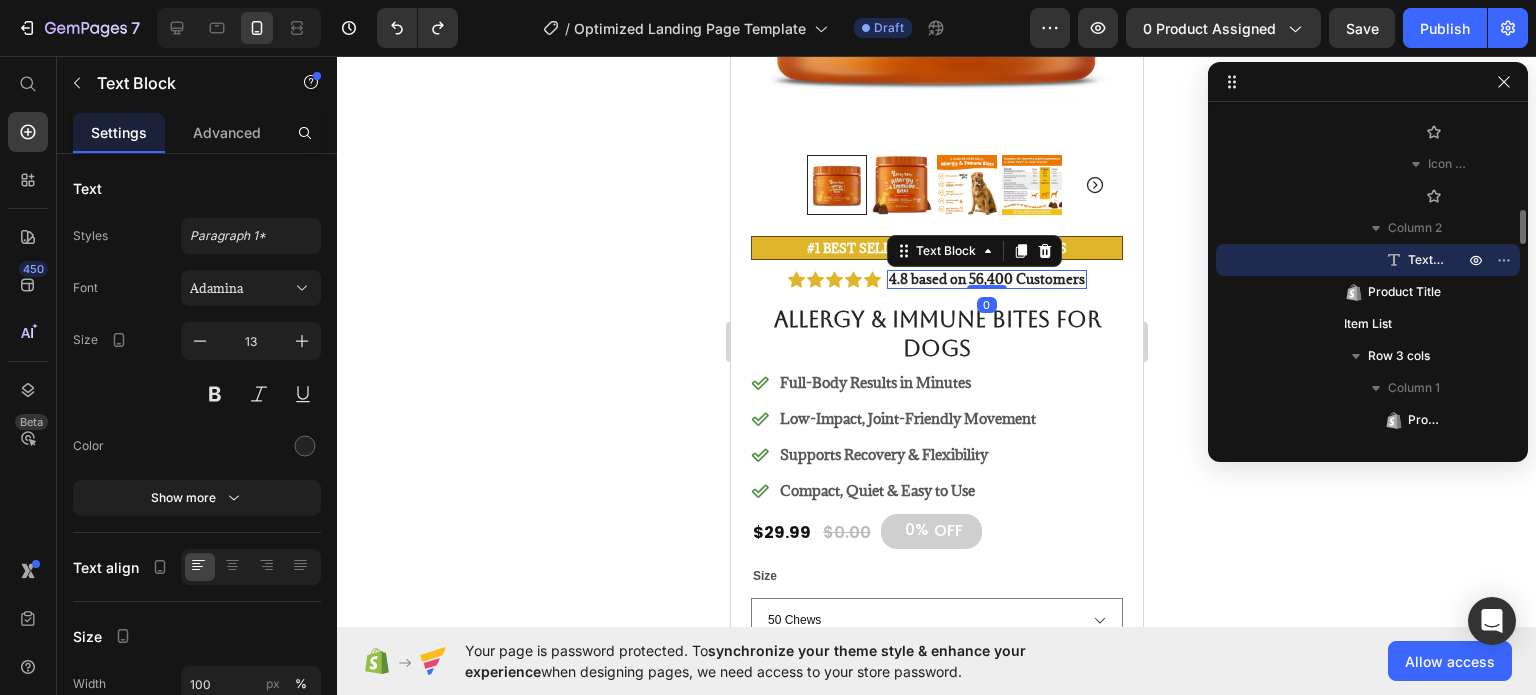 click on "4.8 based on 56,400 Customers" at bounding box center [986, 279] 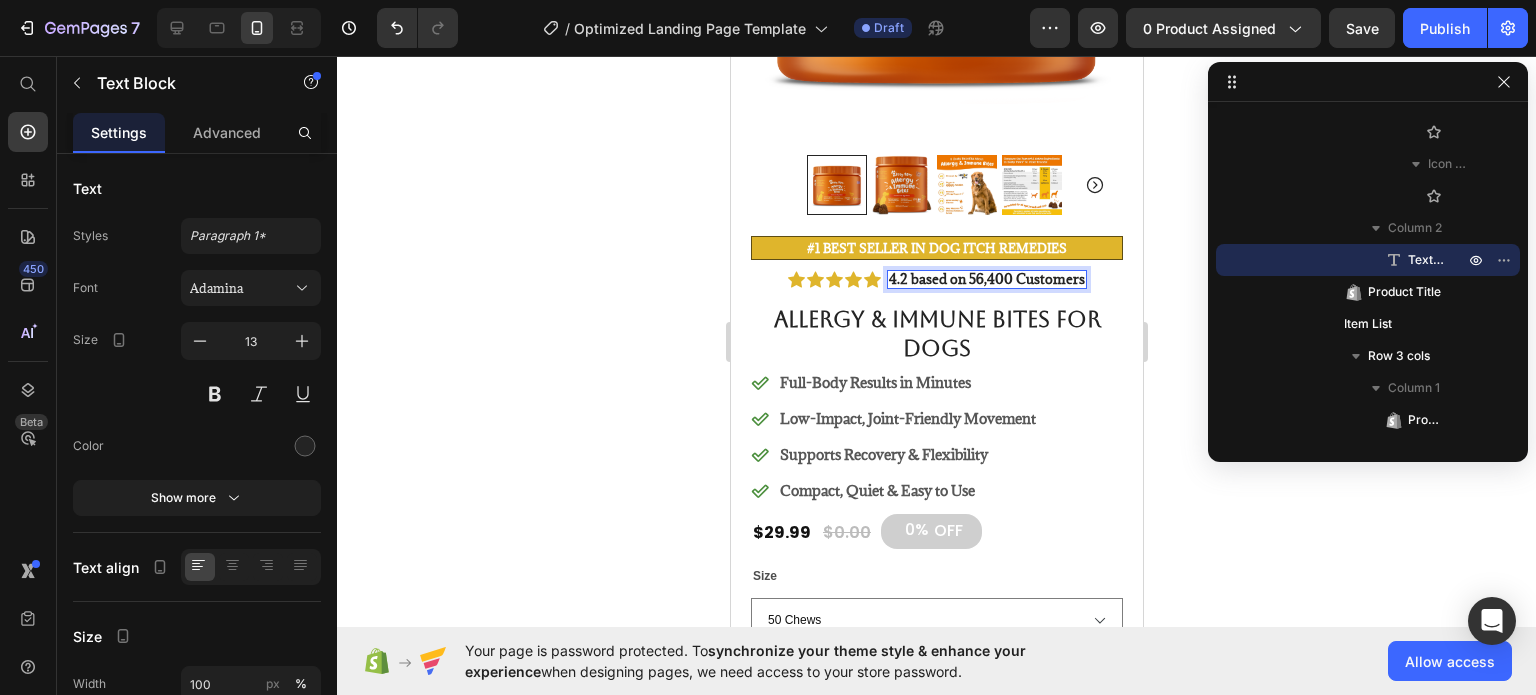 click on "4.2 based on 56,400 Customers" at bounding box center (986, 279) 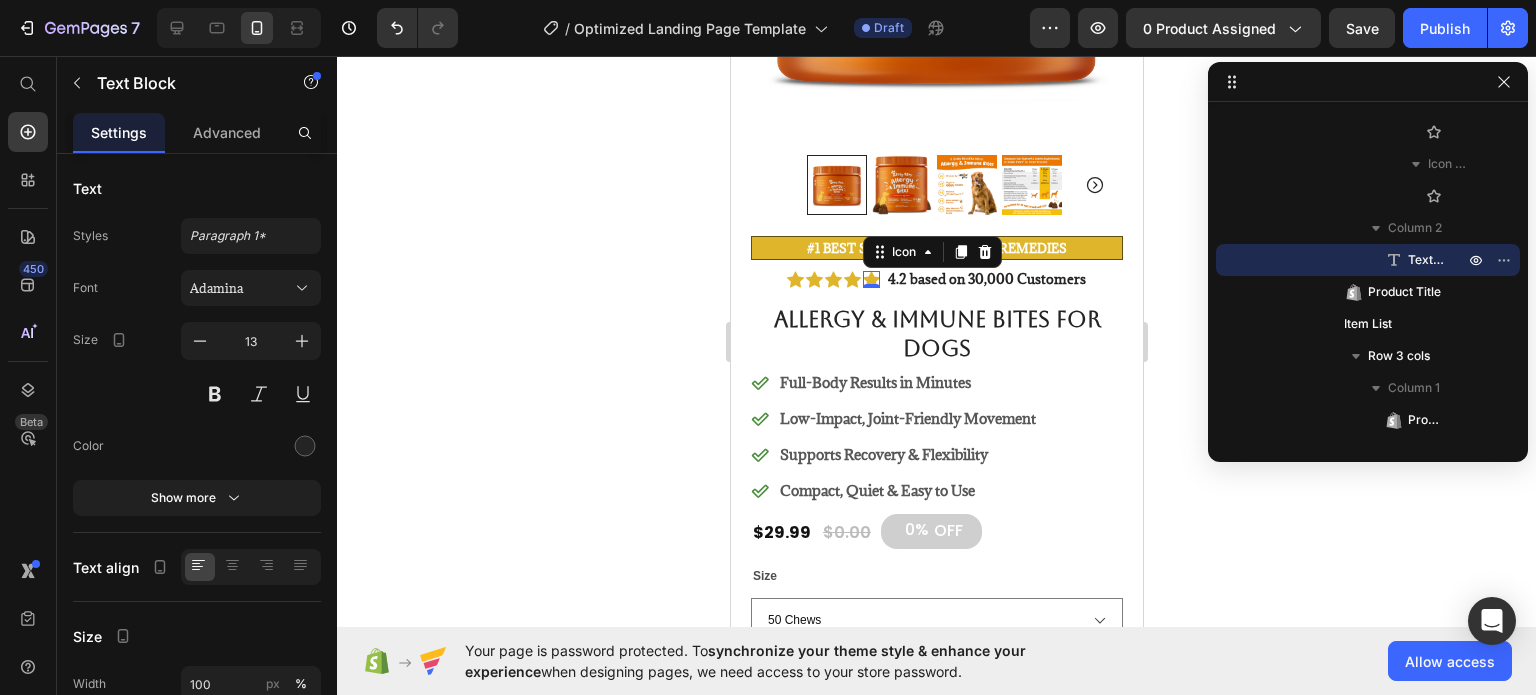 click on "Icon   0" at bounding box center [870, 279] 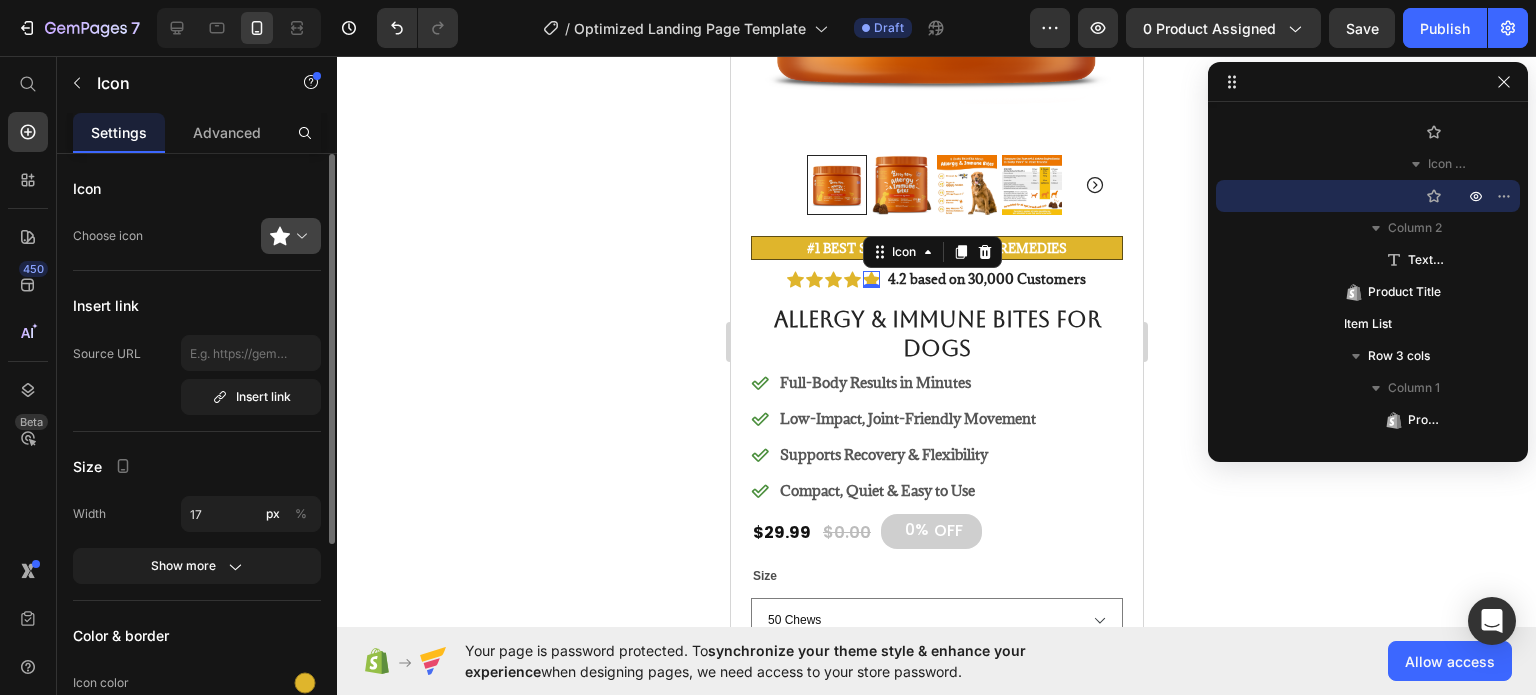 click 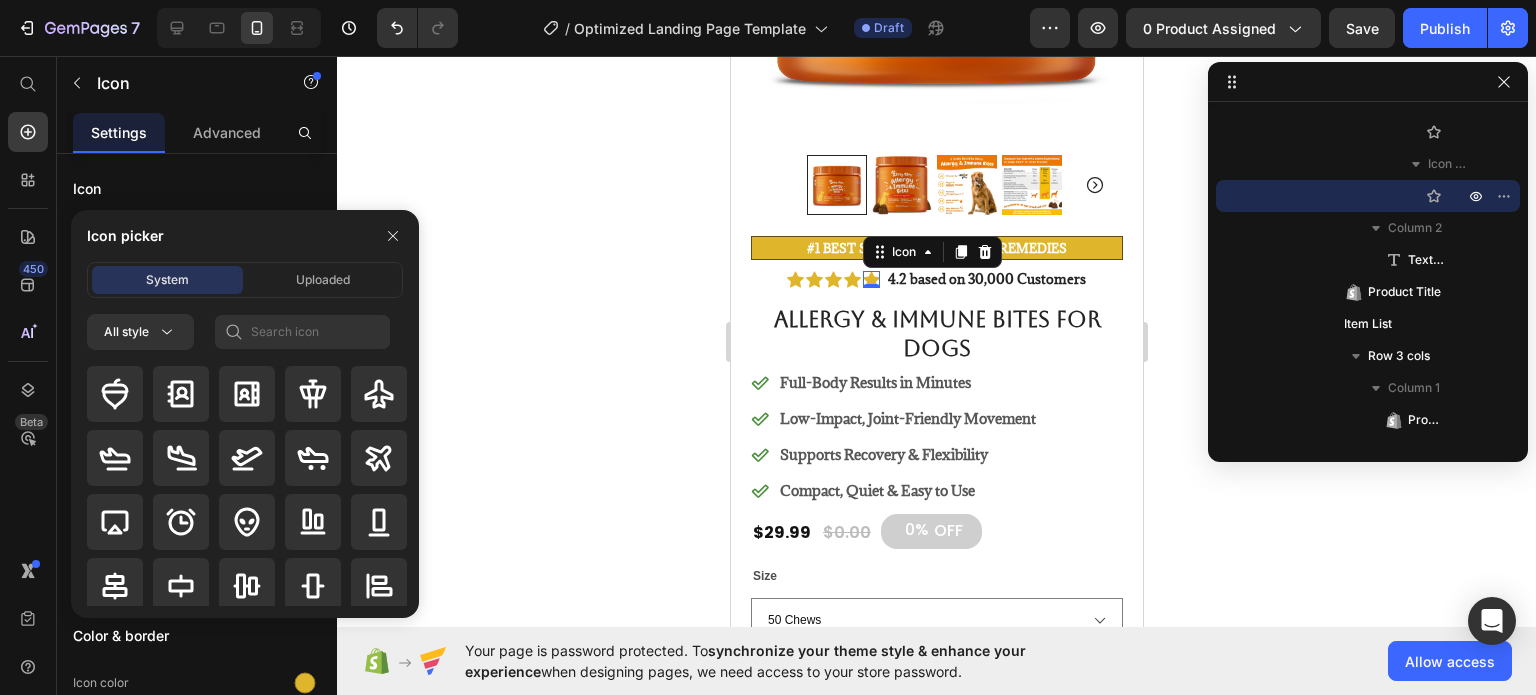 click 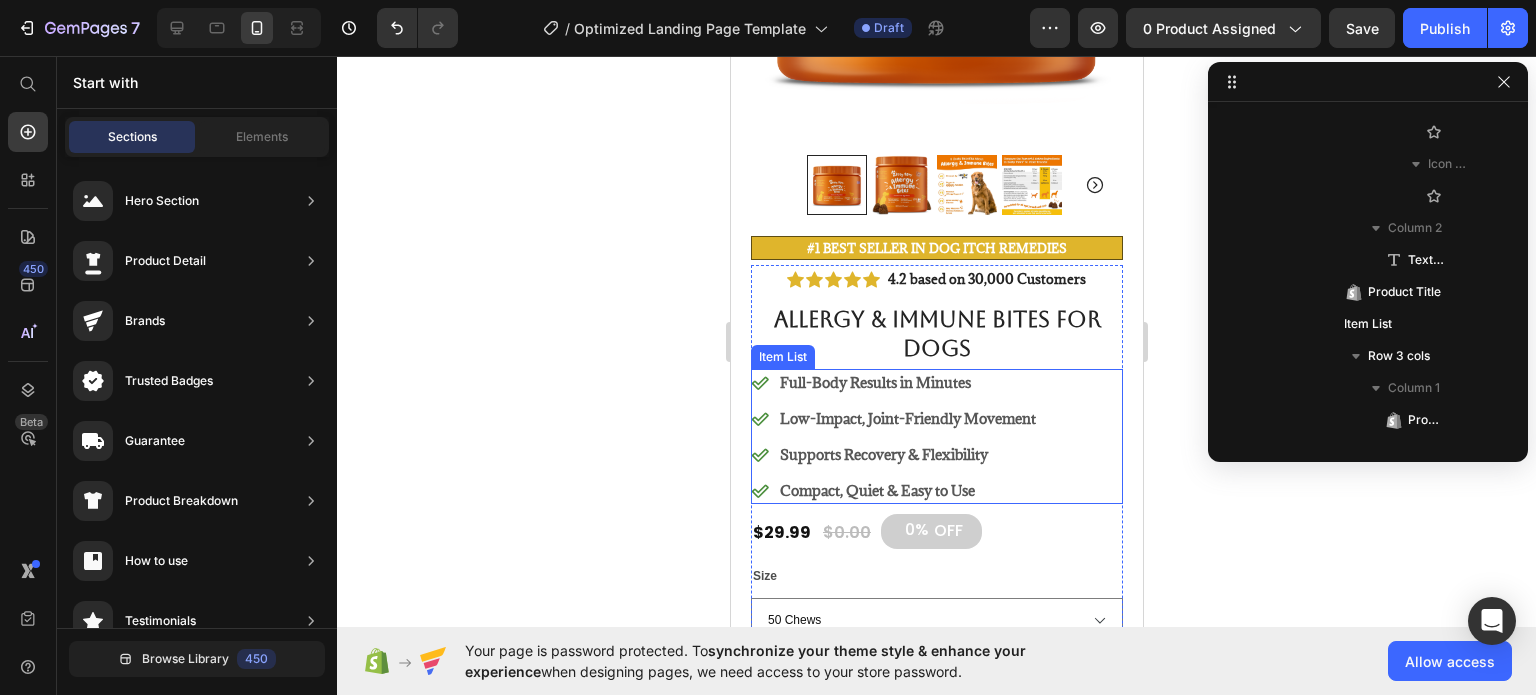click on "Low-Impact, Joint-Friendly Movement" at bounding box center (907, 418) 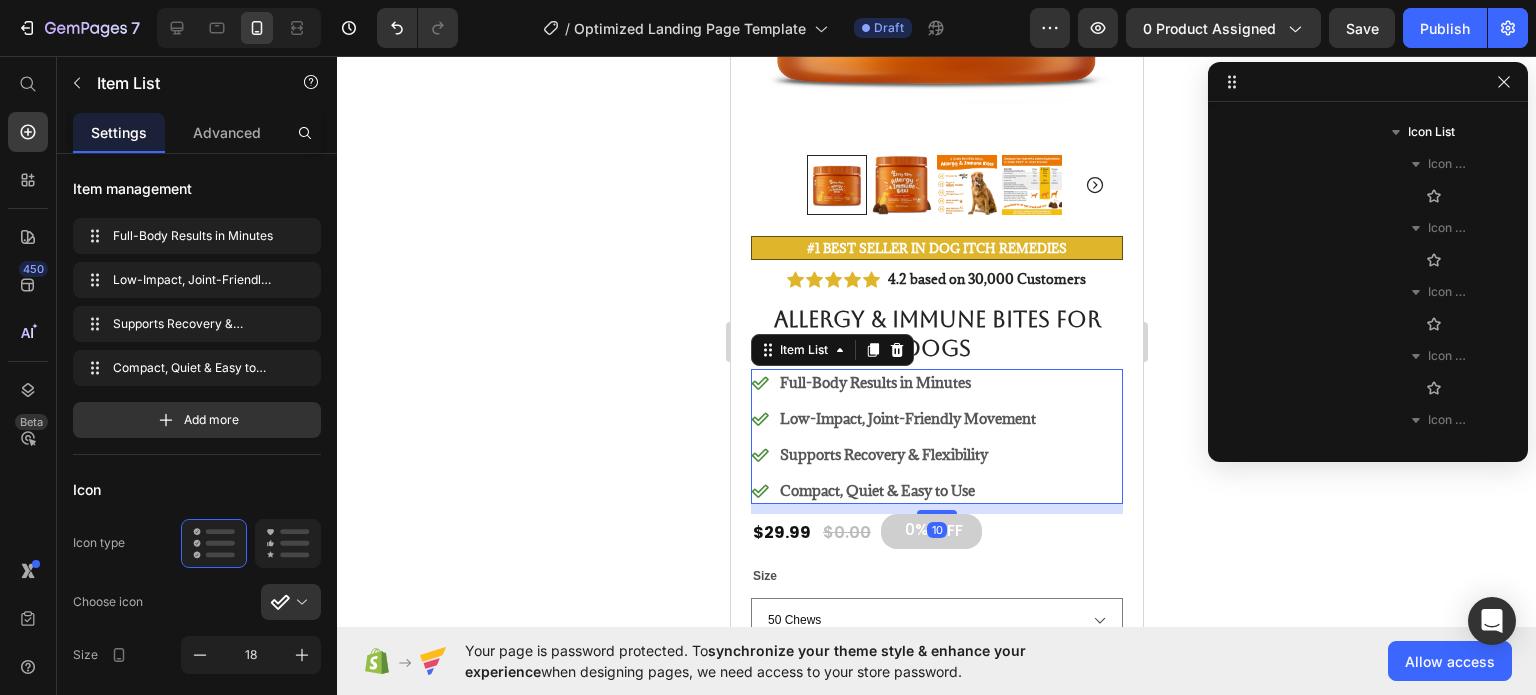 scroll, scrollTop: 1274, scrollLeft: 0, axis: vertical 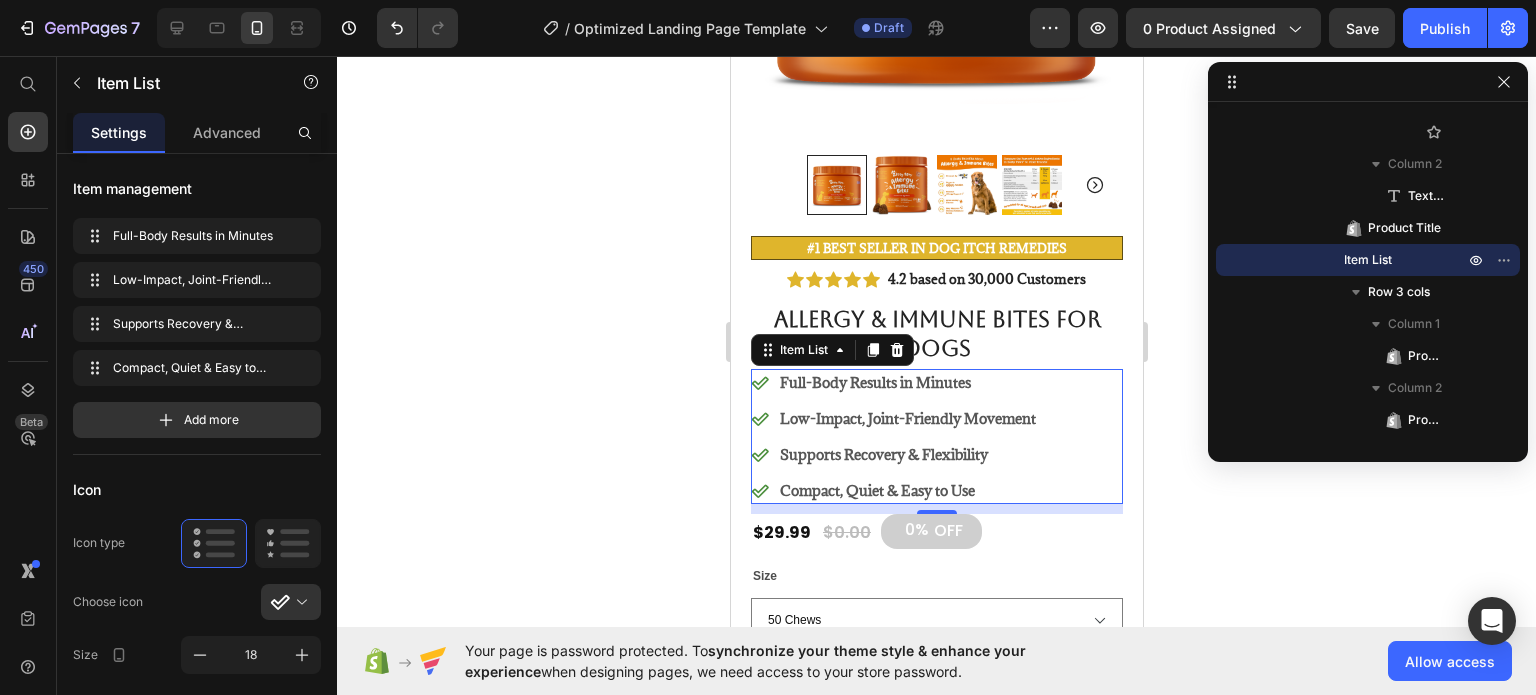 click on "Full-Body Results in Minutes" at bounding box center [907, 382] 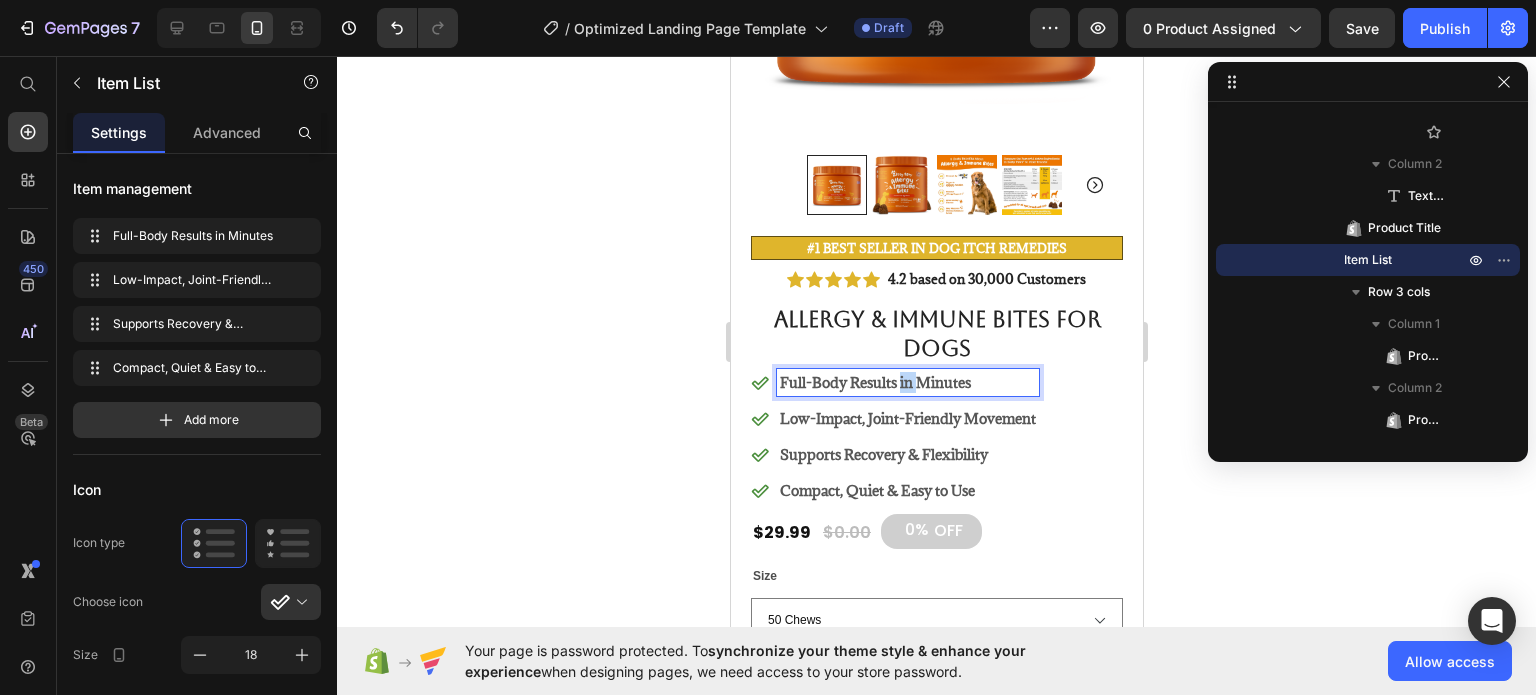 click on "Full-Body Results in Minutes" at bounding box center [907, 382] 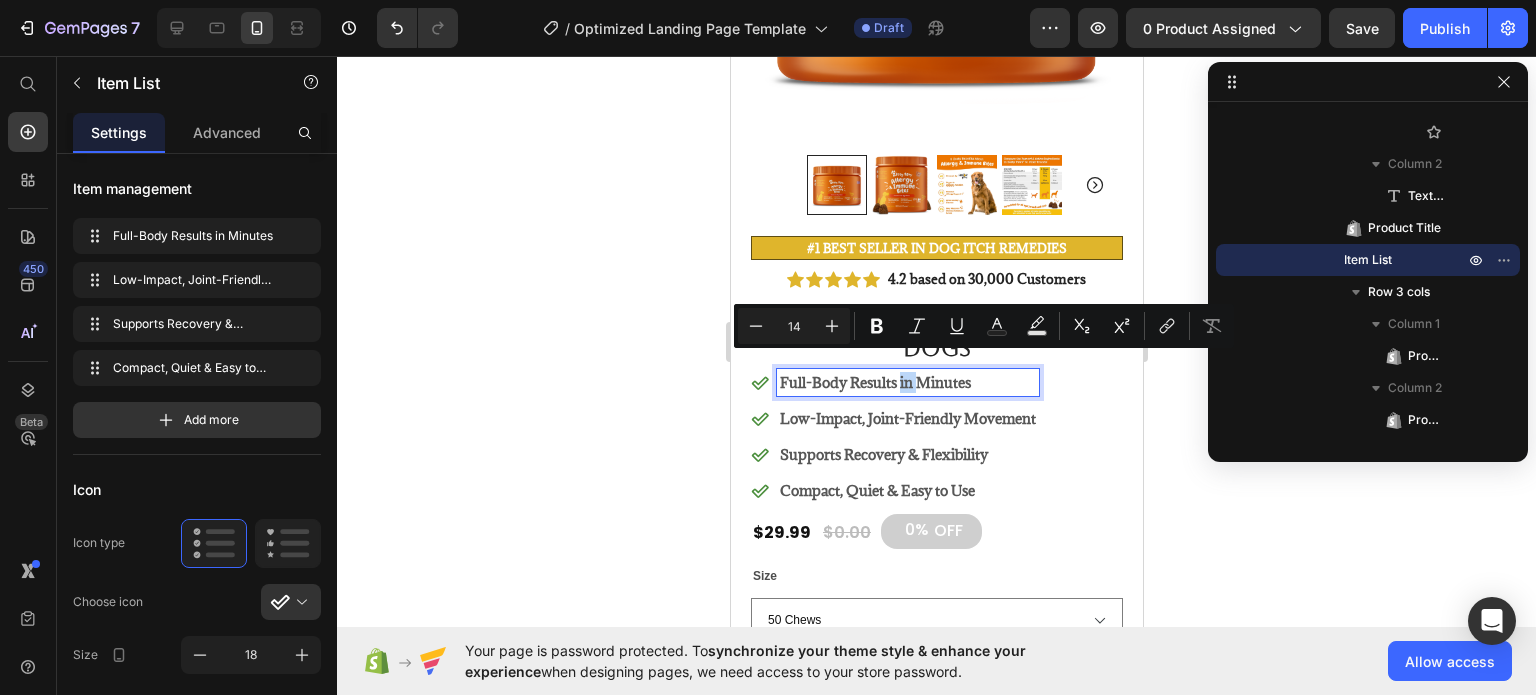 click on "Full-Body Results in Minutes" at bounding box center [907, 382] 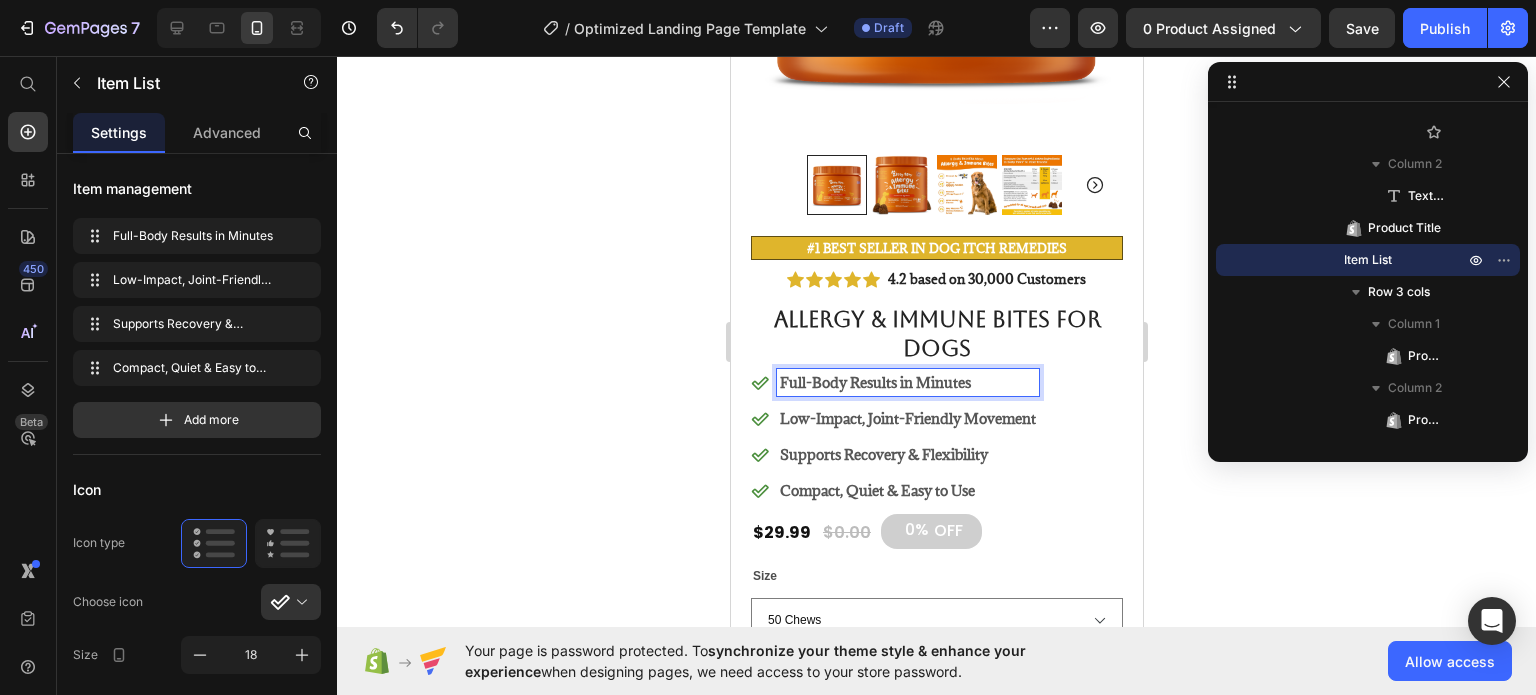 click on "Full-Body Results in Minutes" at bounding box center [907, 382] 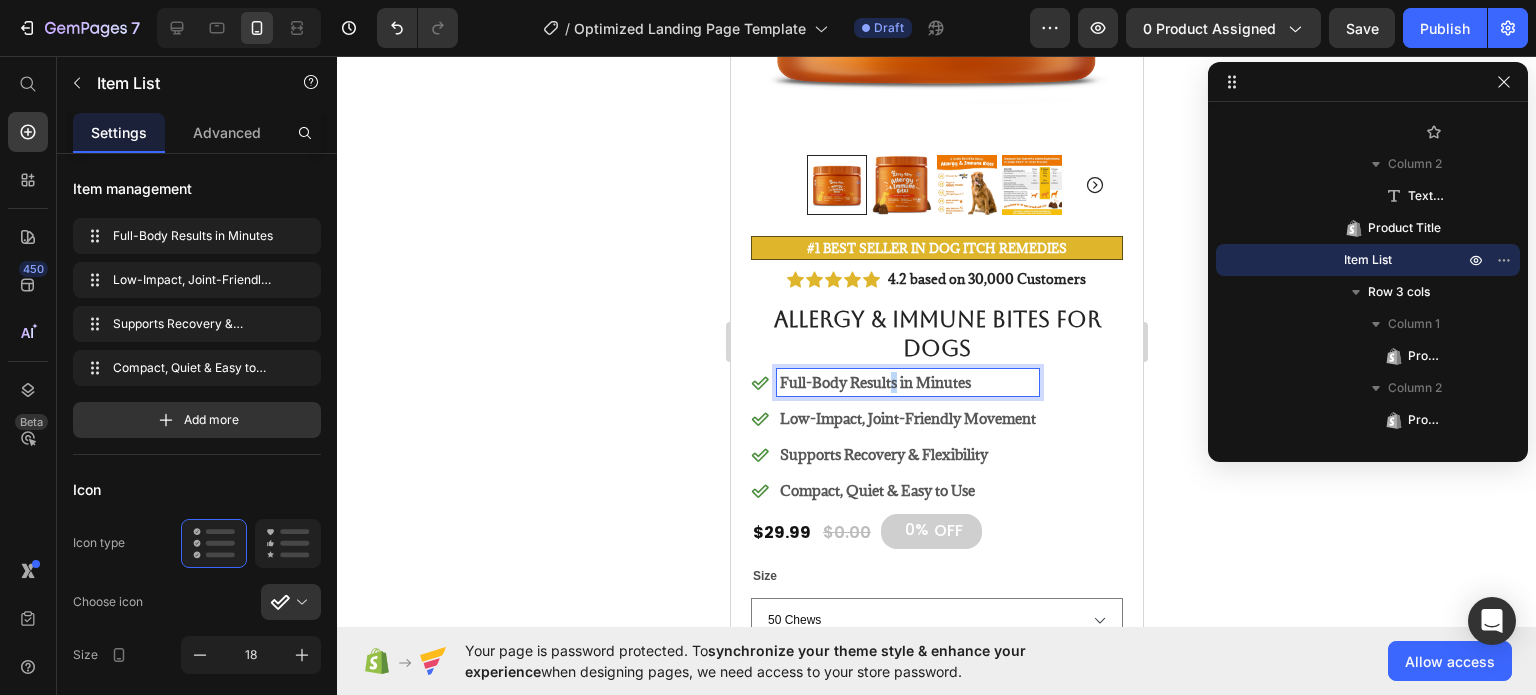click on "Full-Body Results in Minutes" at bounding box center [907, 382] 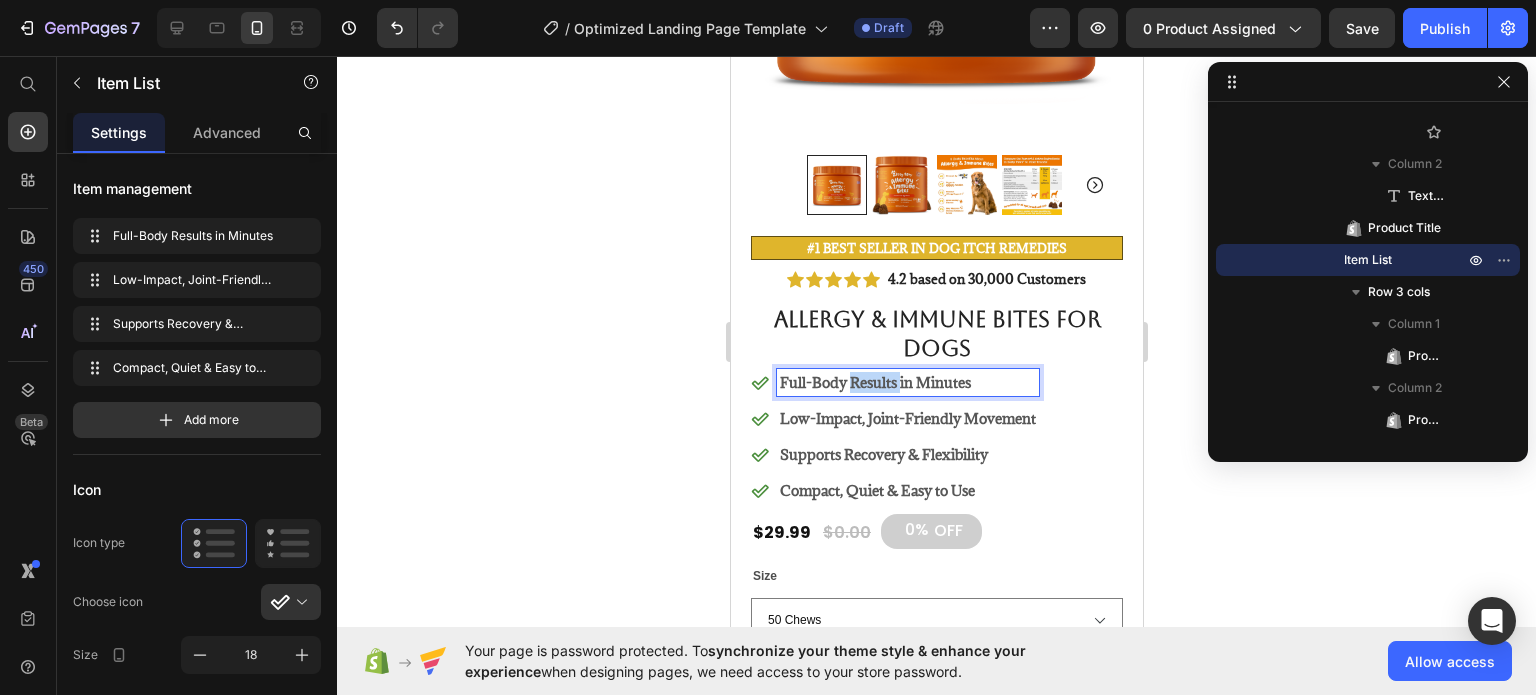 click on "Full-Body Results in Minutes" at bounding box center [907, 382] 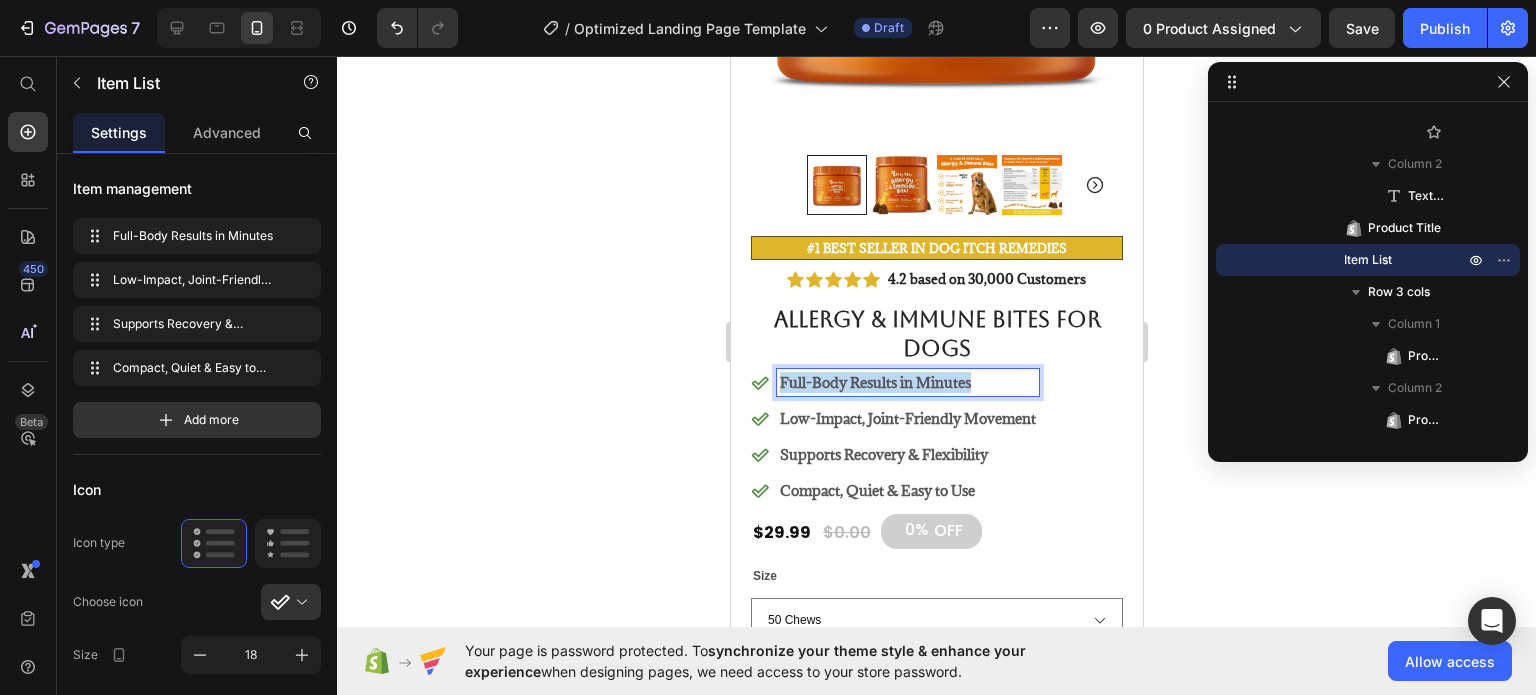click on "Full-Body Results in Minutes" at bounding box center [907, 382] 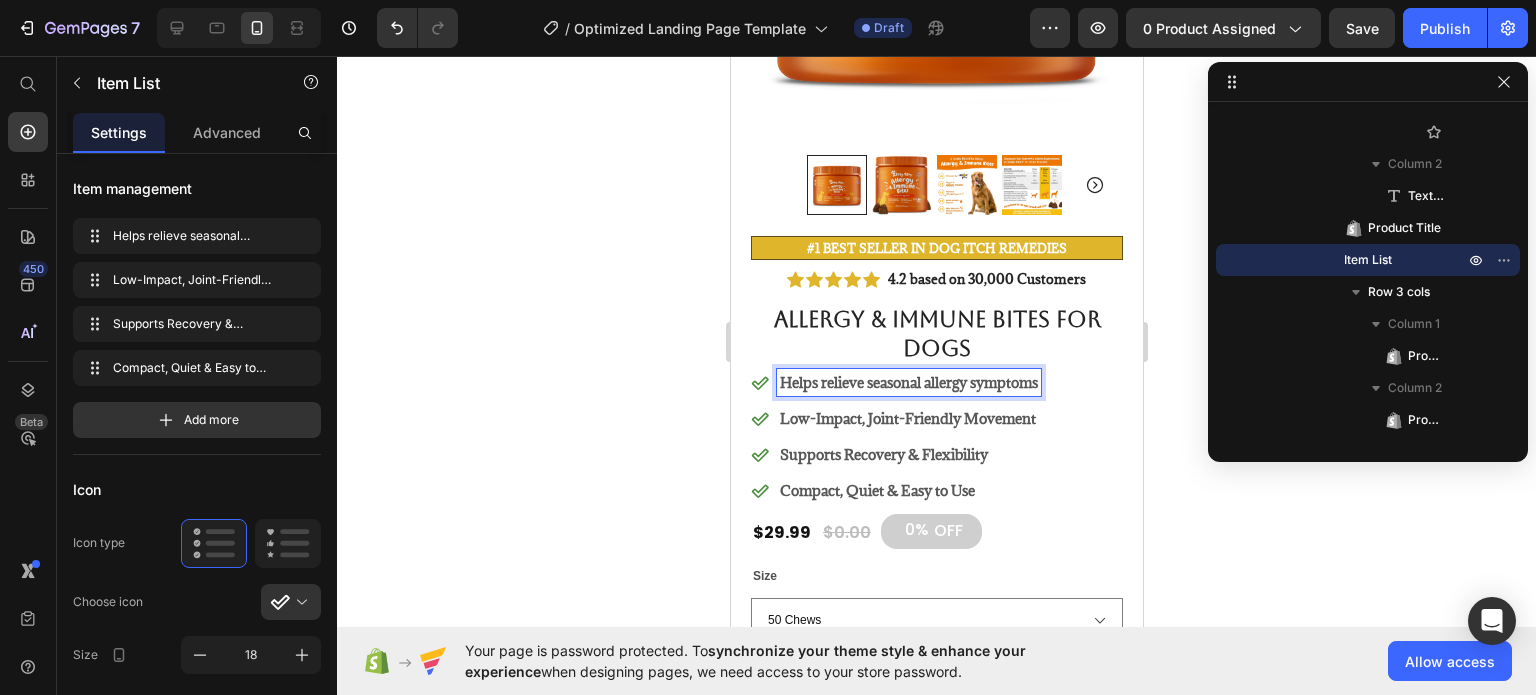 click on "Low-Impact, Joint-Friendly Movement" at bounding box center [908, 418] 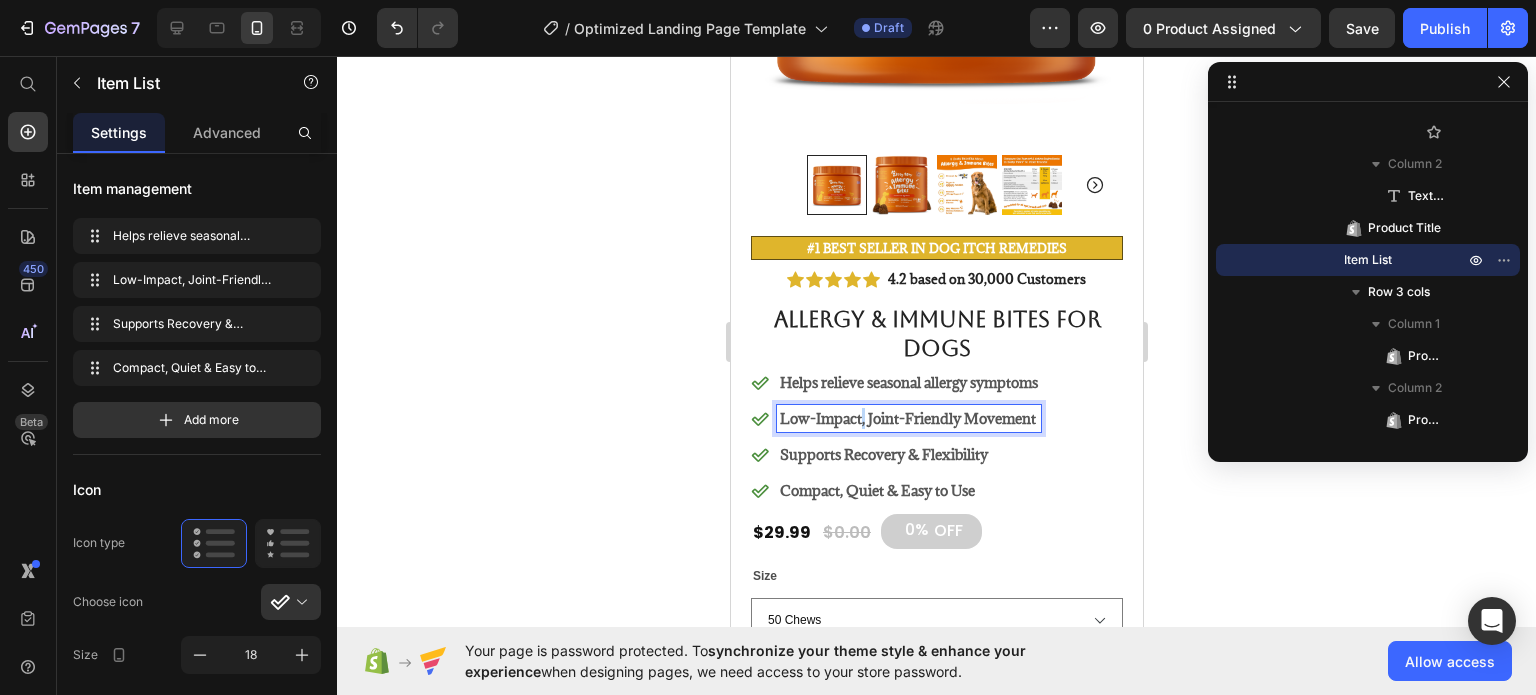 click on "Low-Impact, Joint-Friendly Movement" at bounding box center (908, 418) 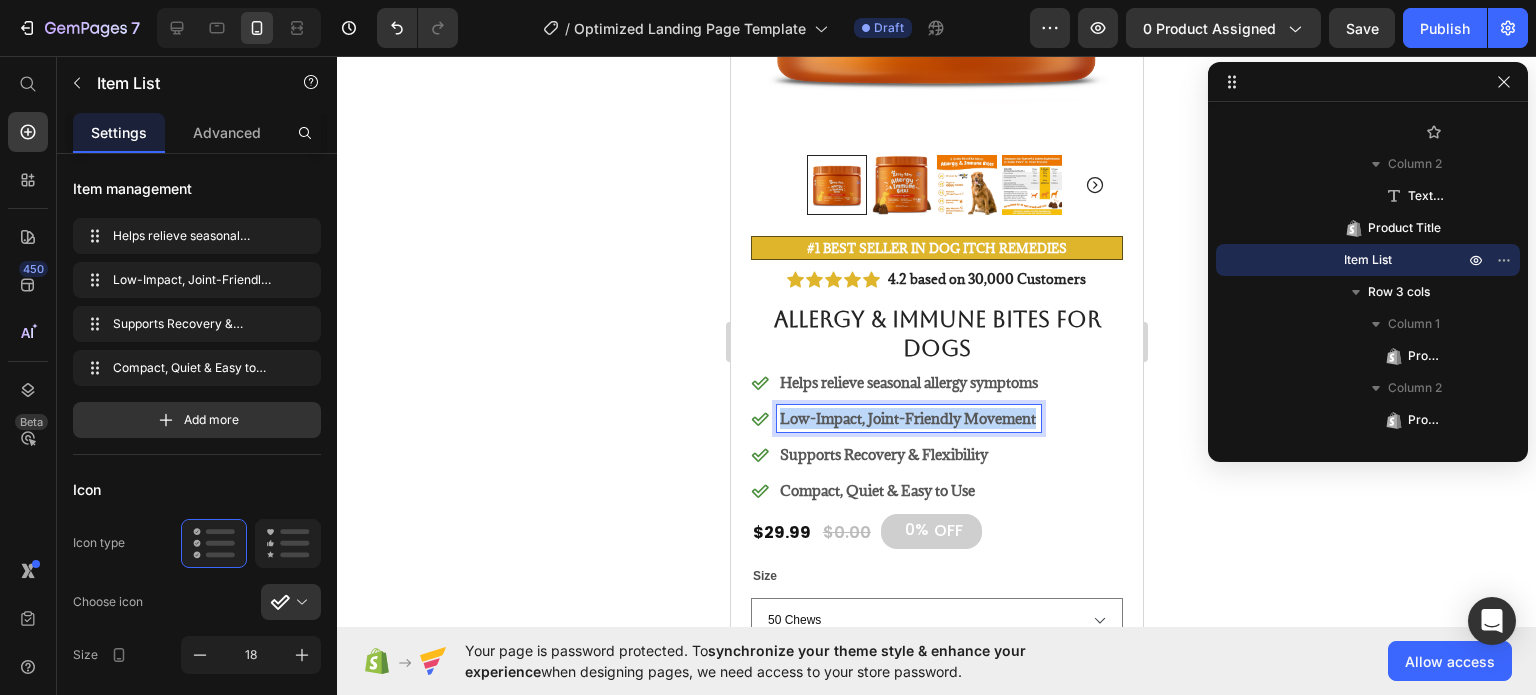 click on "Low-Impact, Joint-Friendly Movement" at bounding box center [908, 418] 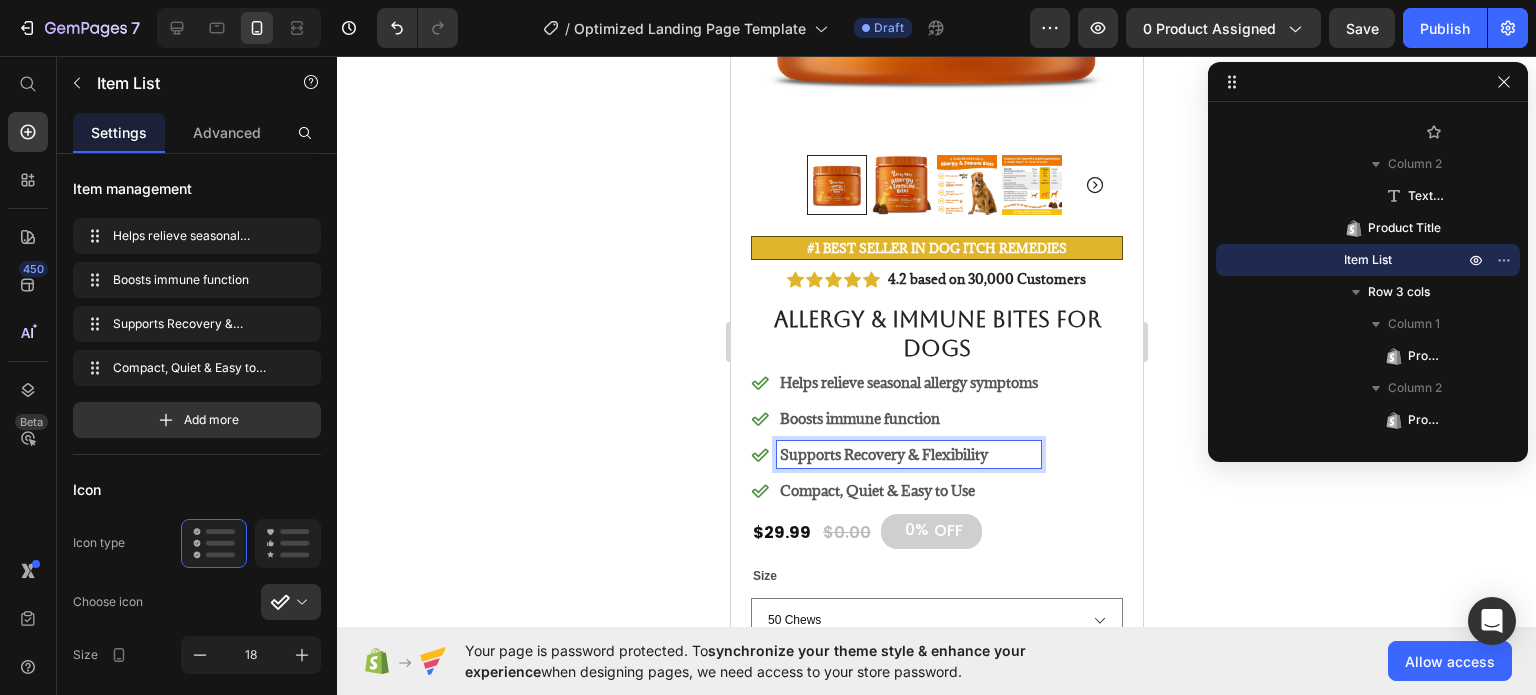 click on "Supports Recovery & Flexibility" at bounding box center (908, 454) 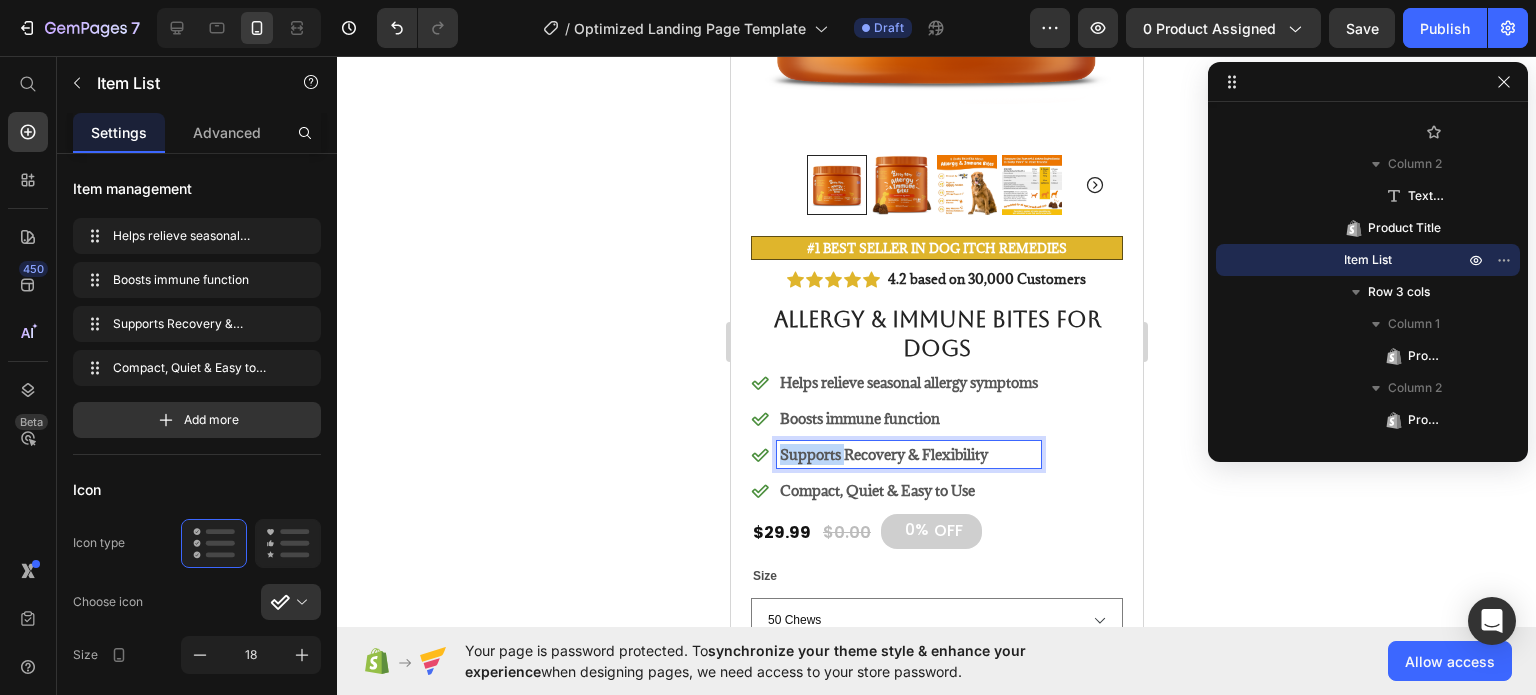 click on "Supports Recovery & Flexibility" at bounding box center [908, 454] 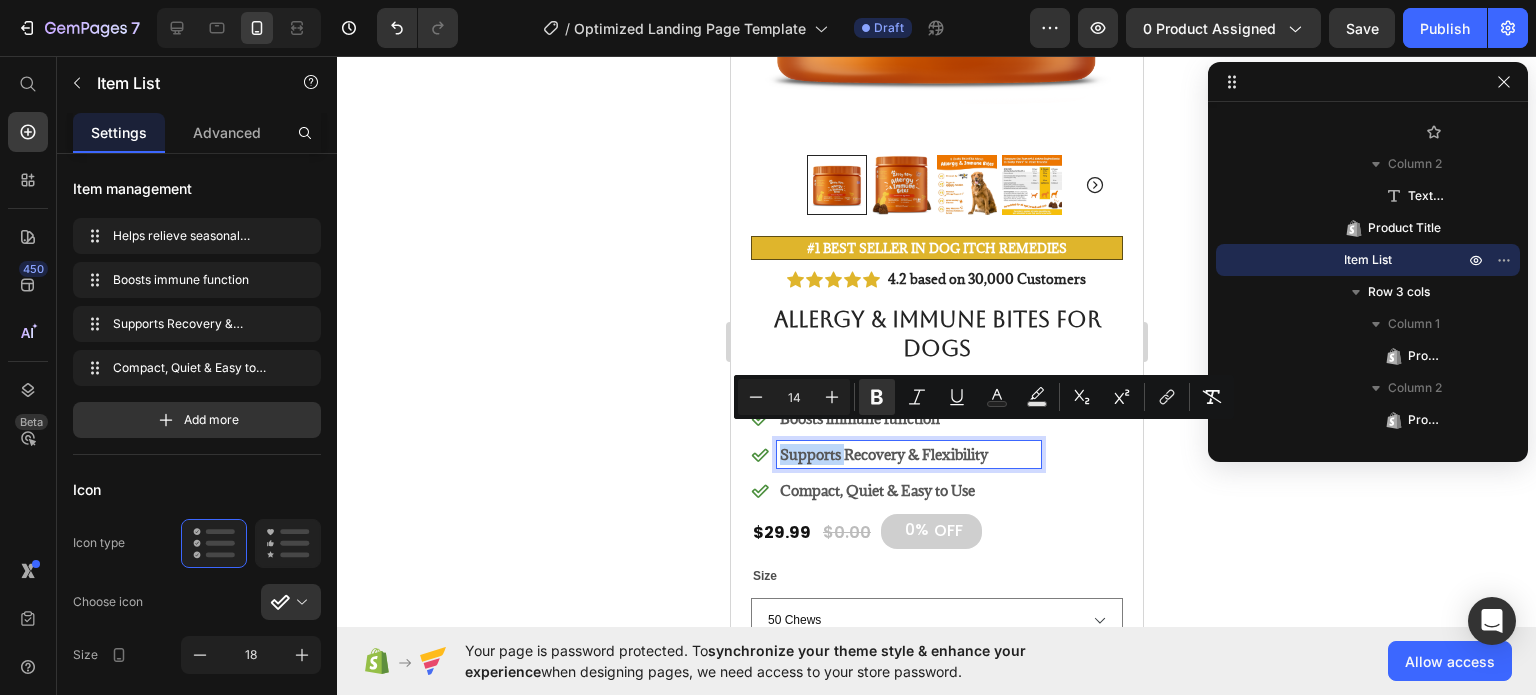 click on "Supports Recovery & Flexibility" at bounding box center (908, 454) 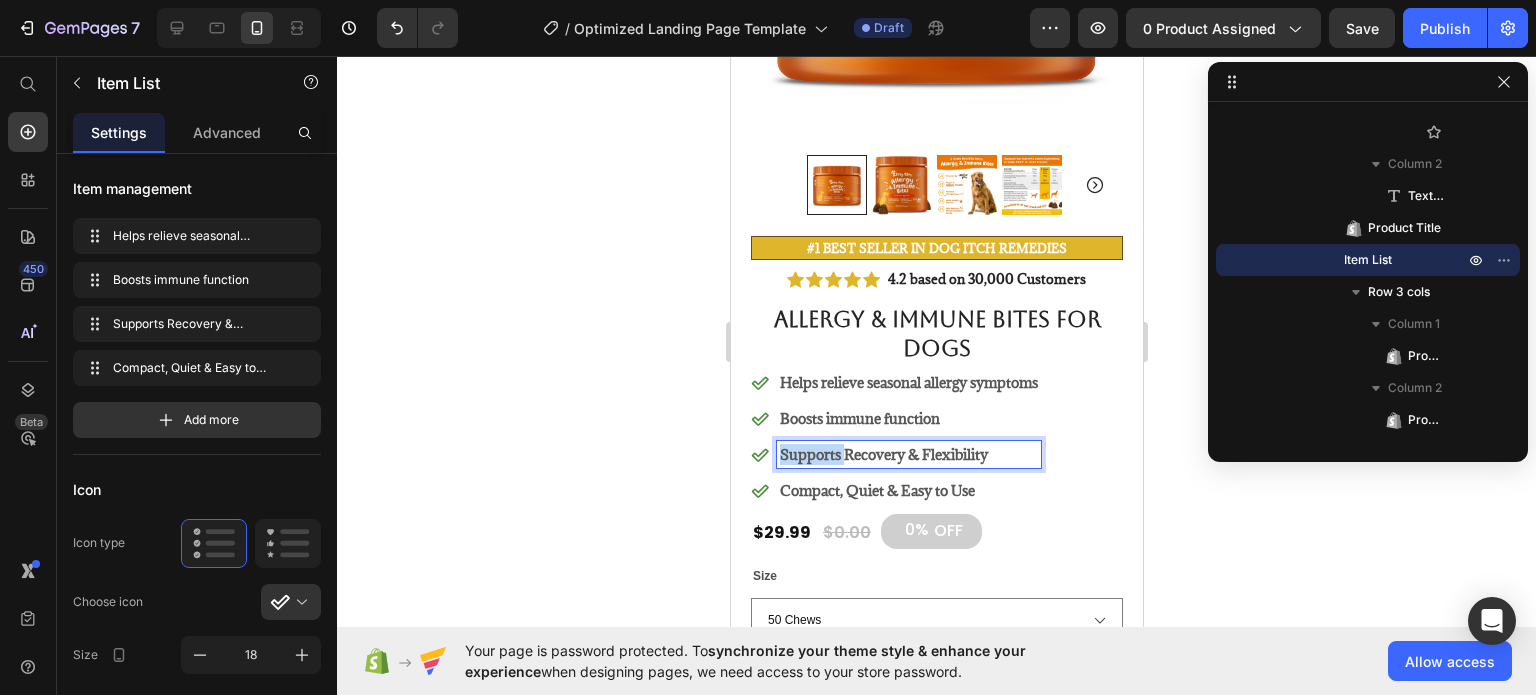 click on "Supports Recovery & Flexibility" at bounding box center [908, 454] 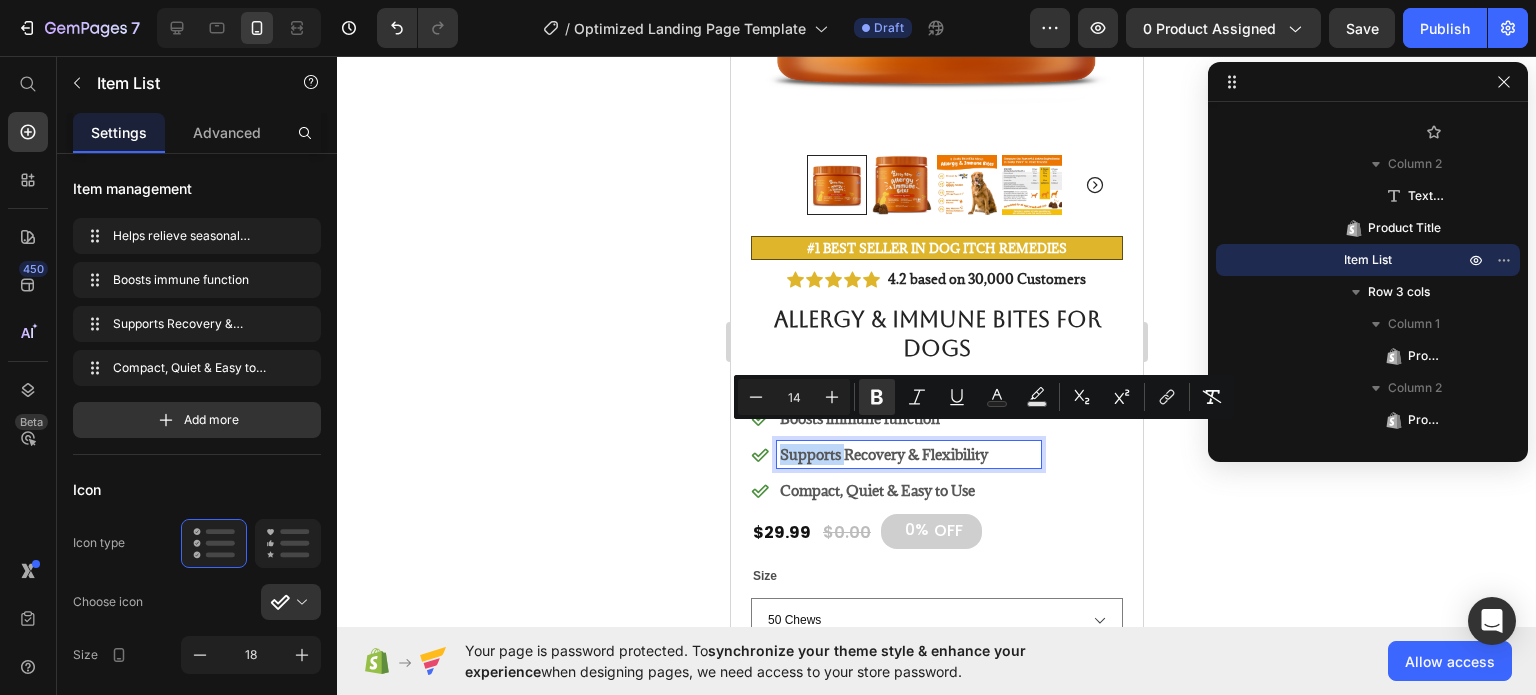 click on "Supports Recovery & Flexibility" at bounding box center (908, 454) 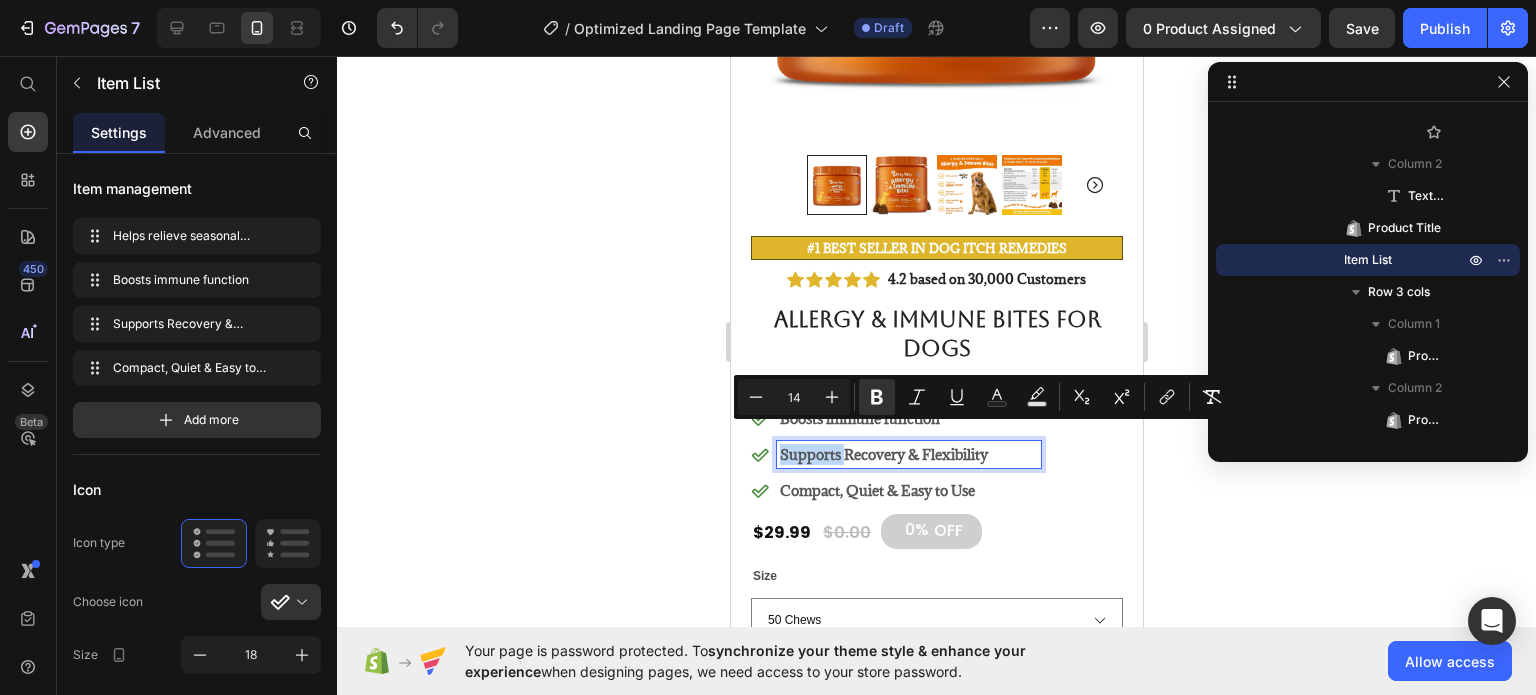 click on "Supports Recovery & Flexibility" at bounding box center [883, 454] 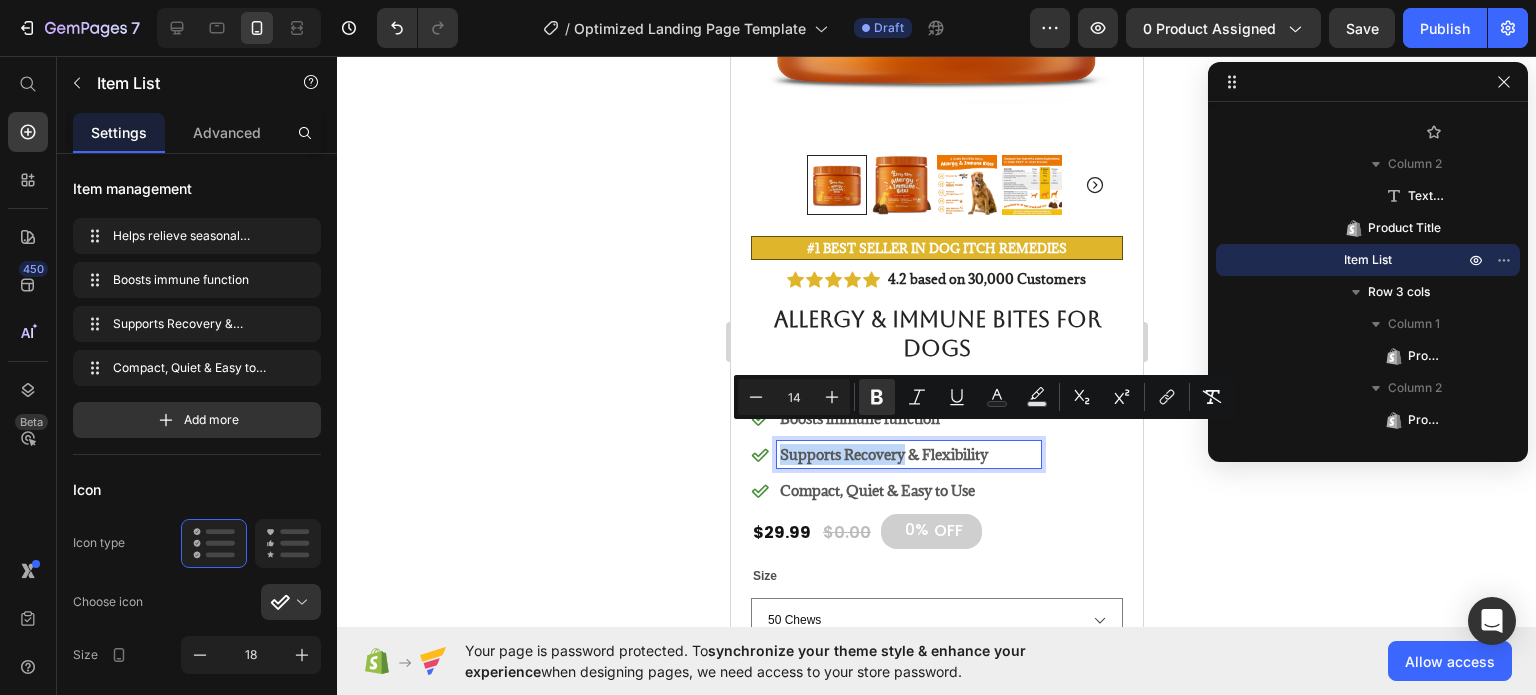 click on "Supports Recovery & Flexibility" at bounding box center (883, 454) 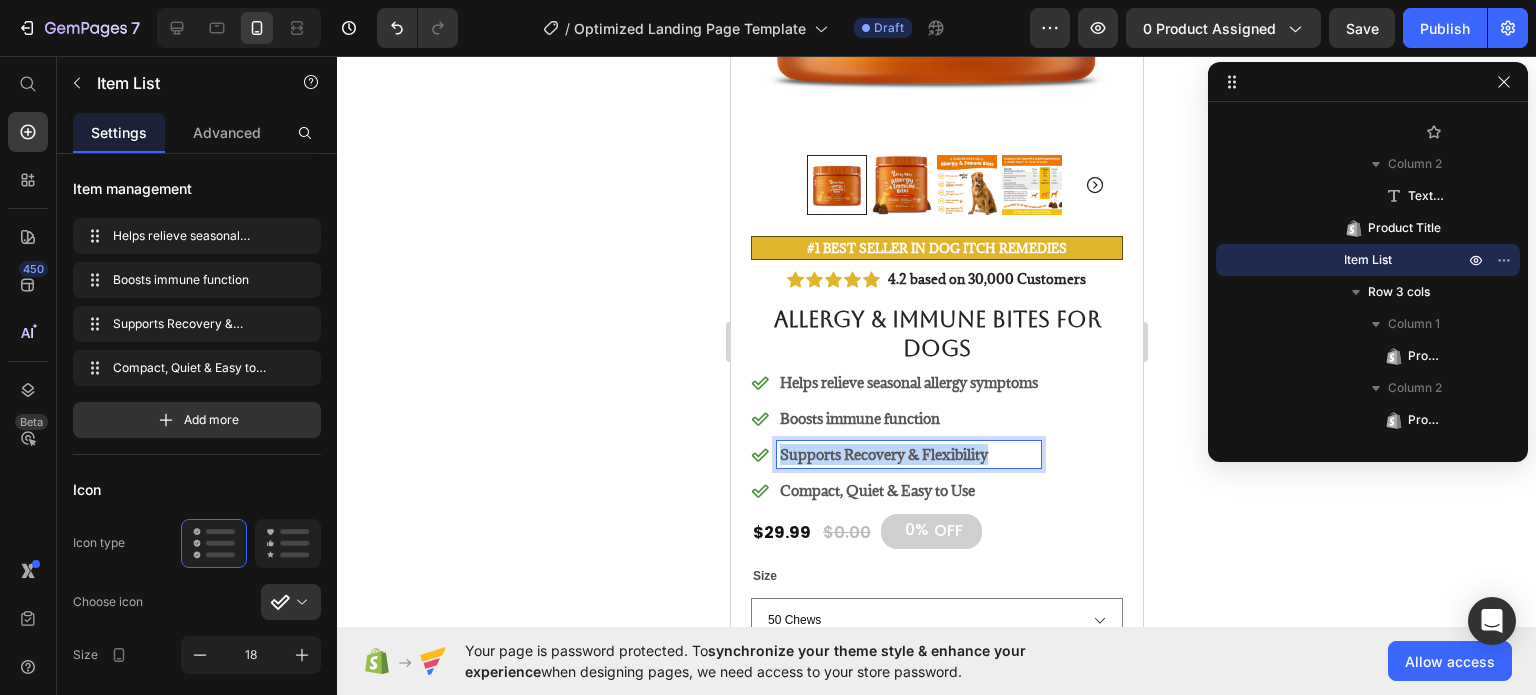 click on "Supports Recovery & Flexibility" at bounding box center (883, 454) 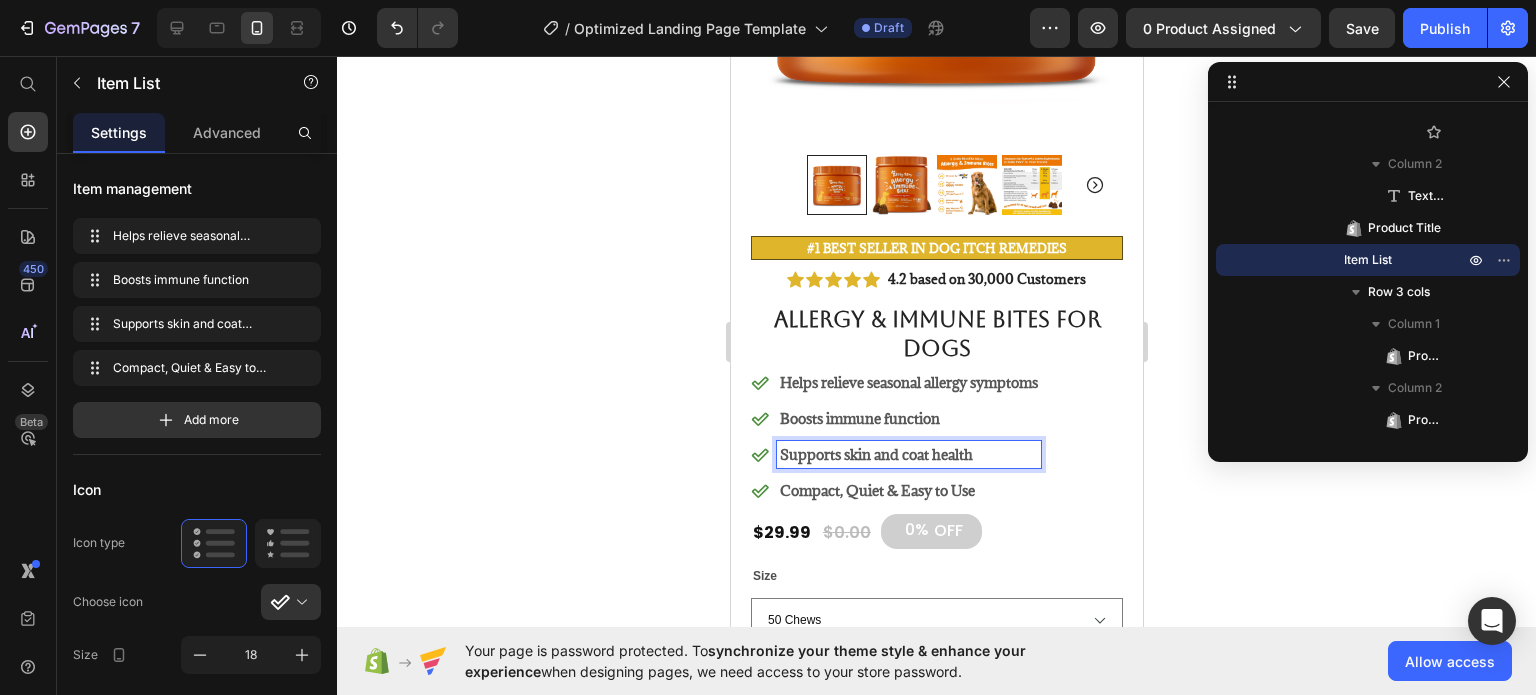 click on "Compact, Quiet & Easy to Use" at bounding box center [876, 490] 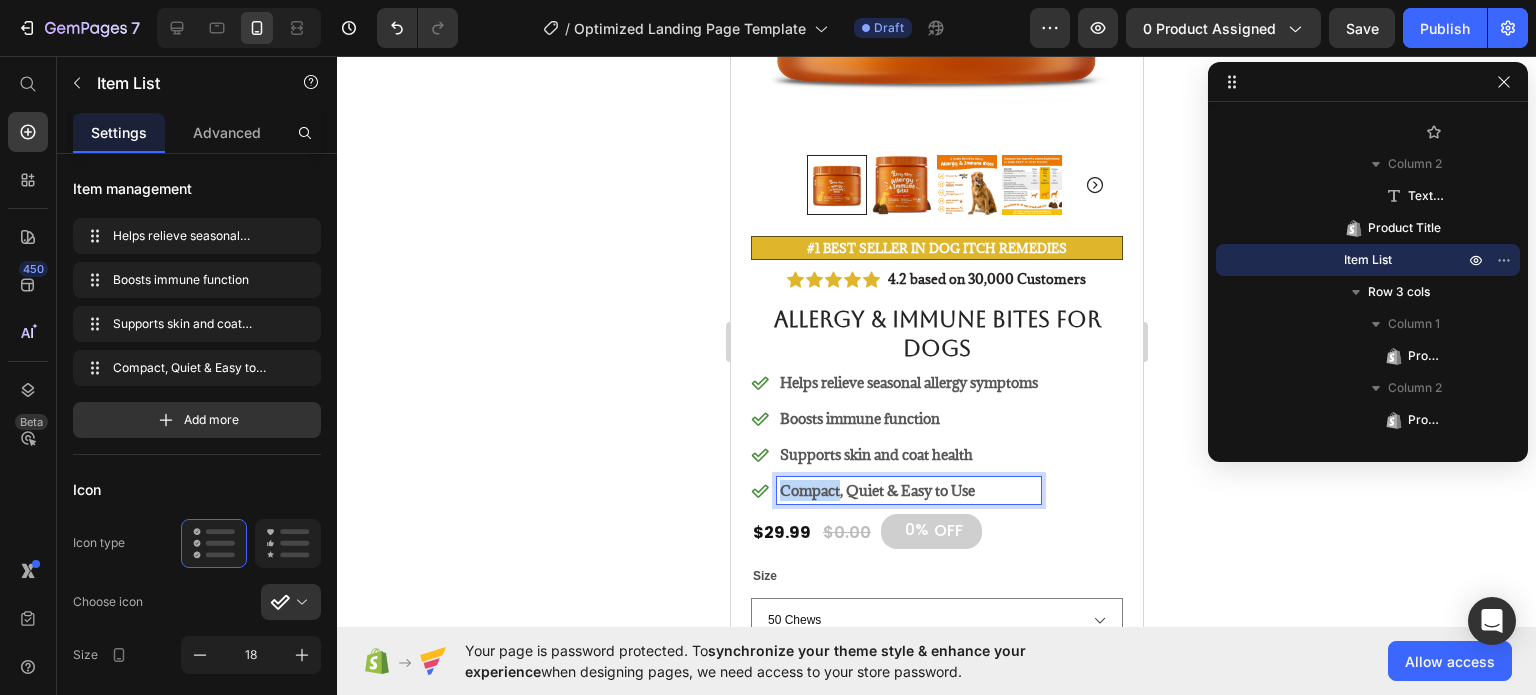 click on "Compact, Quiet & Easy to Use" at bounding box center [876, 490] 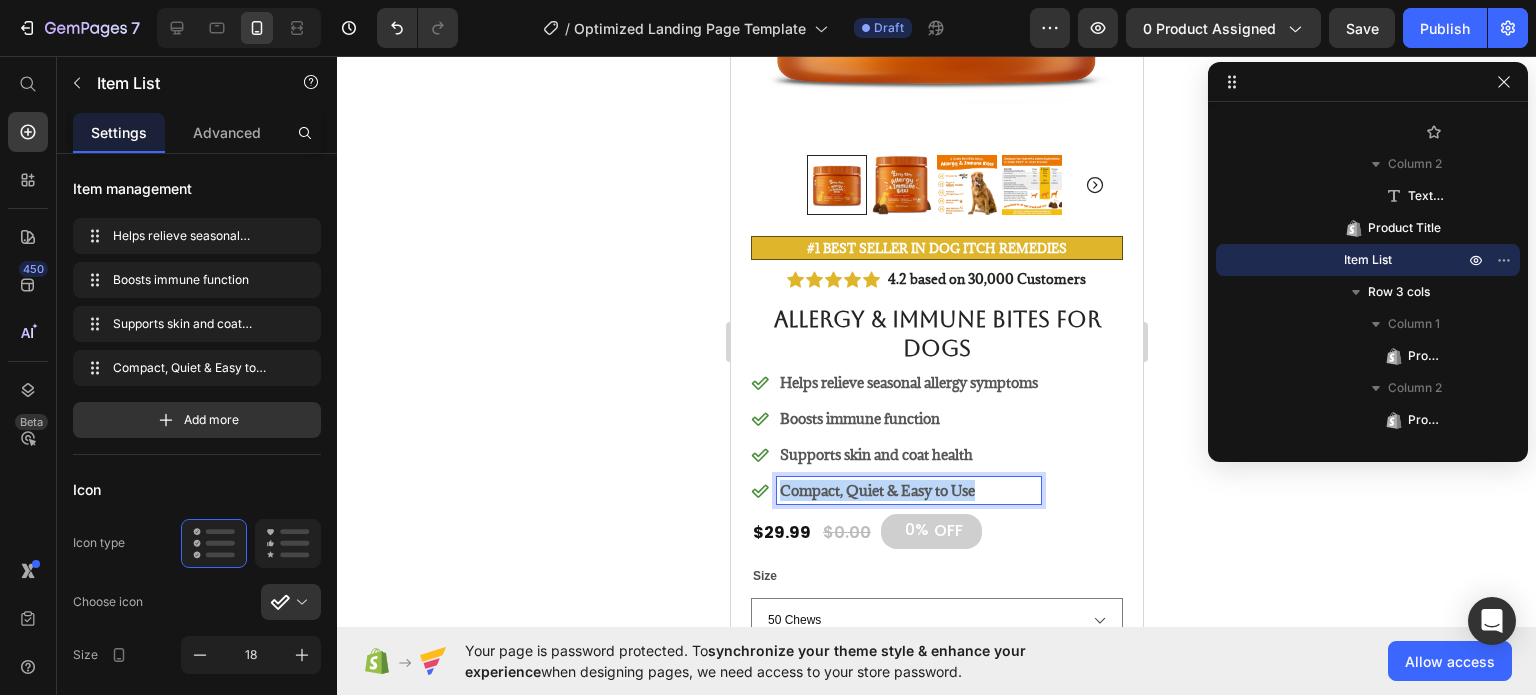 click on "Compact, Quiet & Easy to Use" at bounding box center [876, 490] 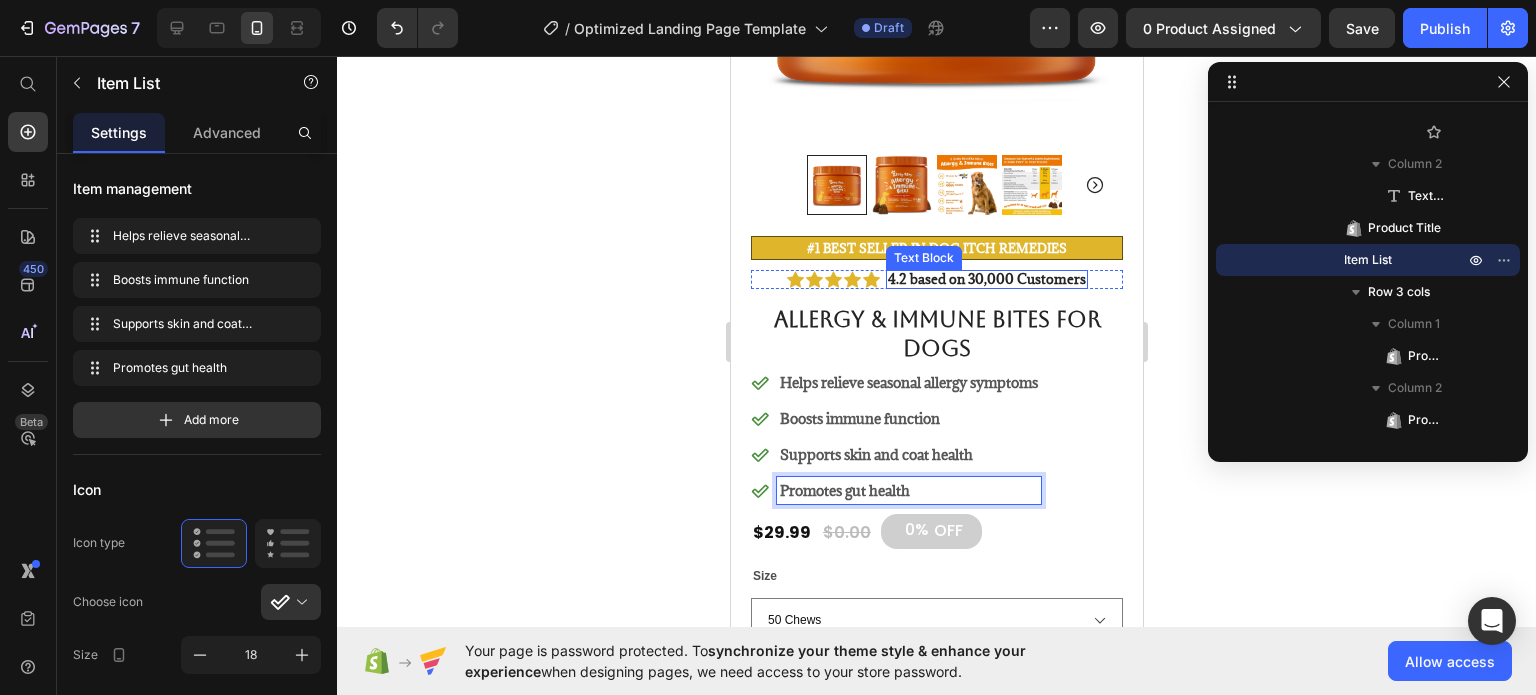 click on "4.2 based on 30,000 Customers" at bounding box center [986, 279] 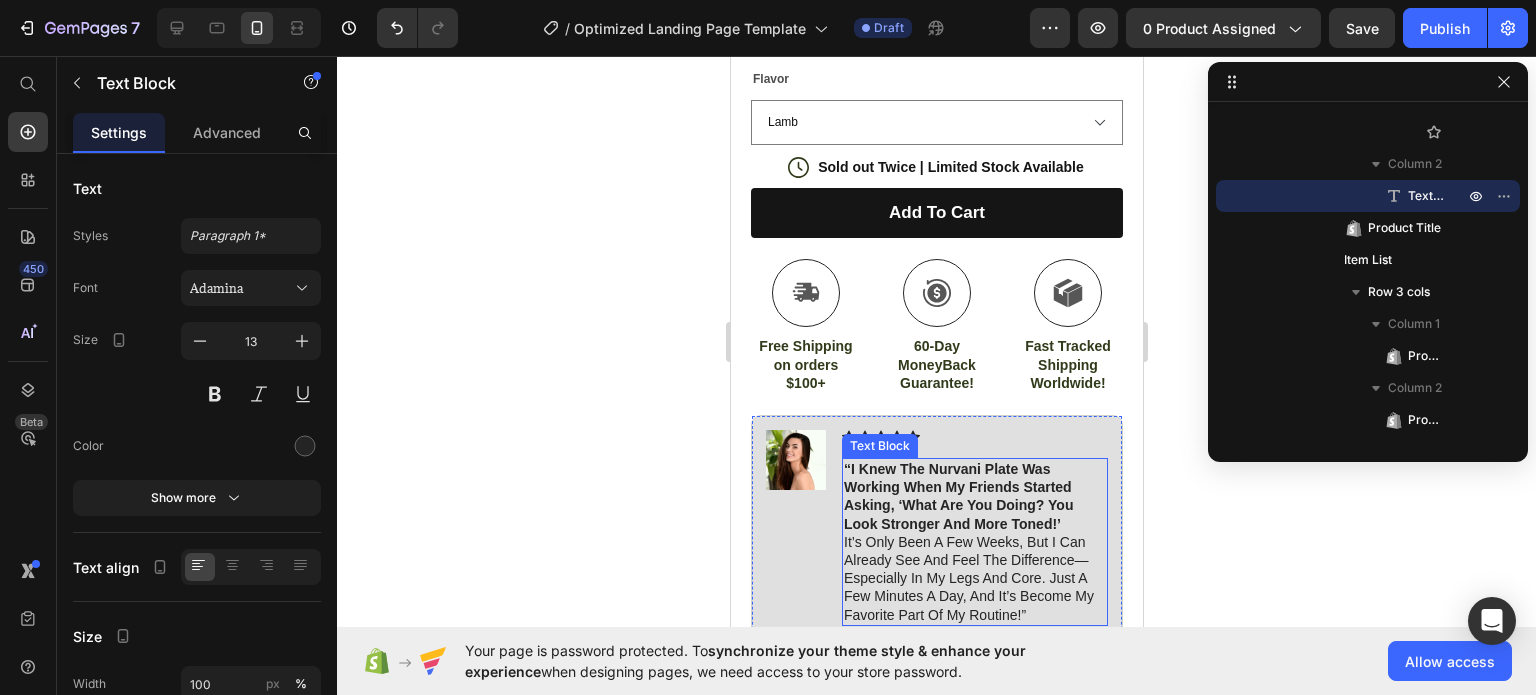 scroll, scrollTop: 1100, scrollLeft: 0, axis: vertical 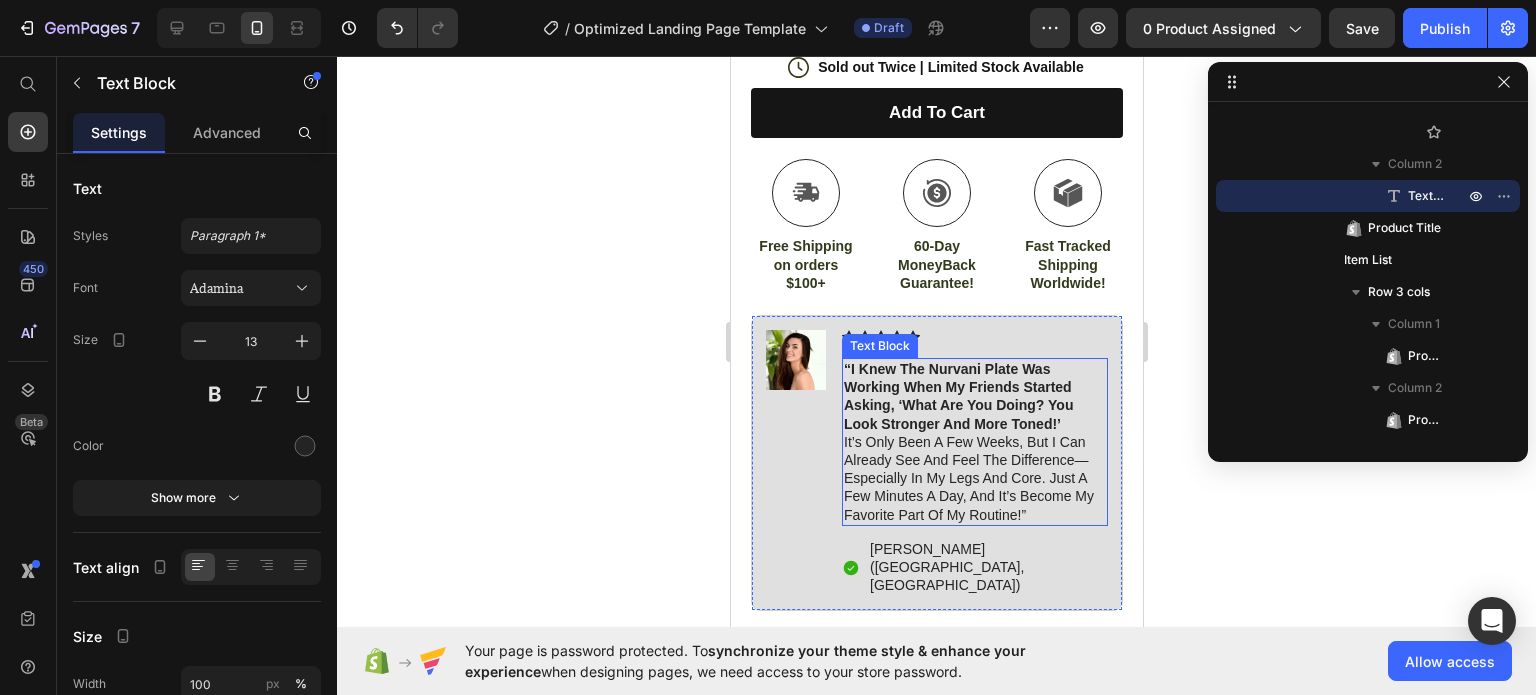 click on "“I knew the Nurvani Plate was working when my friends started asking, ‘What are you doing? You look stronger and more toned!’" at bounding box center (957, 396) 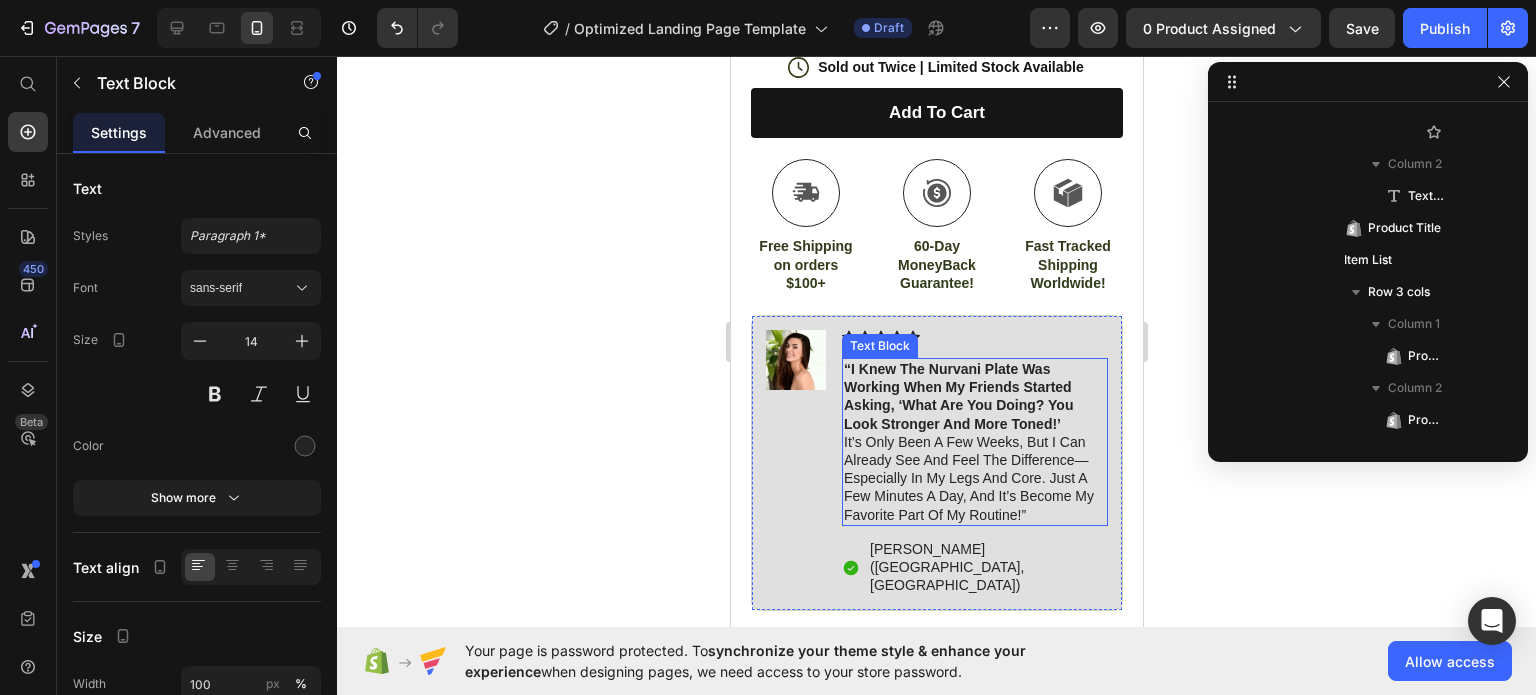 scroll, scrollTop: 2554, scrollLeft: 0, axis: vertical 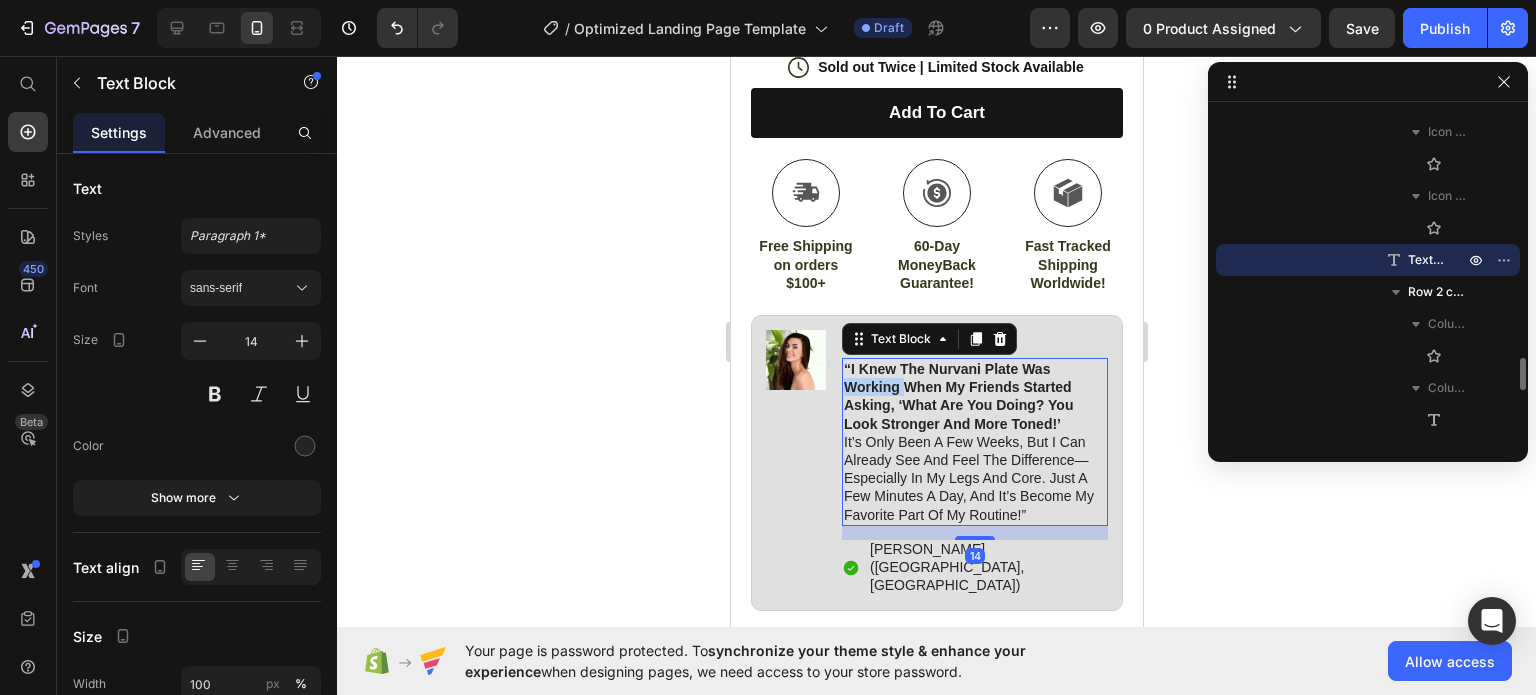 click on "“I knew the Nurvani Plate was working when my friends started asking, ‘What are you doing? You look stronger and more toned!’" at bounding box center (957, 396) 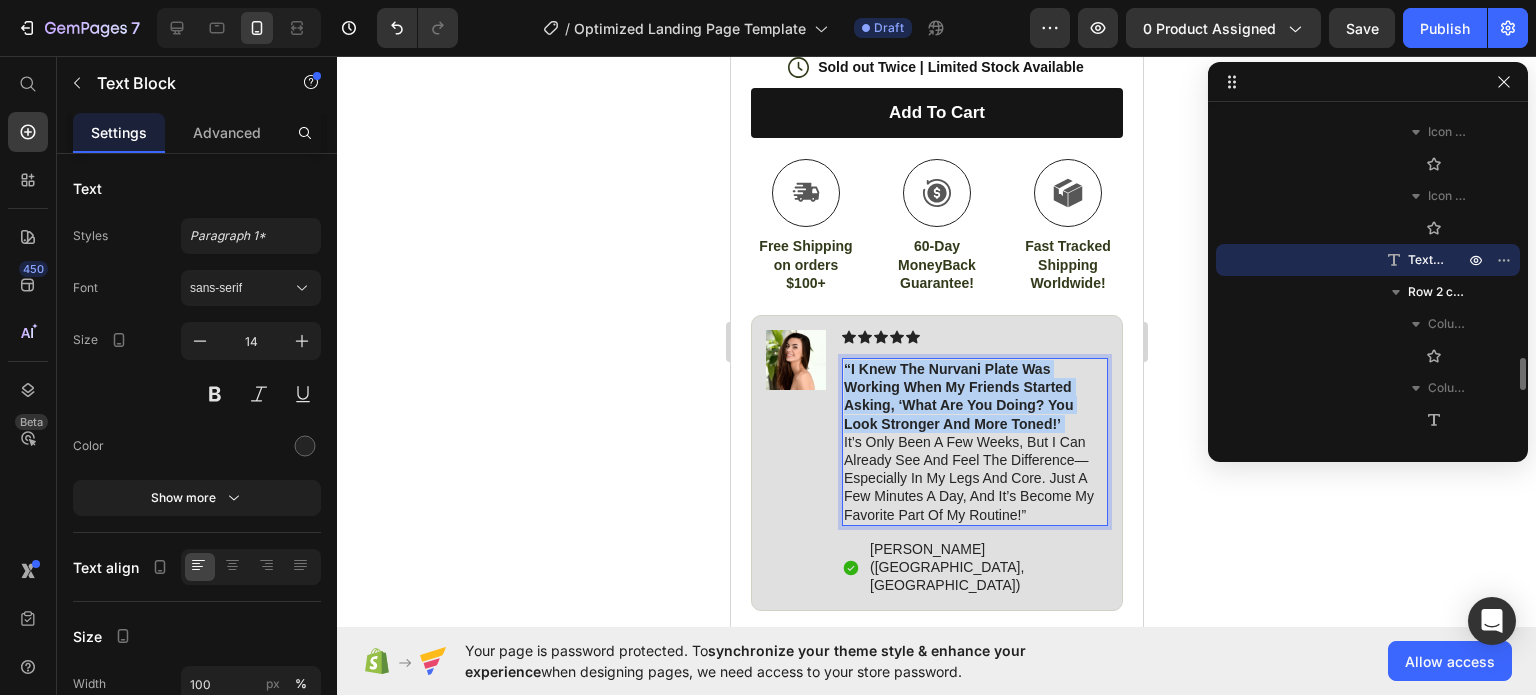 click on "“I knew the Nurvani Plate was working when my friends started asking, ‘What are you doing? You look stronger and more toned!’" at bounding box center (957, 396) 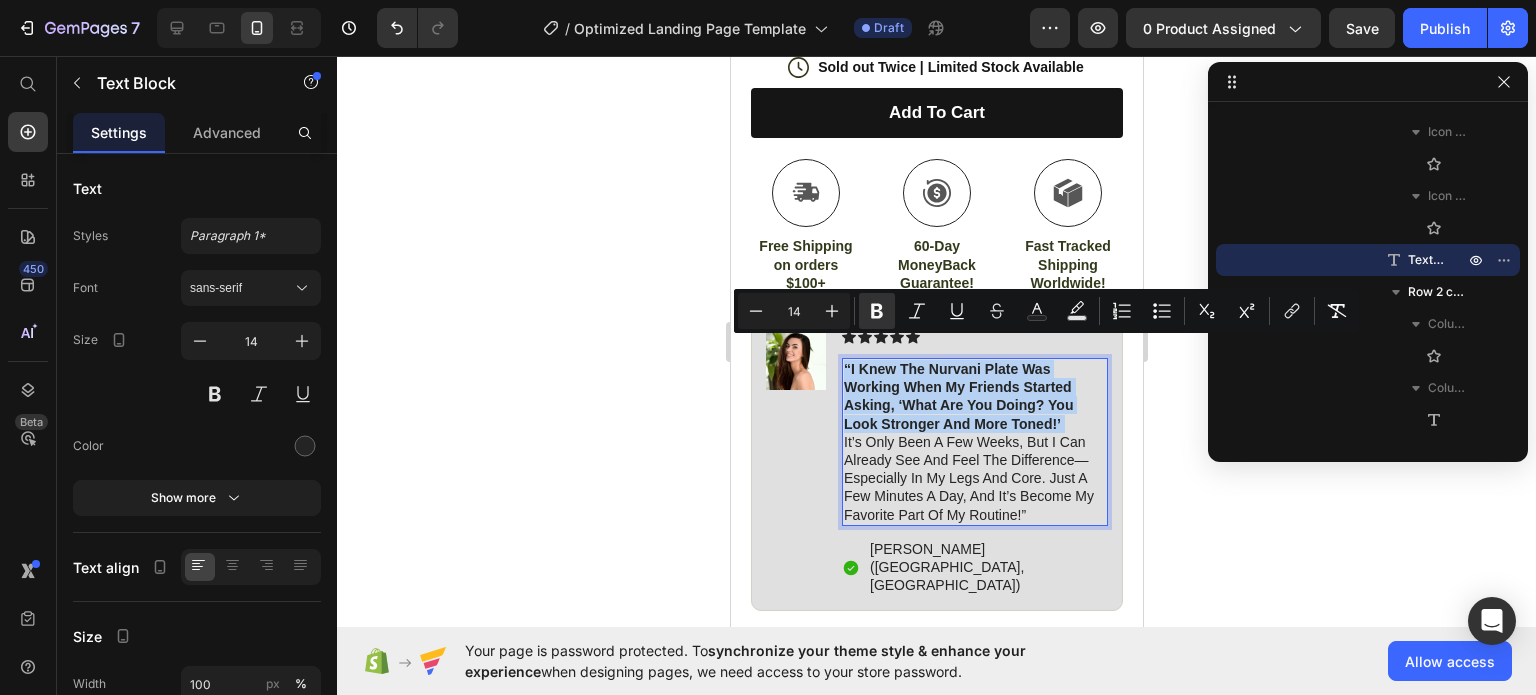 click on "“I knew the Nurvani Plate was working when my friends started asking, ‘What are you doing? You look stronger and more toned!’" at bounding box center (957, 396) 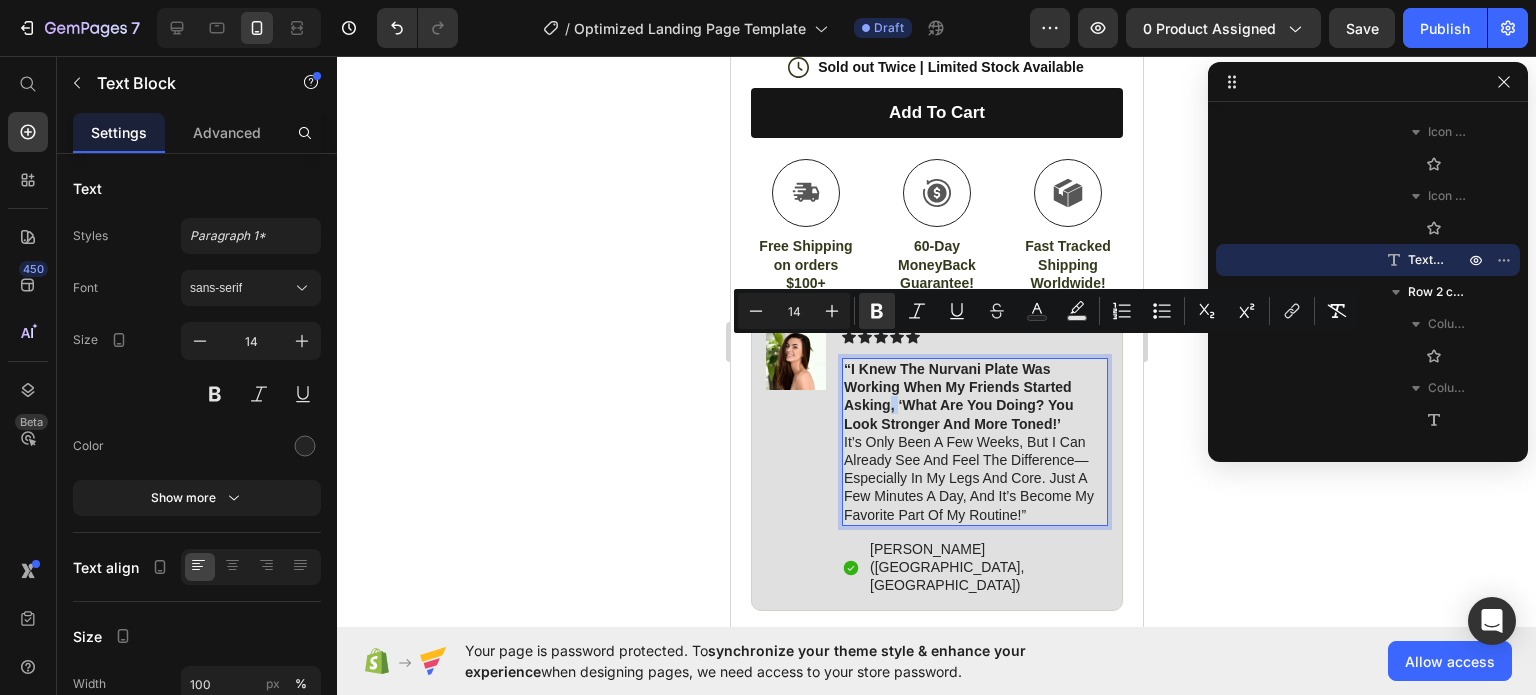 click on "“I knew the Nurvani Plate was working when my friends started asking, ‘What are you doing? You look stronger and more toned!’" at bounding box center [957, 396] 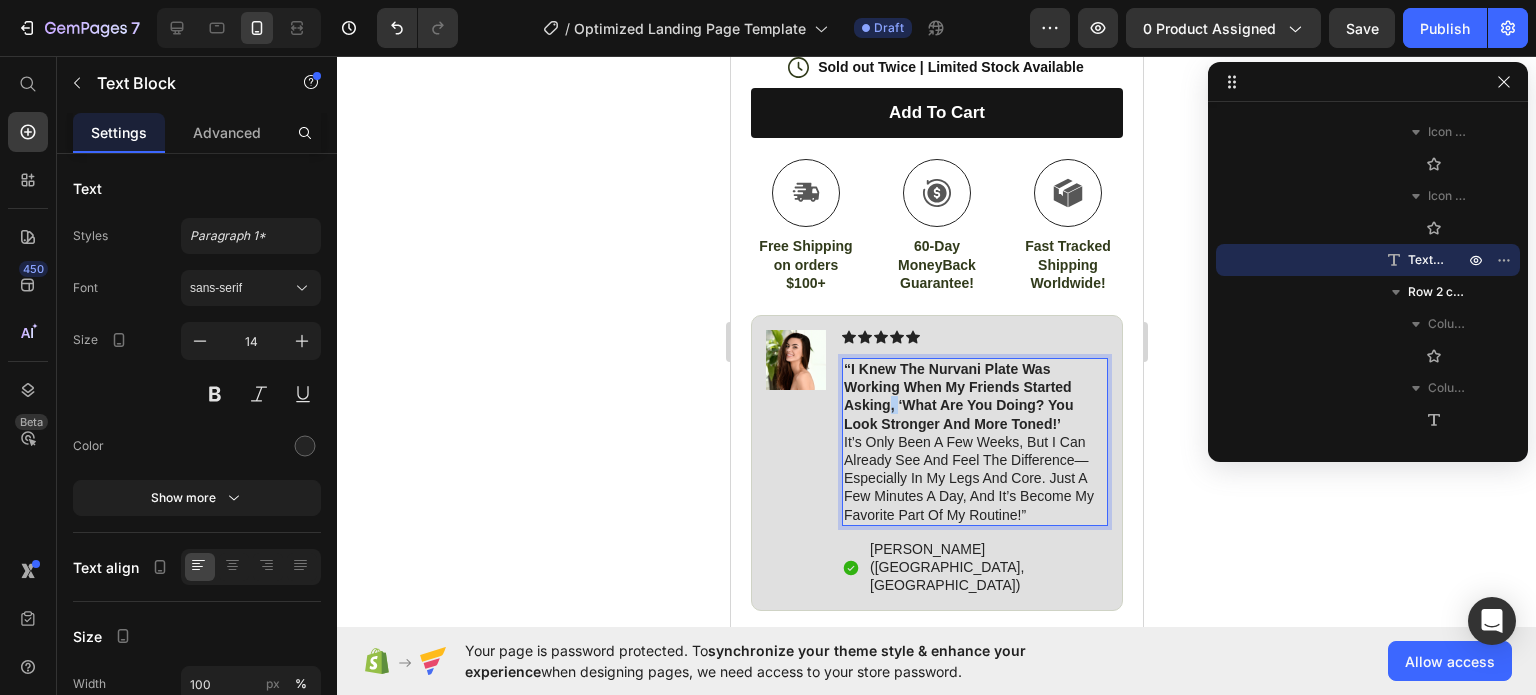 click on "“I knew the Nurvani Plate was working when my friends started asking, ‘What are you doing? You look stronger and more toned!’" at bounding box center (957, 396) 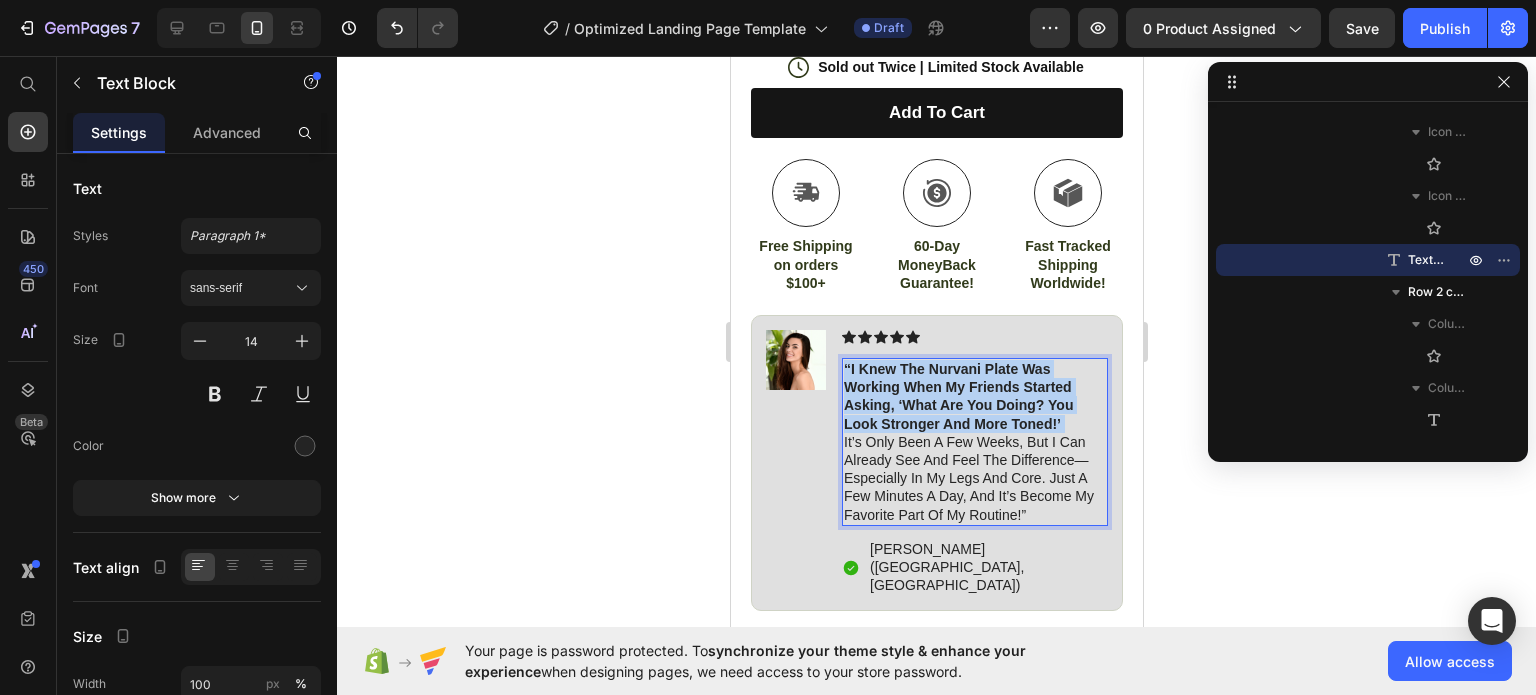 click on "“I knew the Nurvani Plate was working when my friends started asking, ‘What are you doing? You look stronger and more toned!’" at bounding box center [957, 396] 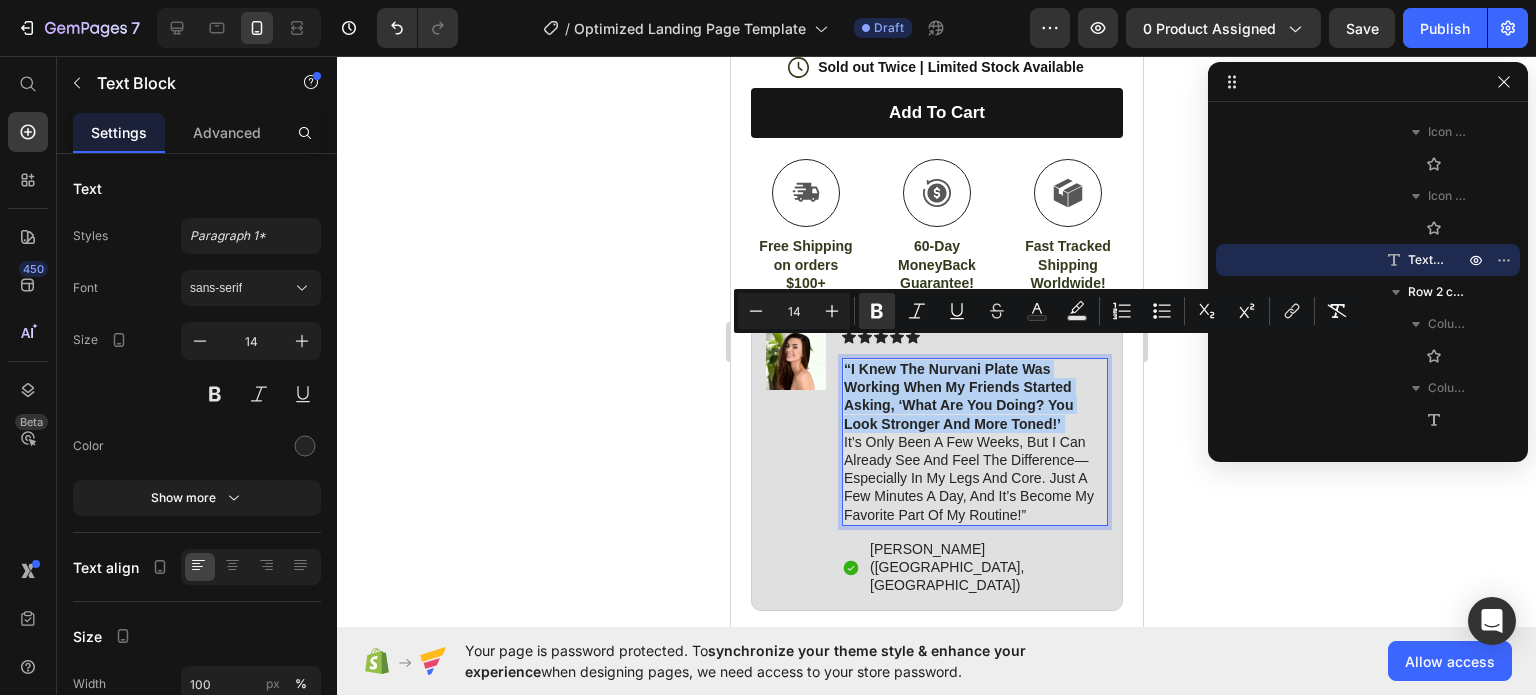click on "“I knew the Nurvani Plate was working when my friends started asking, ‘What are you doing? You look stronger and more toned!’" at bounding box center [957, 396] 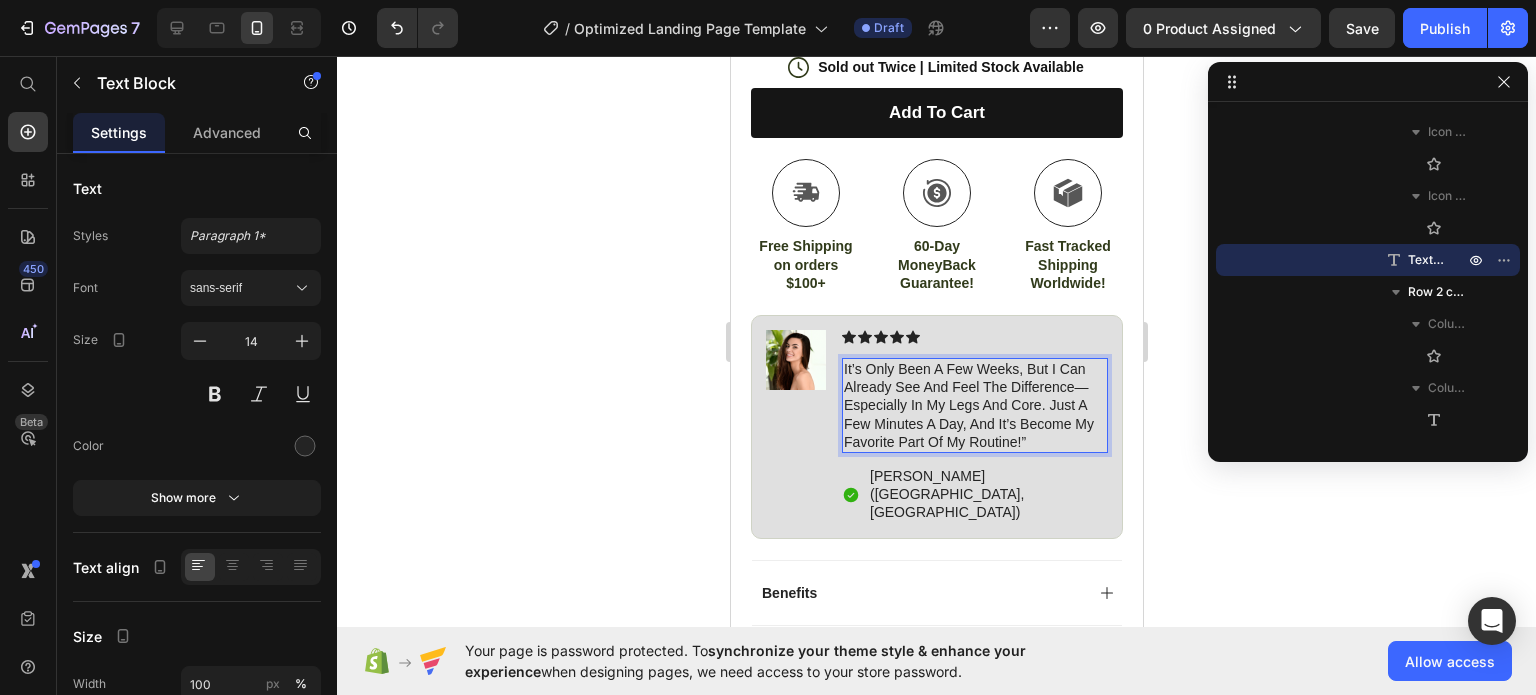 click on "It’s only been a few weeks, but I can already see and feel the difference—especially in my legs and core. Just a few minutes a day, and it’s become my favorite part of my routine!”" at bounding box center [974, 405] 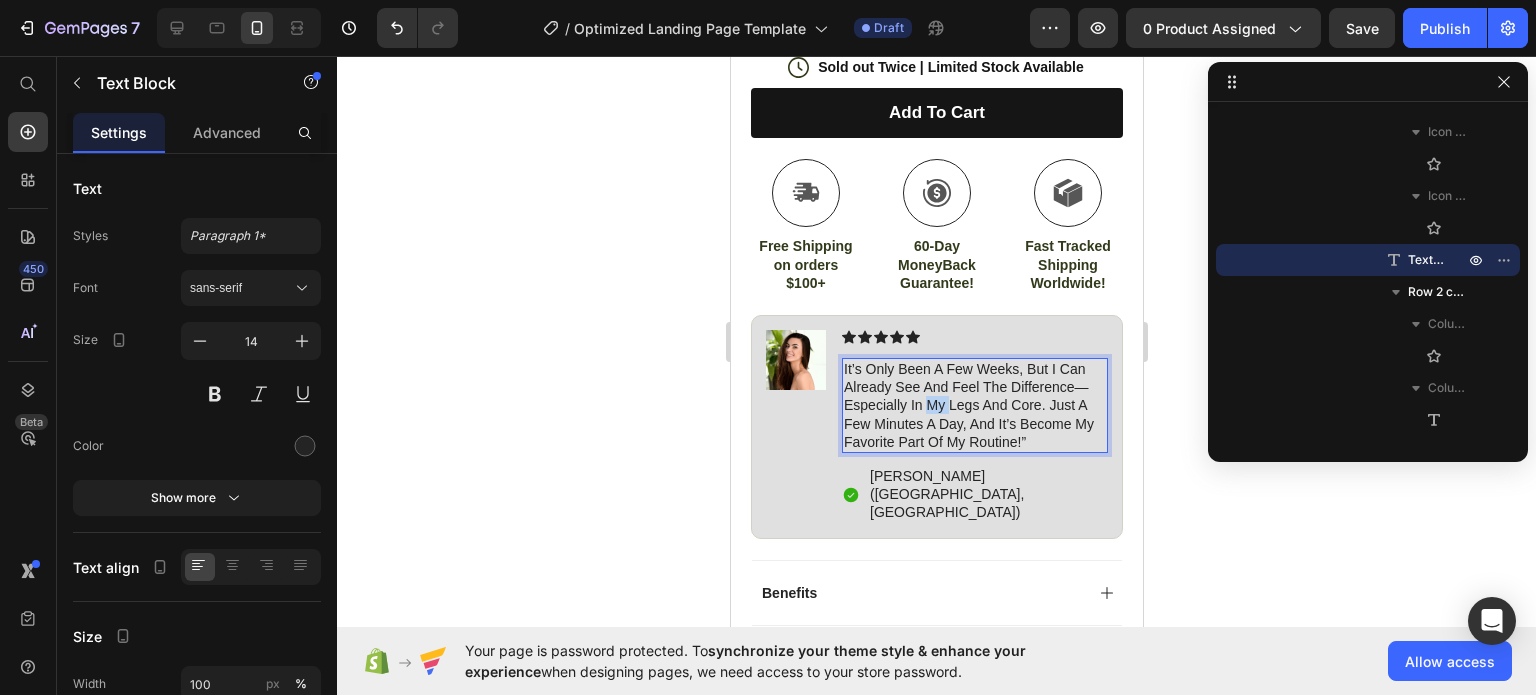 click on "It’s only been a few weeks, but I can already see and feel the difference—especially in my legs and core. Just a few minutes a day, and it’s become my favorite part of my routine!”" at bounding box center [974, 405] 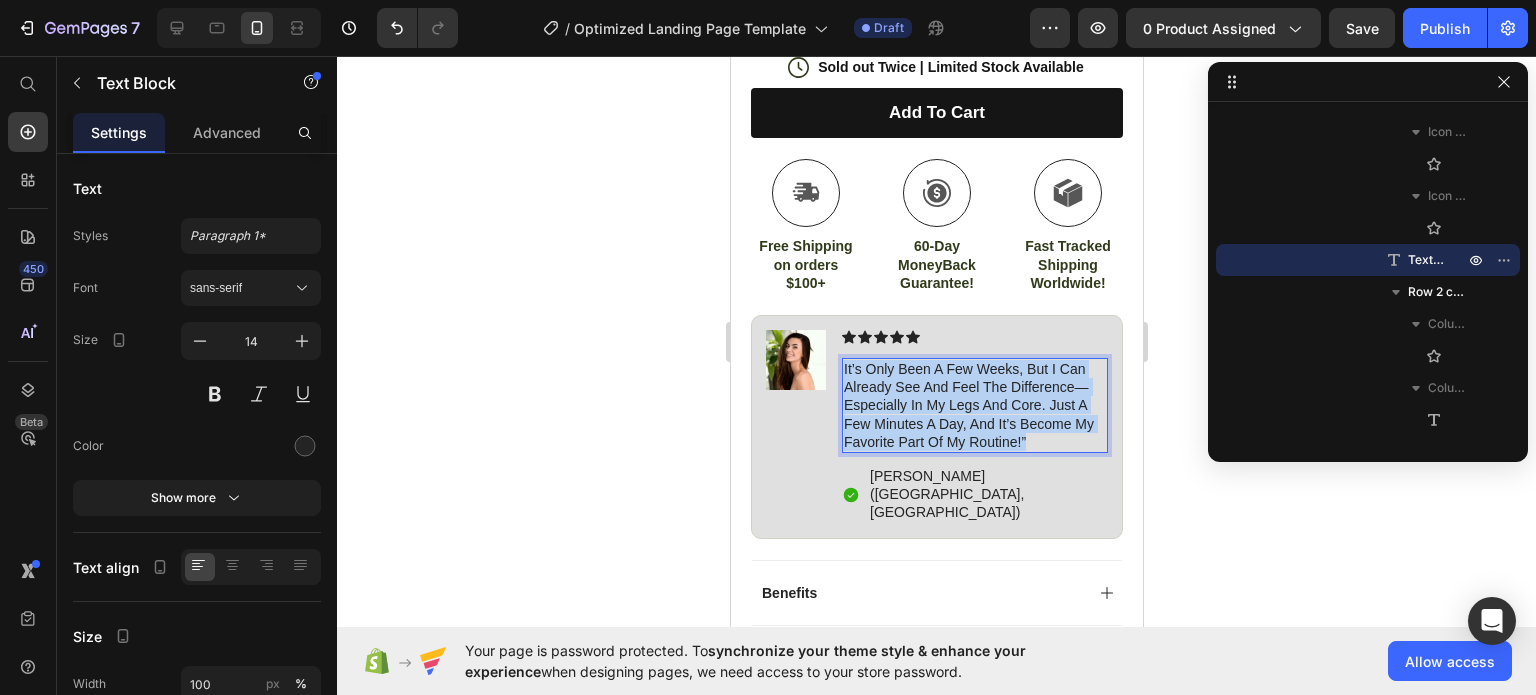 click on "It’s only been a few weeks, but I can already see and feel the difference—especially in my legs and core. Just a few minutes a day, and it’s become my favorite part of my routine!”" at bounding box center [974, 405] 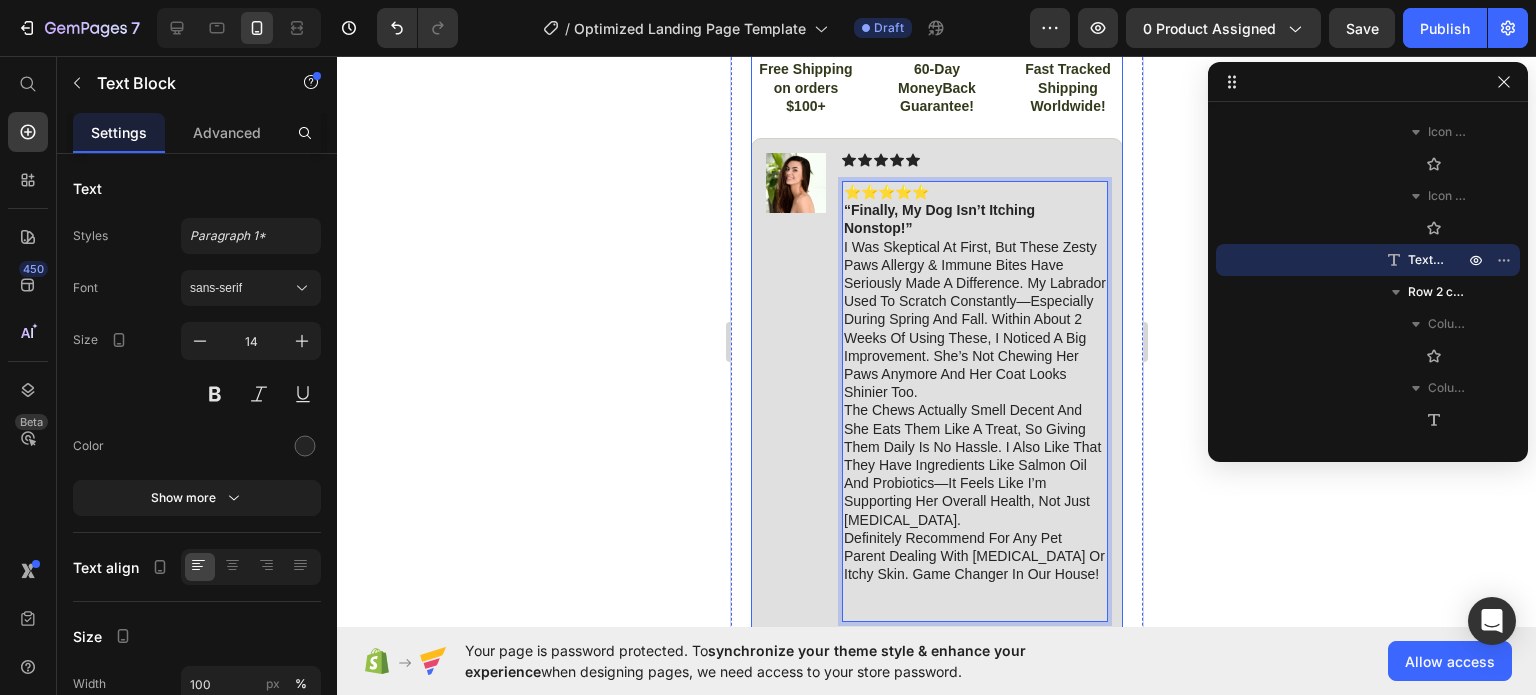 scroll, scrollTop: 1288, scrollLeft: 0, axis: vertical 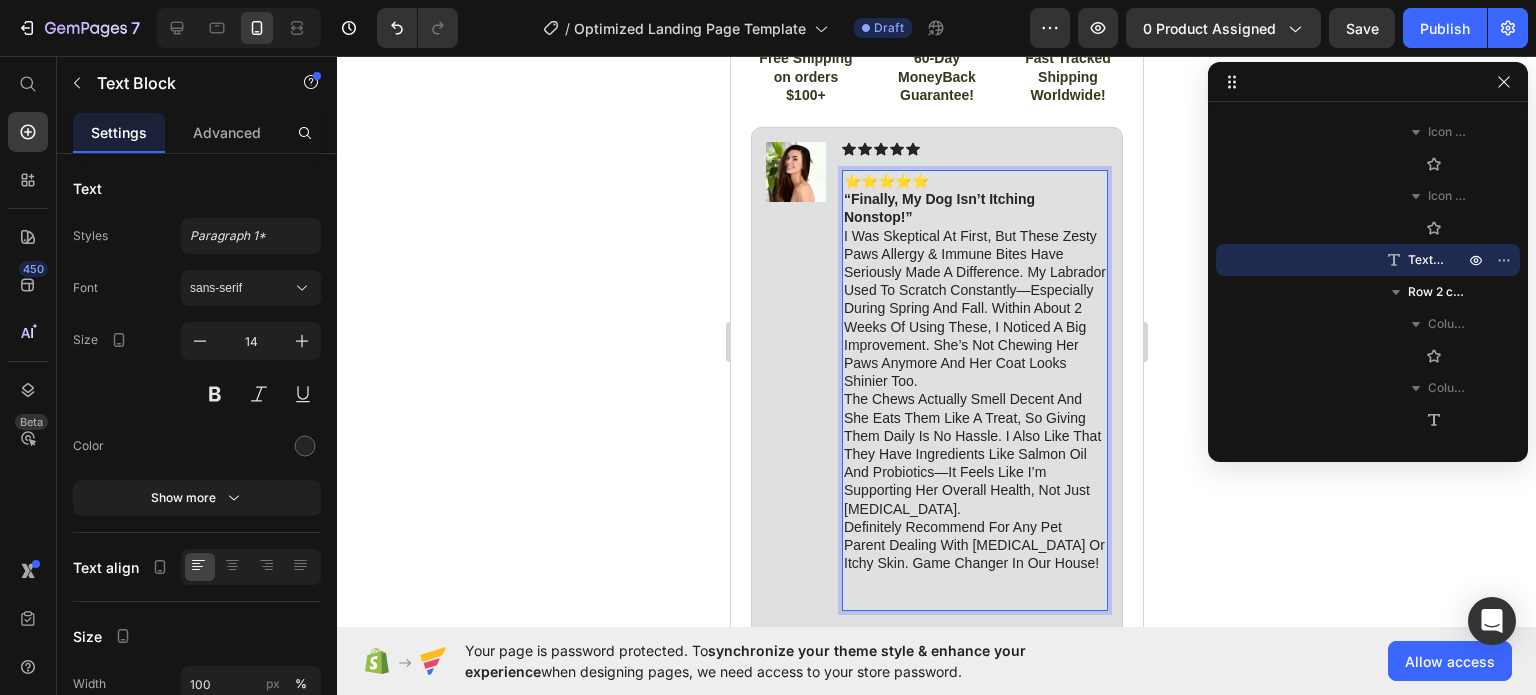 click on "⭐️⭐️⭐️⭐️⭐️ “Finally, my dog isn’t itching nonstop!”" at bounding box center (974, 199) 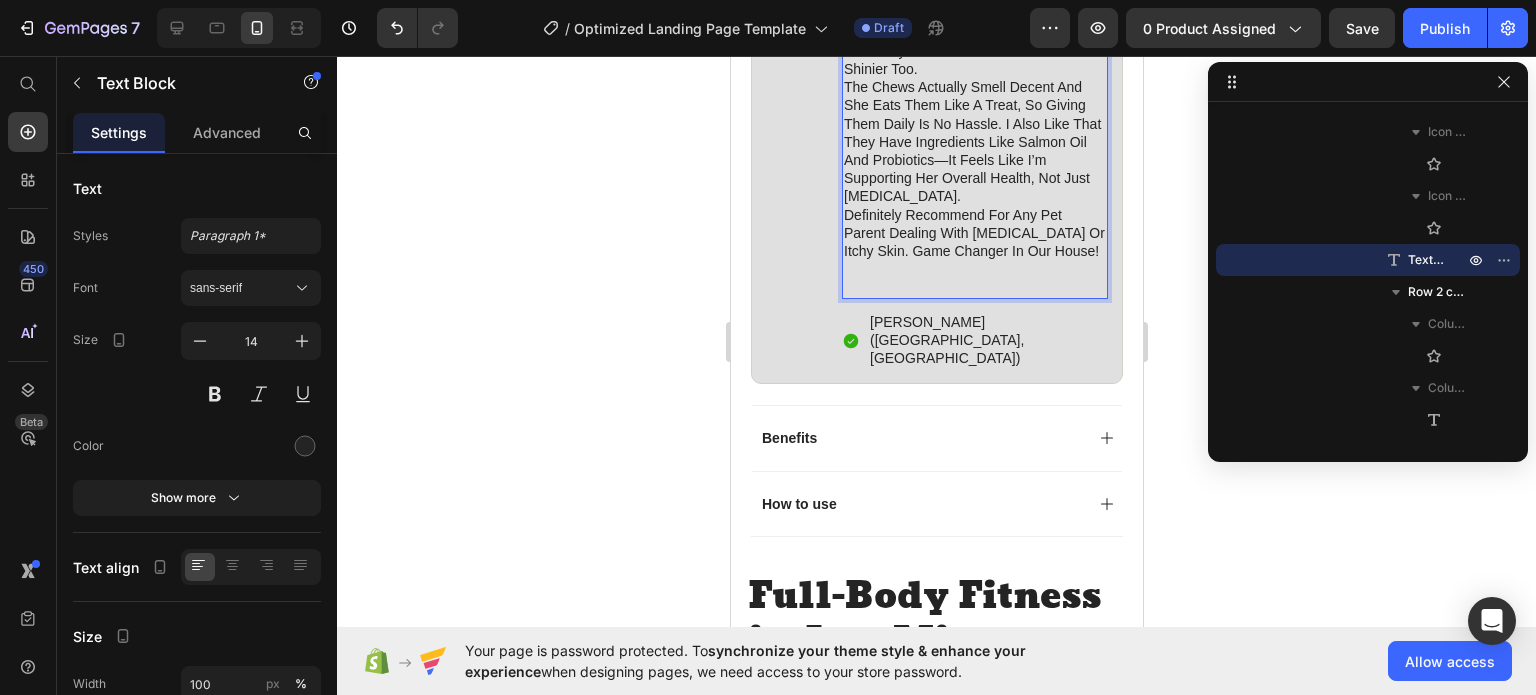 scroll, scrollTop: 1588, scrollLeft: 0, axis: vertical 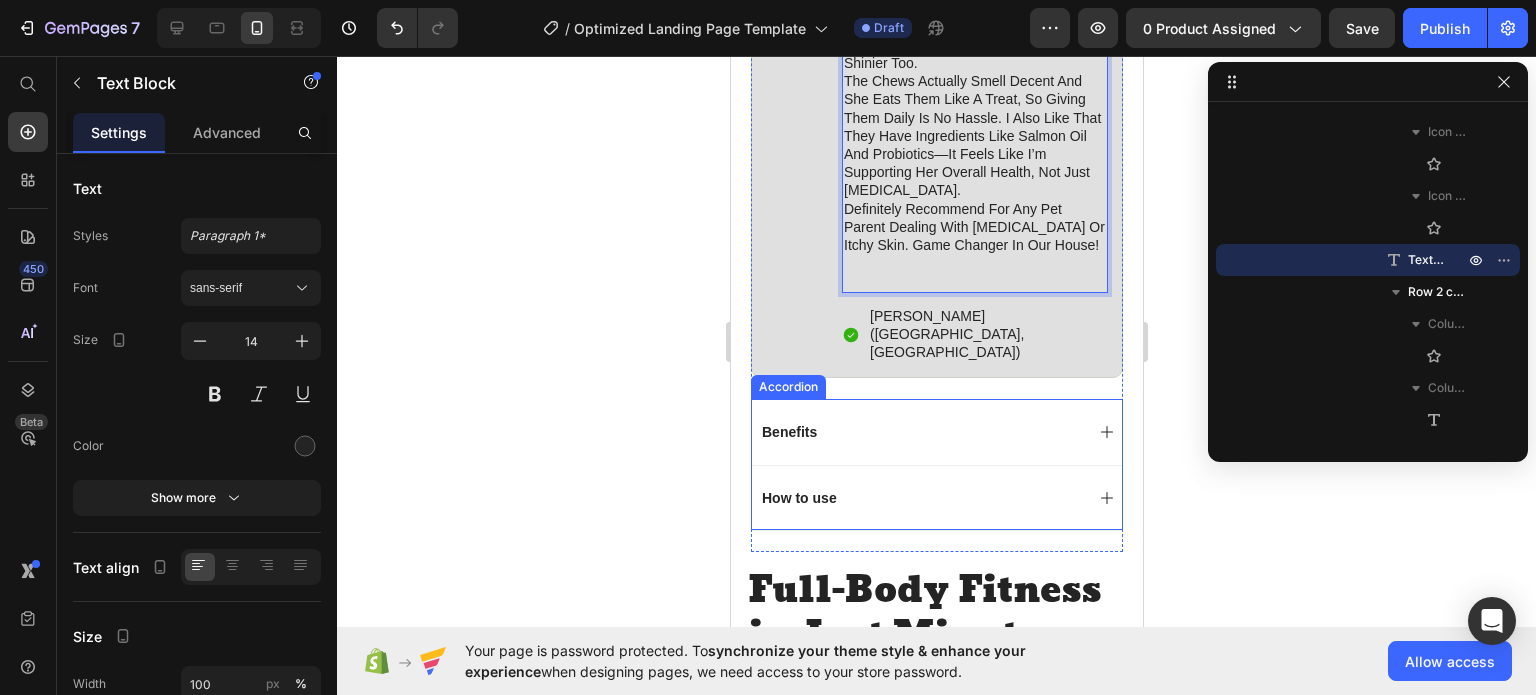 click on "Benefits" at bounding box center [936, 431] 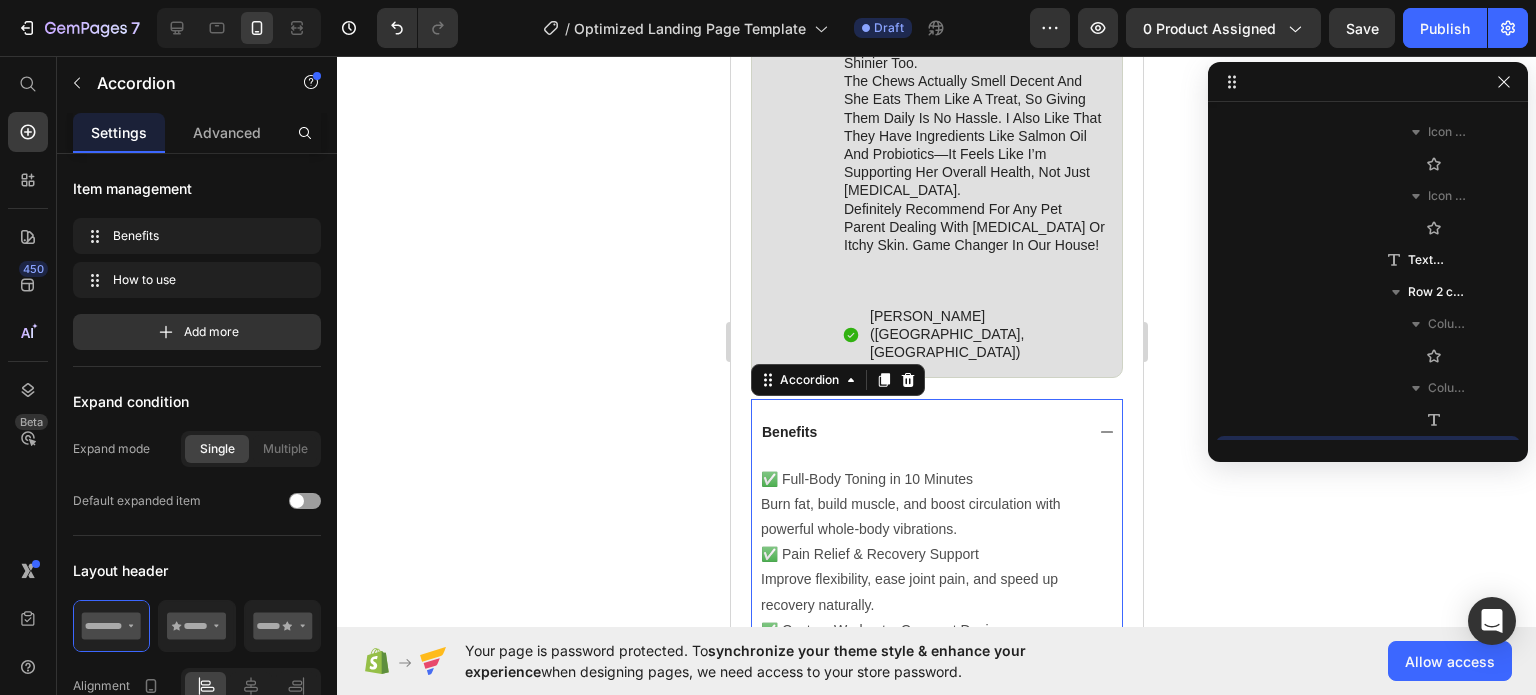 scroll, scrollTop: 0, scrollLeft: 0, axis: both 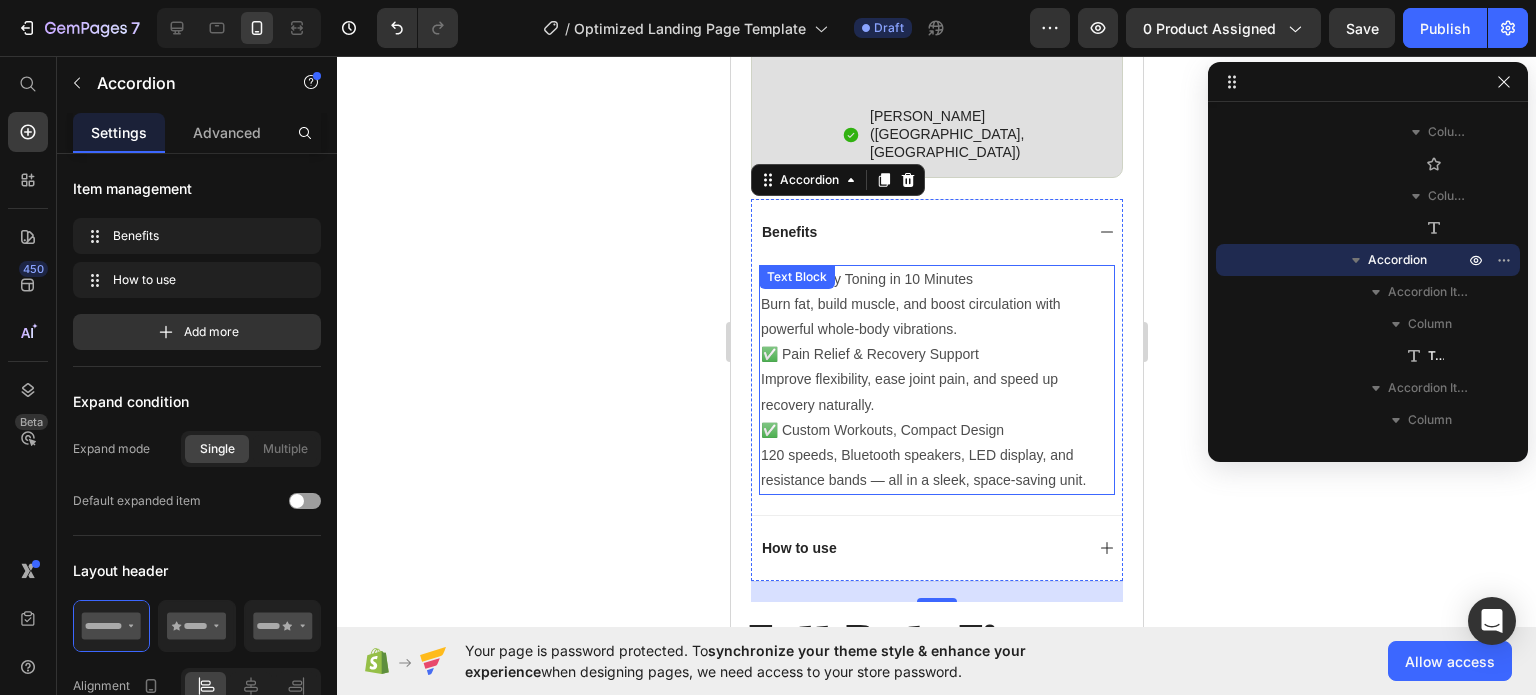 click on "✅ Pain Relief & Recovery Support" at bounding box center [936, 354] 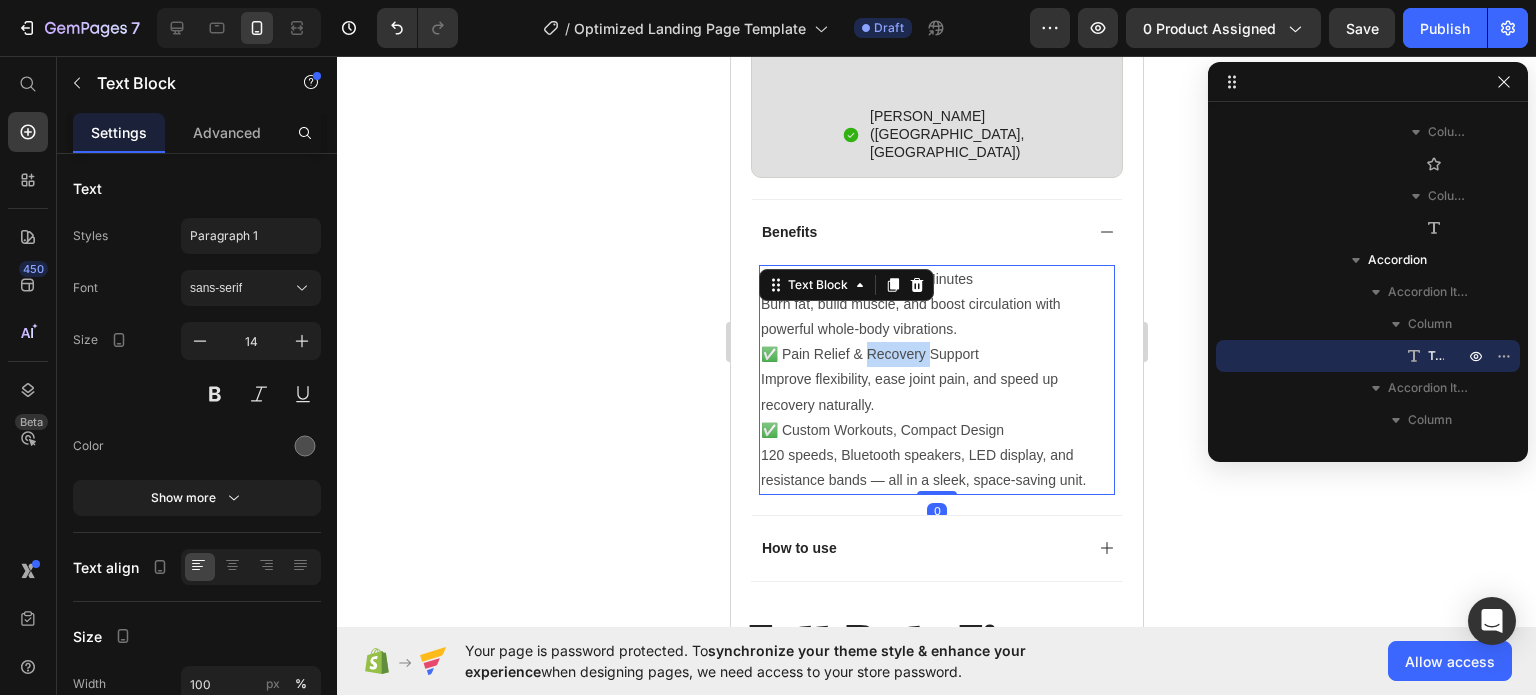 click on "✅ Pain Relief & Recovery Support" at bounding box center (936, 354) 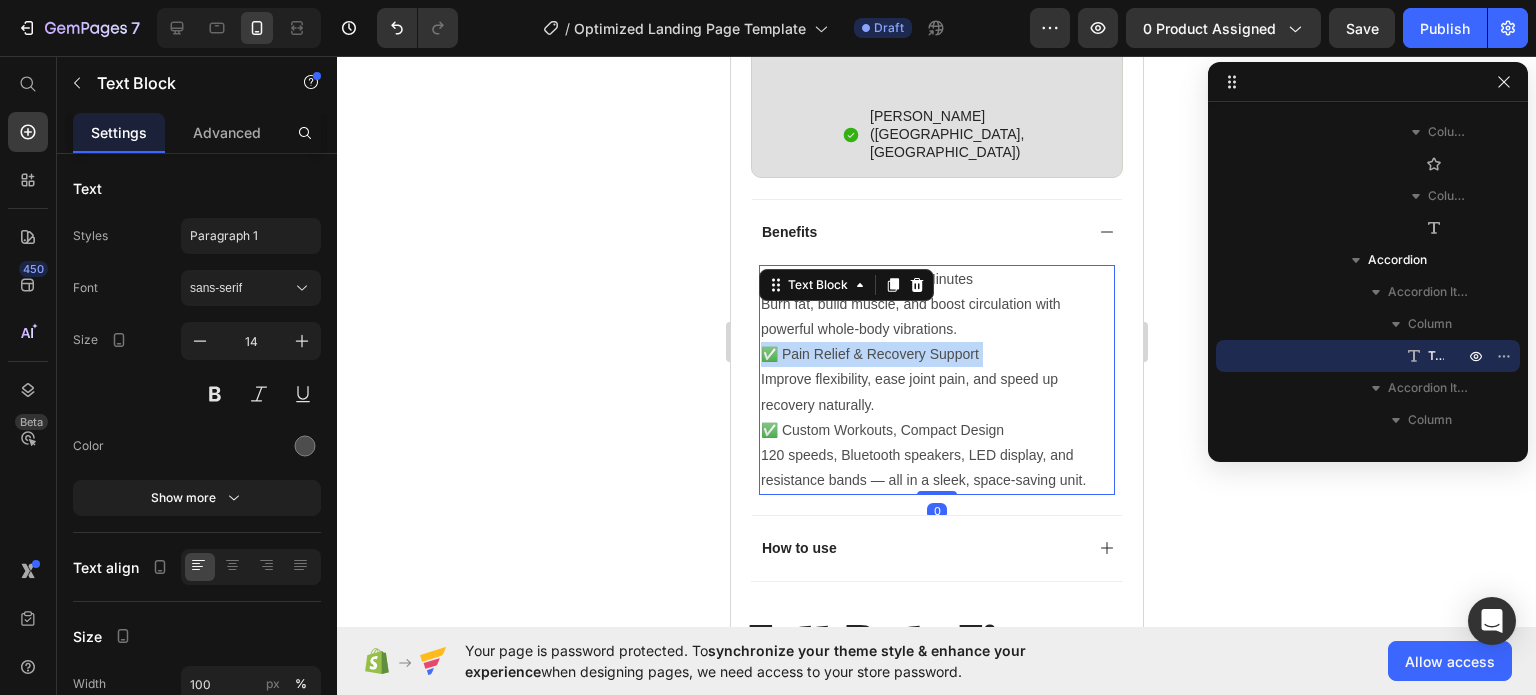 click on "✅ Pain Relief & Recovery Support" at bounding box center (936, 354) 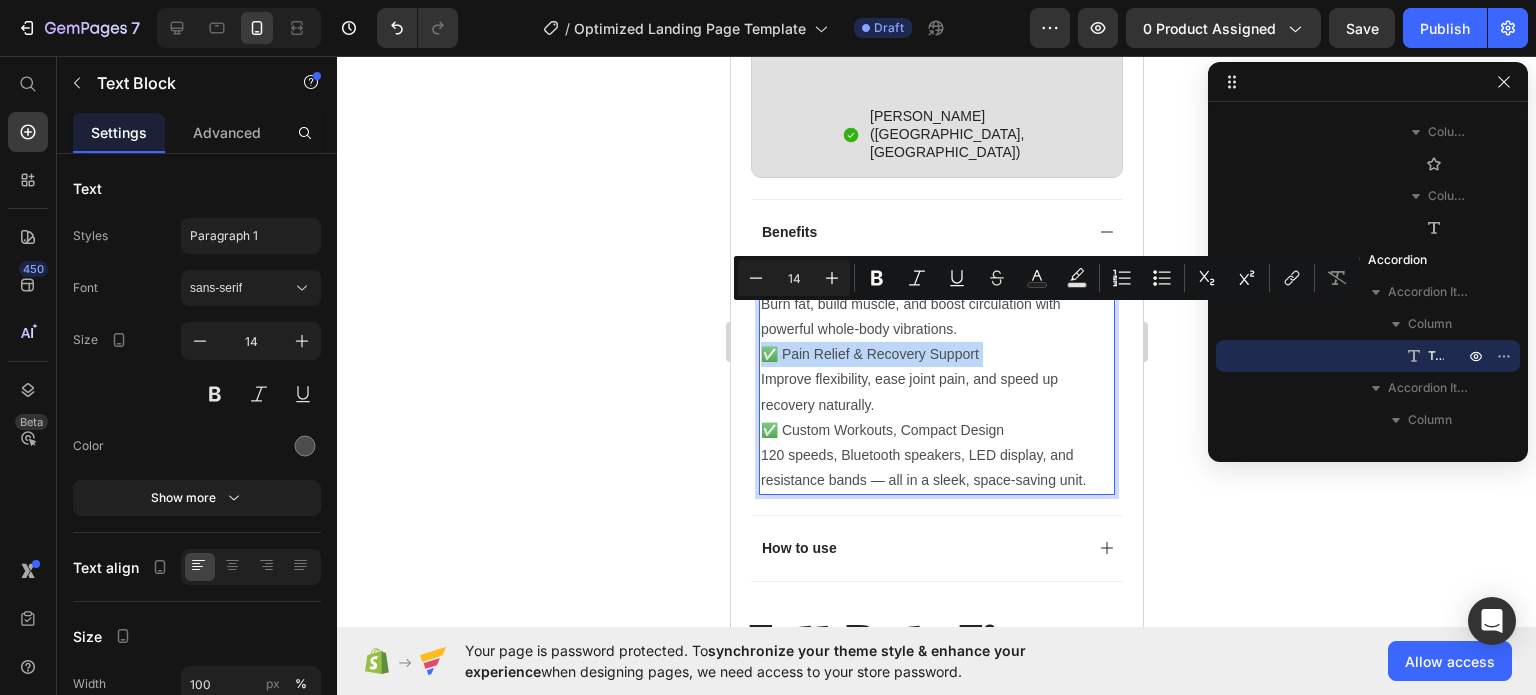 click on "✅ Pain Relief & Recovery Support" at bounding box center (936, 354) 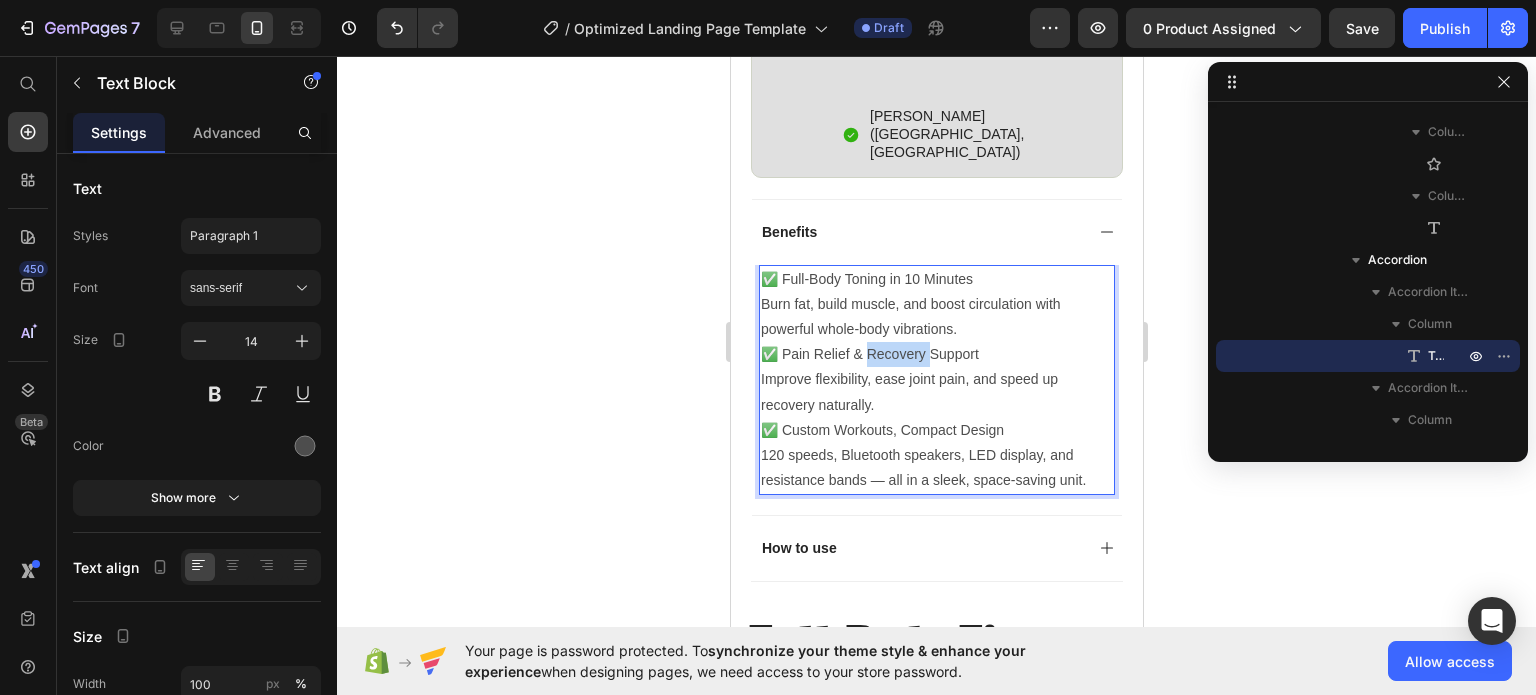 click on "✅ Pain Relief & Recovery Support" at bounding box center [936, 354] 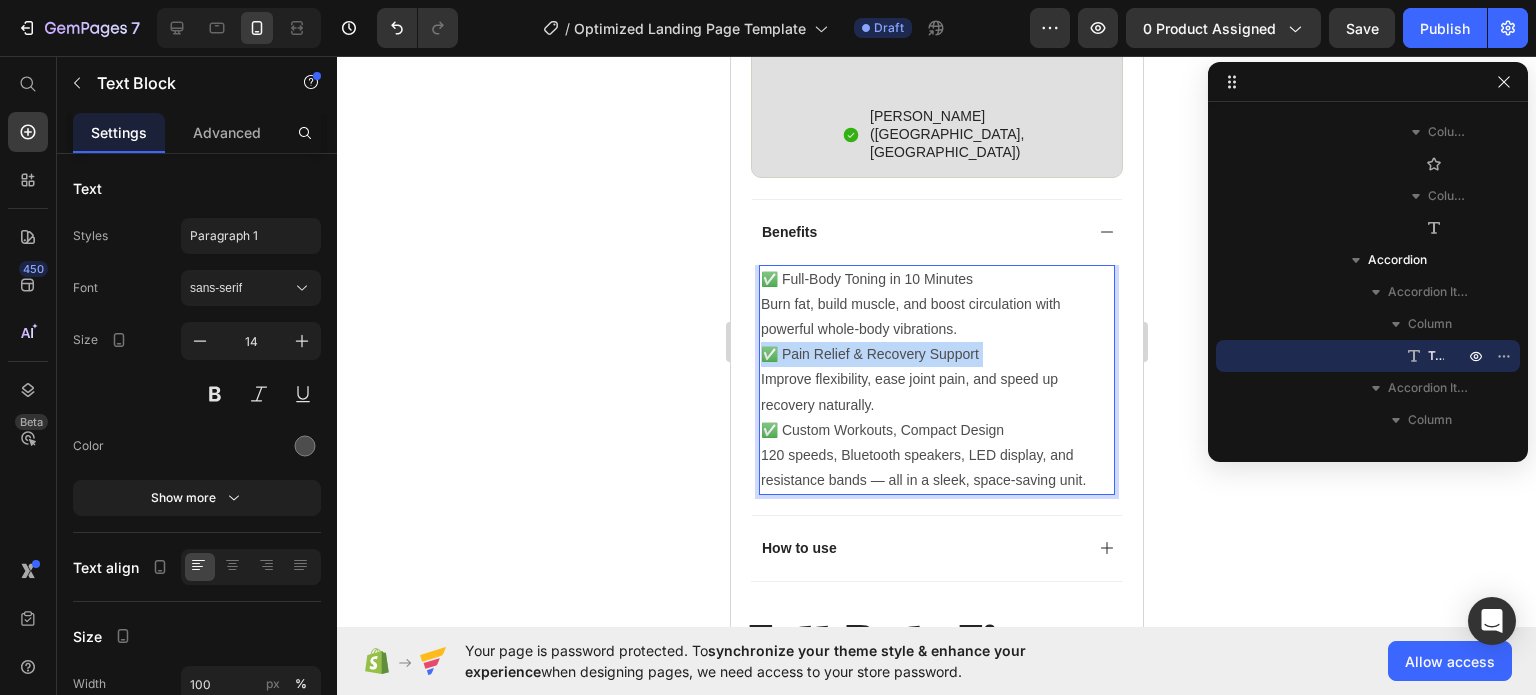 click on "✅ Pain Relief & Recovery Support" at bounding box center (936, 354) 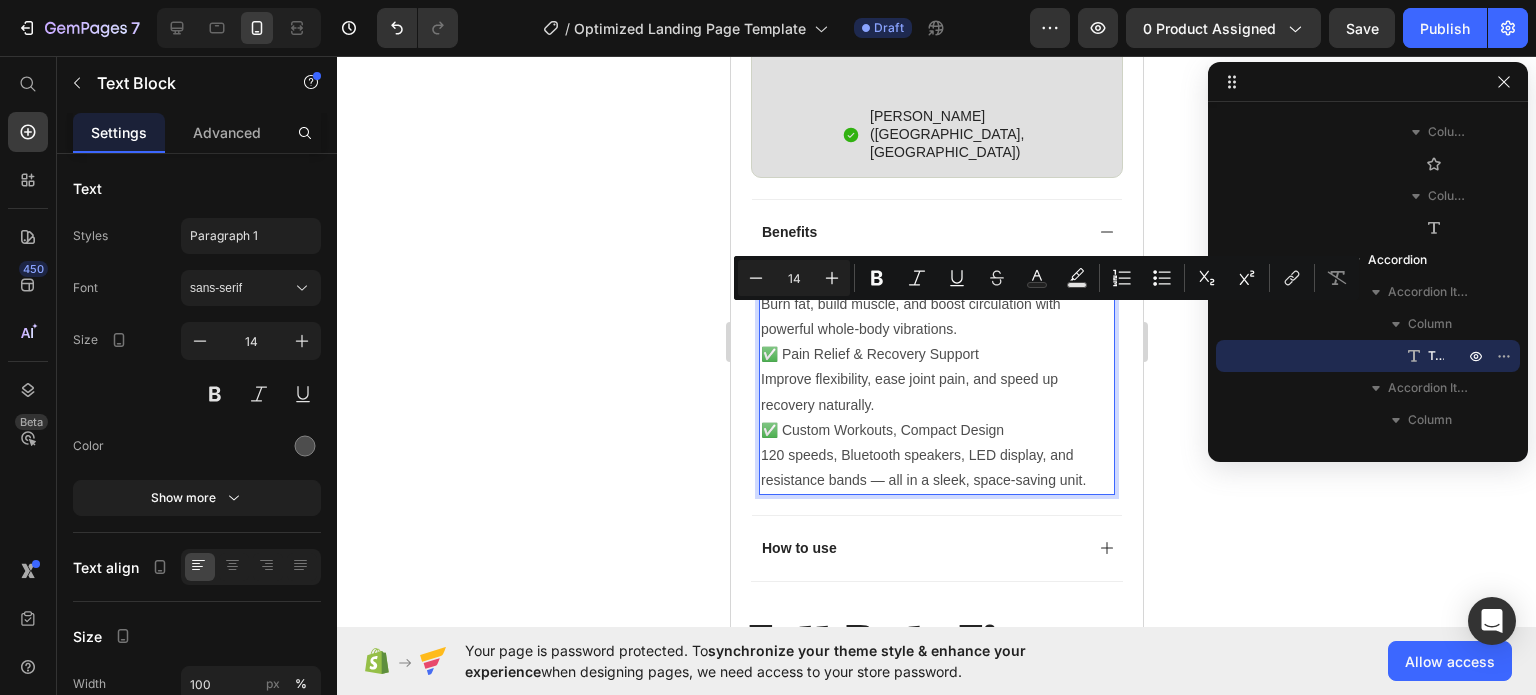 click on "✅ Full-Body Toning in 10 Minutes" at bounding box center (936, 279) 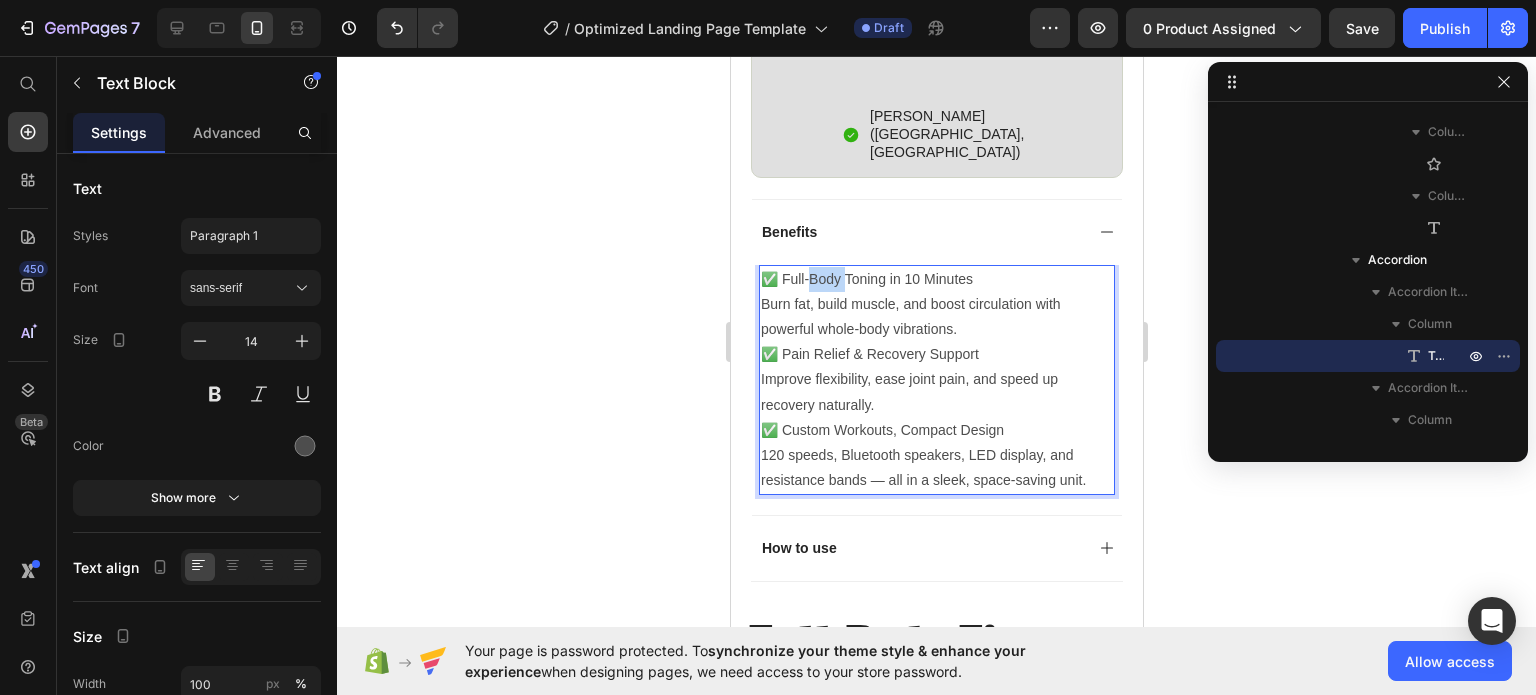 click on "✅ Full-Body Toning in 10 Minutes" at bounding box center [936, 279] 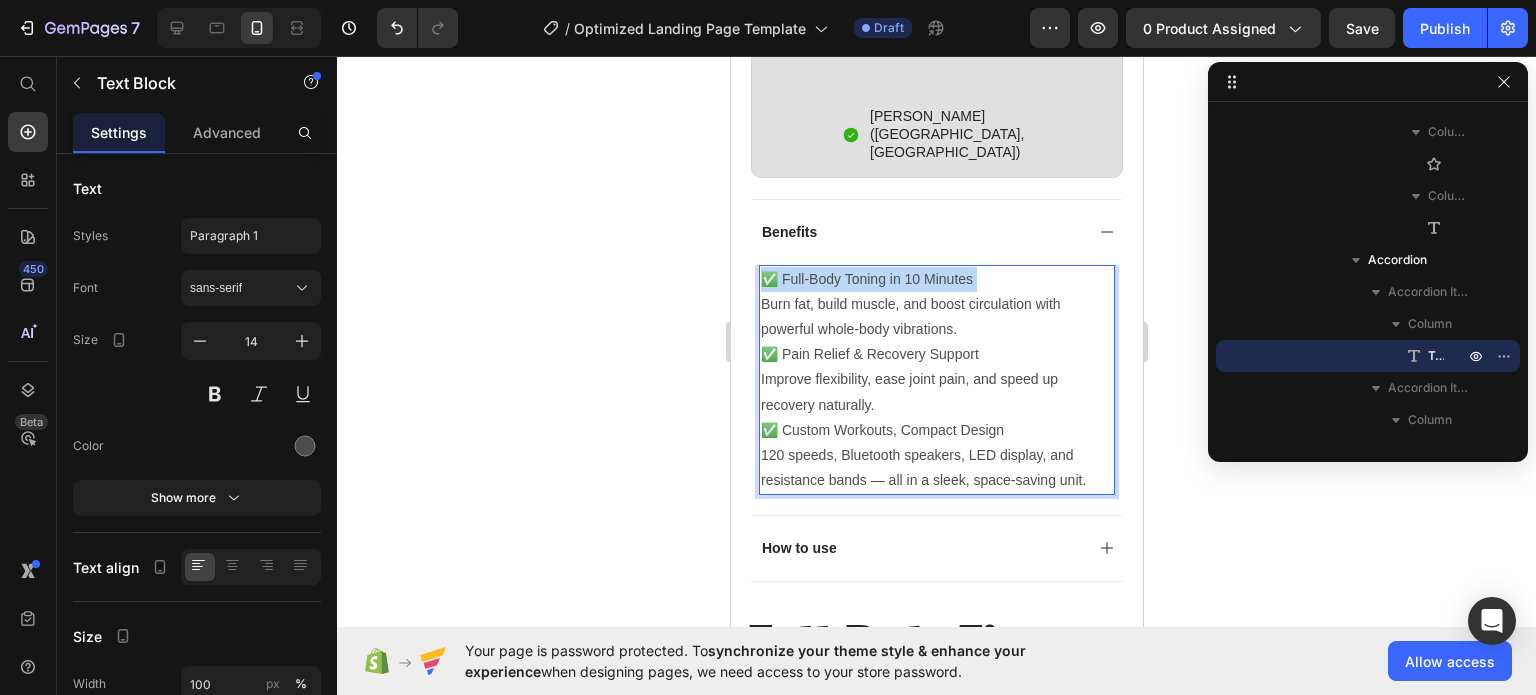 click on "✅ Full-Body Toning in 10 Minutes" at bounding box center (936, 279) 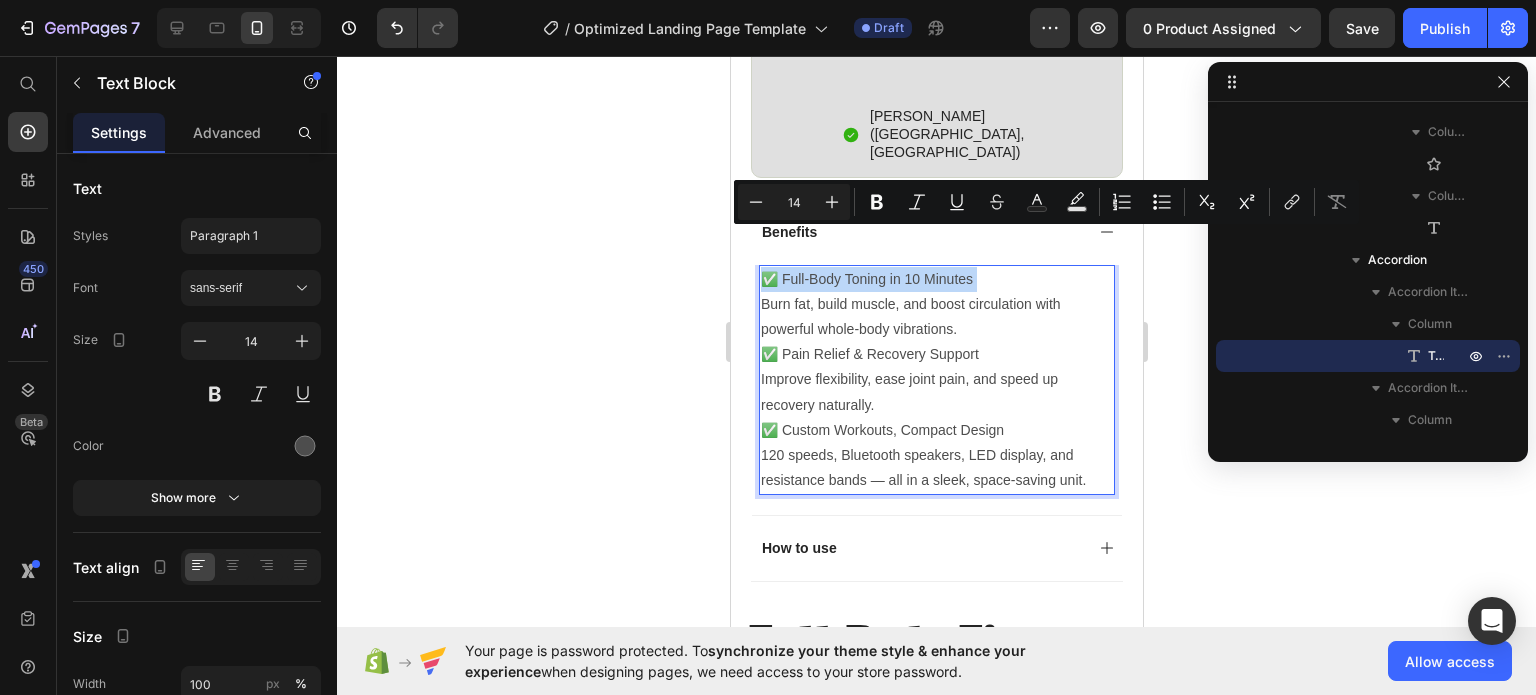 click on "✅ Full-Body Toning in 10 Minutes" at bounding box center [936, 279] 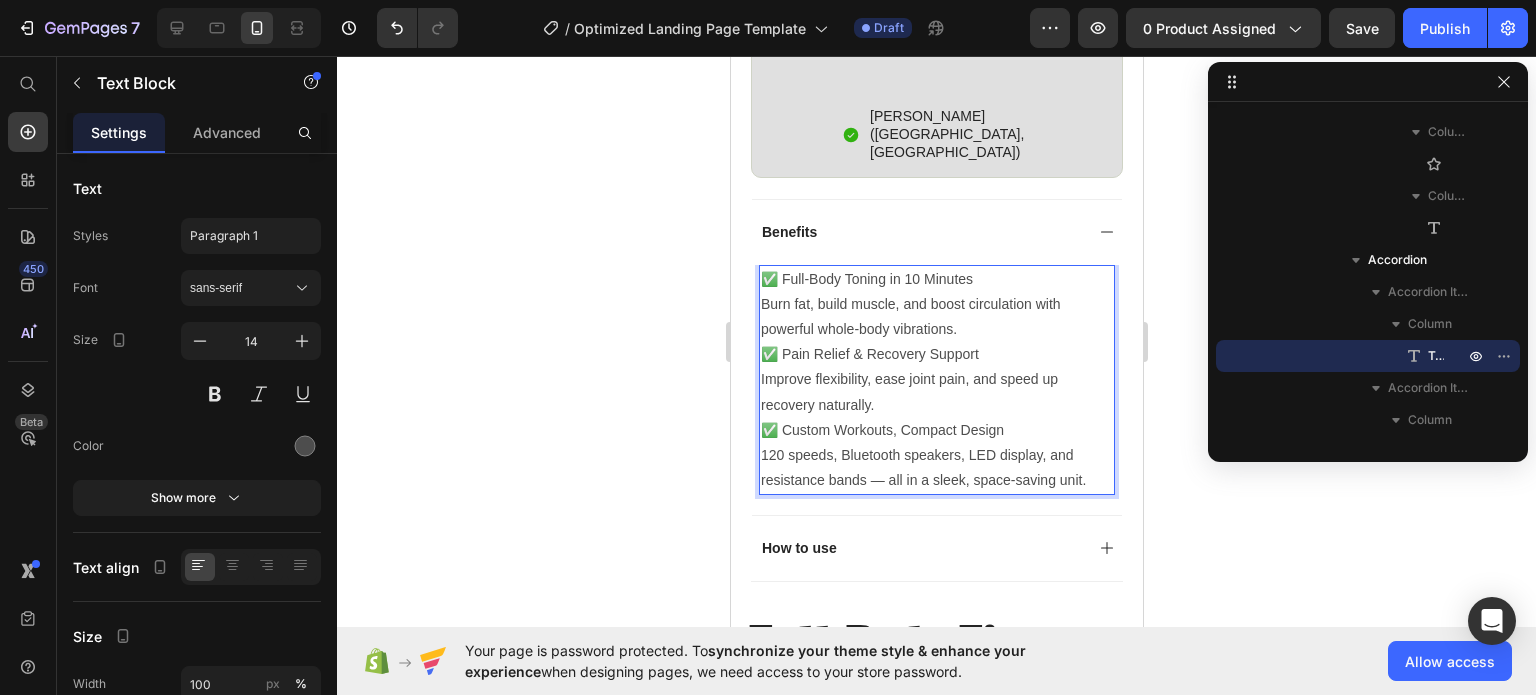 click on "✅ Full-Body Toning in 10 Minutes" at bounding box center (936, 279) 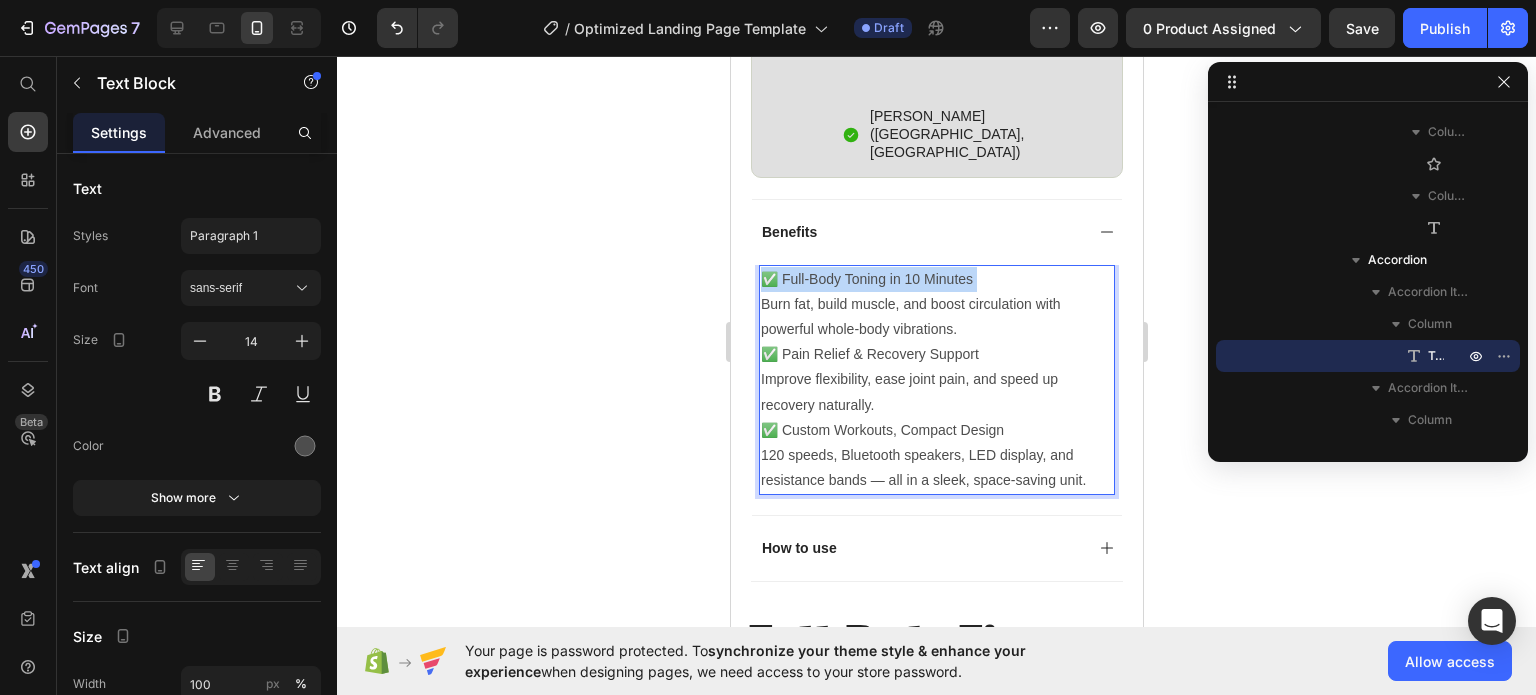 click on "✅ Full-Body Toning in 10 Minutes" at bounding box center [936, 279] 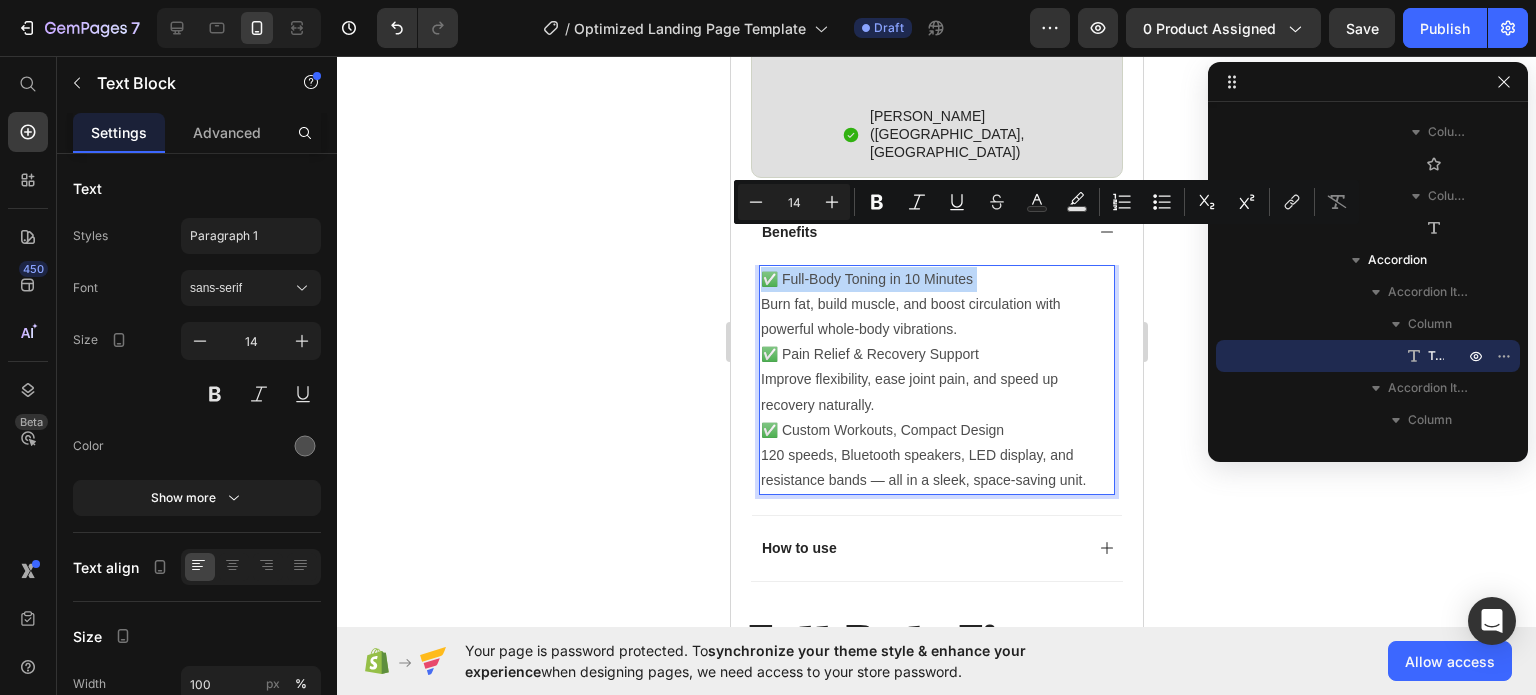 click on "✅ Full-Body Toning in 10 Minutes" at bounding box center [936, 279] 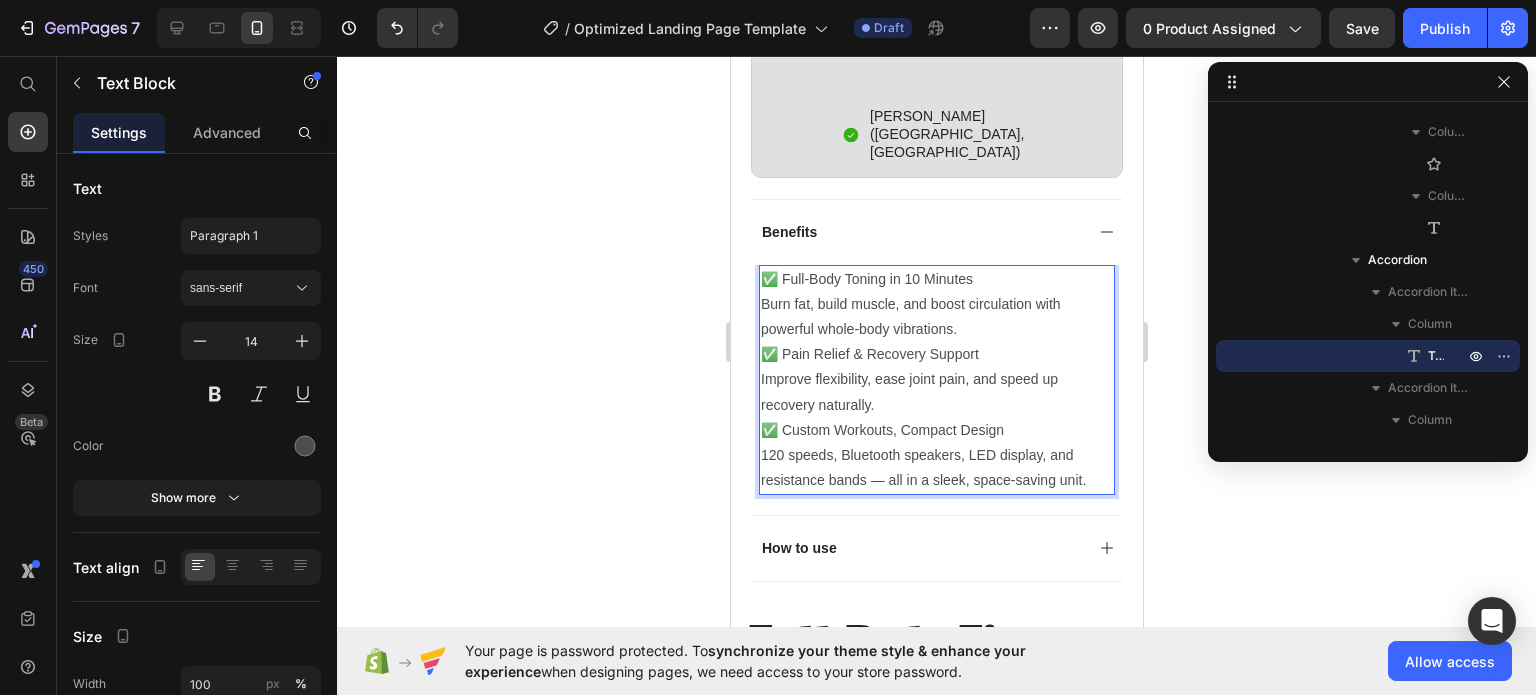 click on "✅ Full-Body Toning in 10 Minutes" at bounding box center (936, 279) 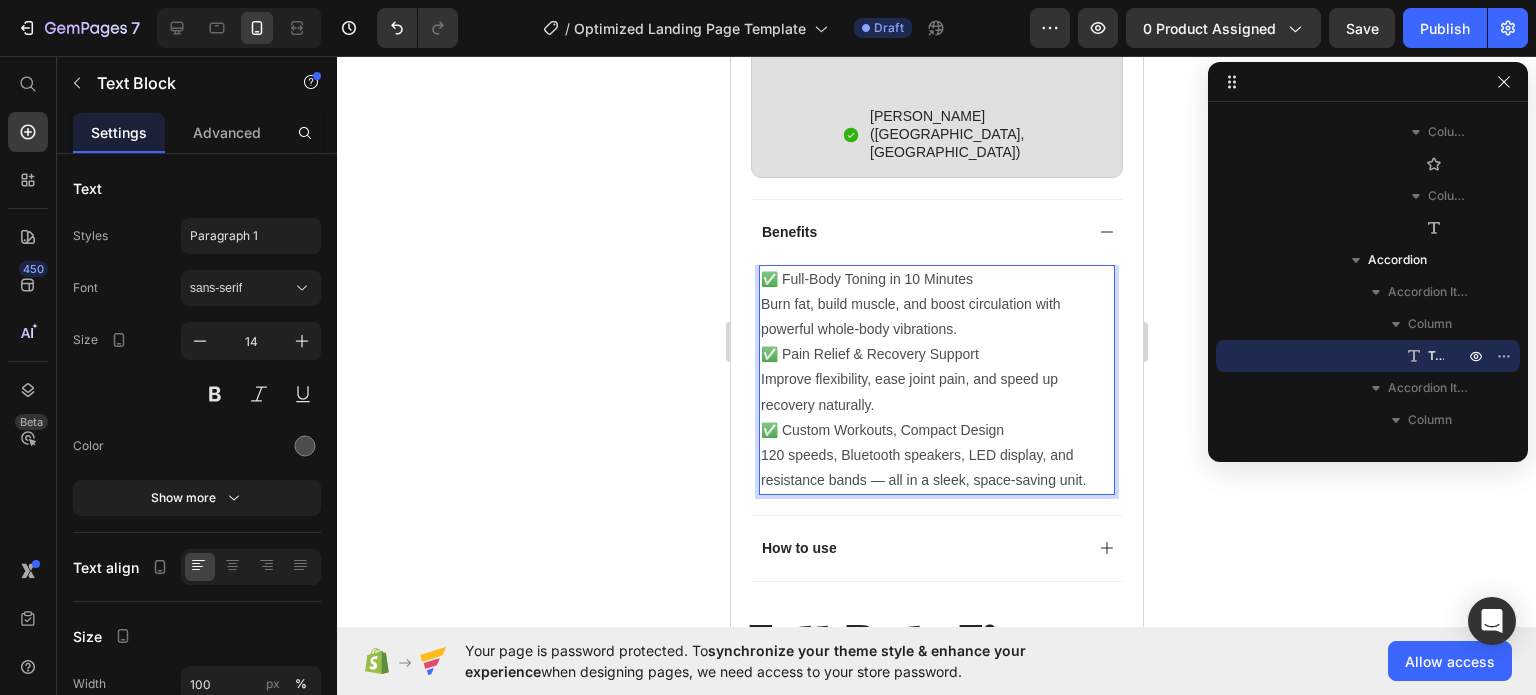 click on "120 speeds, Bluetooth speakers, LED display, and resistance bands — all in a sleek, space-saving unit." at bounding box center [936, 468] 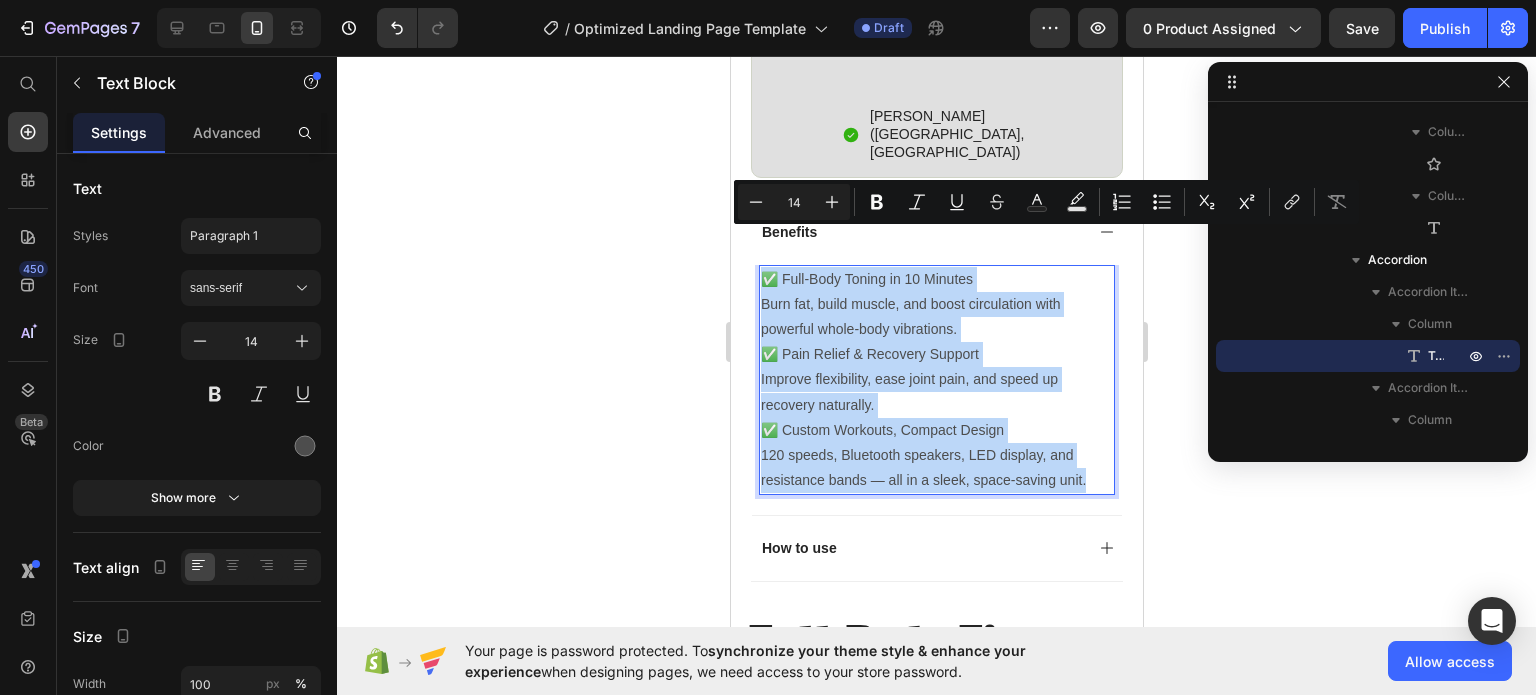 drag, startPoint x: 1088, startPoint y: 443, endPoint x: 766, endPoint y: 239, distance: 381.18237 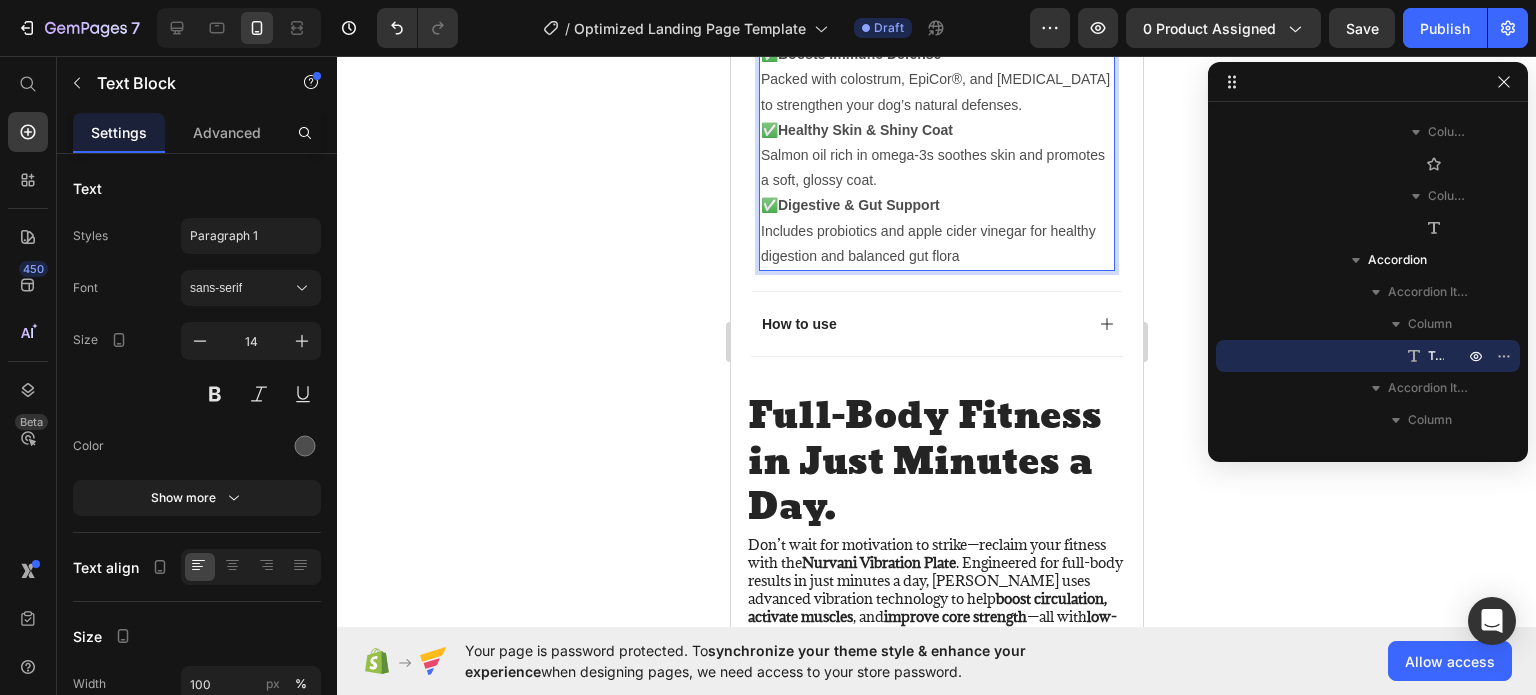 scroll, scrollTop: 2188, scrollLeft: 0, axis: vertical 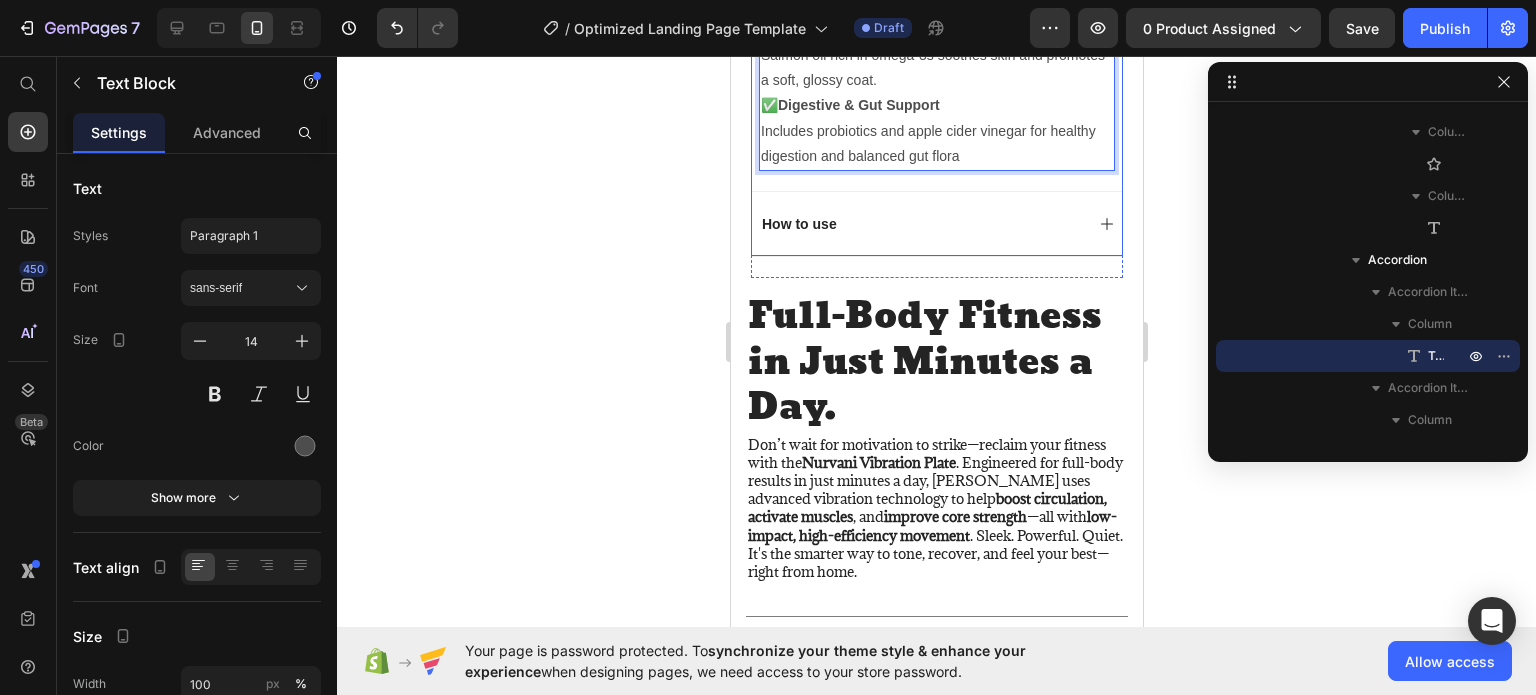 click on "How to use" at bounding box center (936, 223) 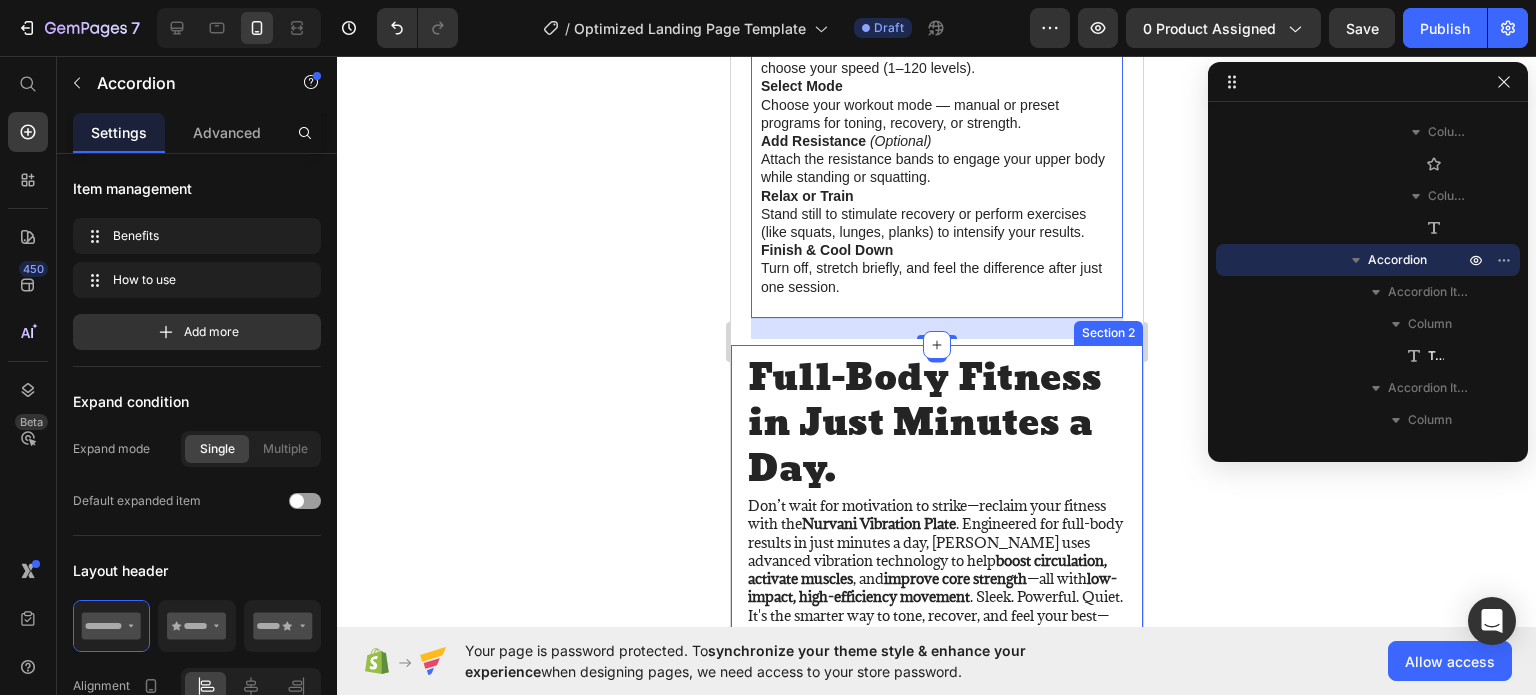 scroll, scrollTop: 1888, scrollLeft: 0, axis: vertical 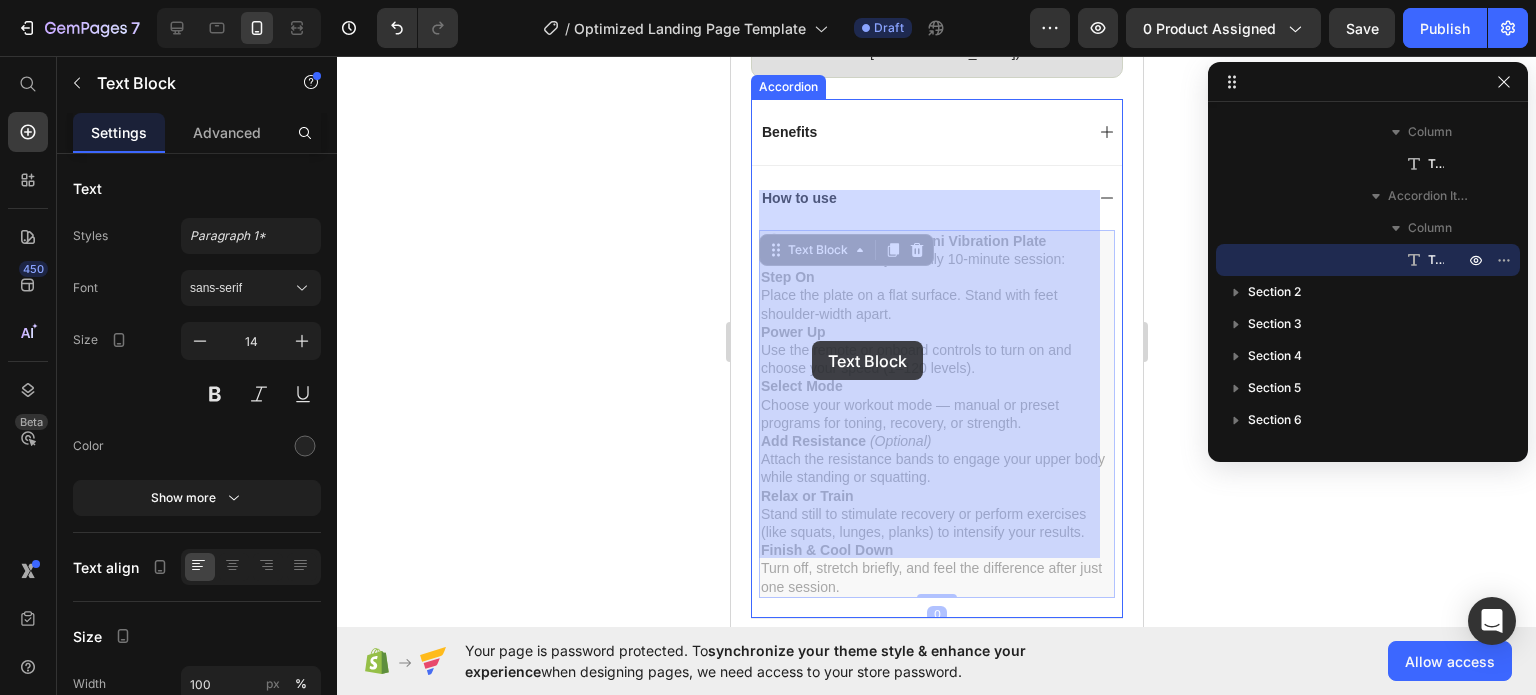 drag, startPoint x: 881, startPoint y: 549, endPoint x: 811, endPoint y: 341, distance: 219.46298 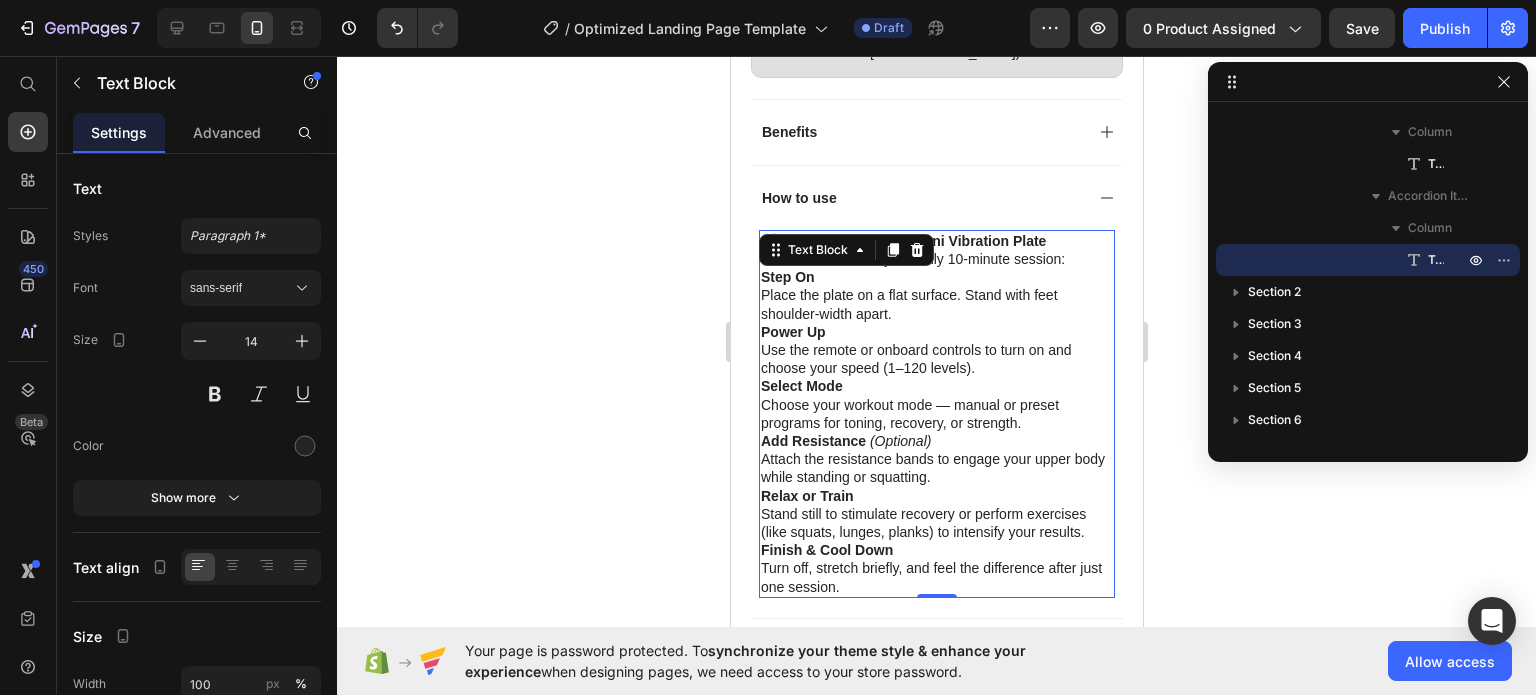 click on "Finish & Cool Down Turn off, stretch briefly, and feel the difference after just one session." at bounding box center [936, 568] 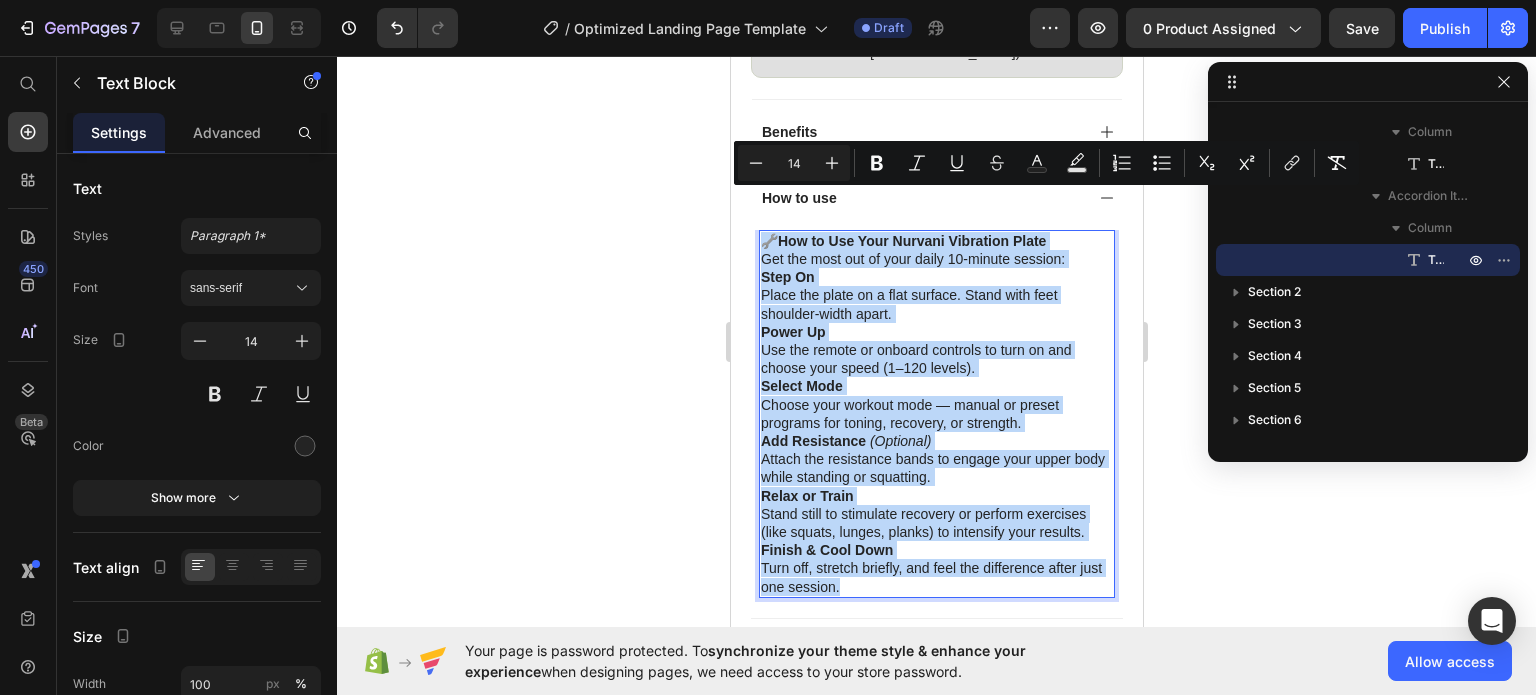 drag, startPoint x: 868, startPoint y: 540, endPoint x: 766, endPoint y: 207, distance: 348.27145 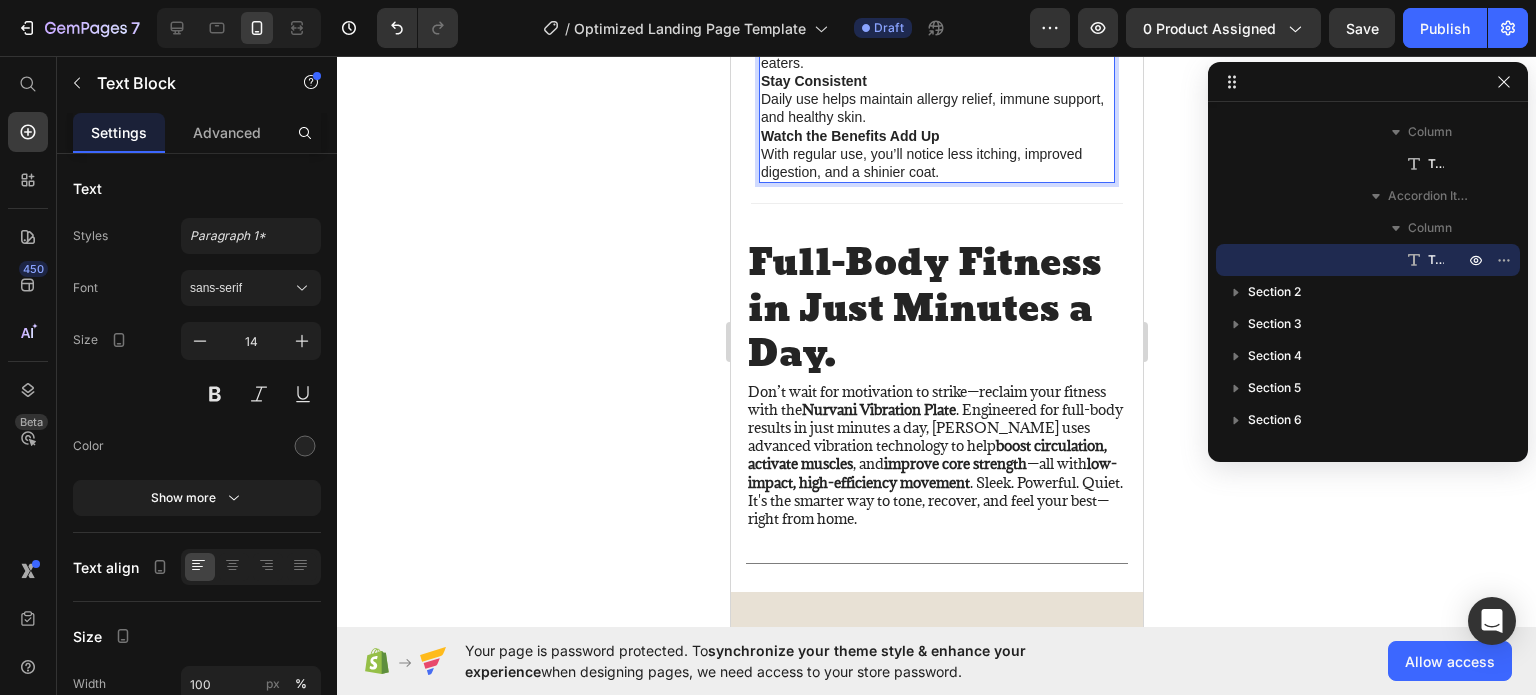 scroll, scrollTop: 2288, scrollLeft: 0, axis: vertical 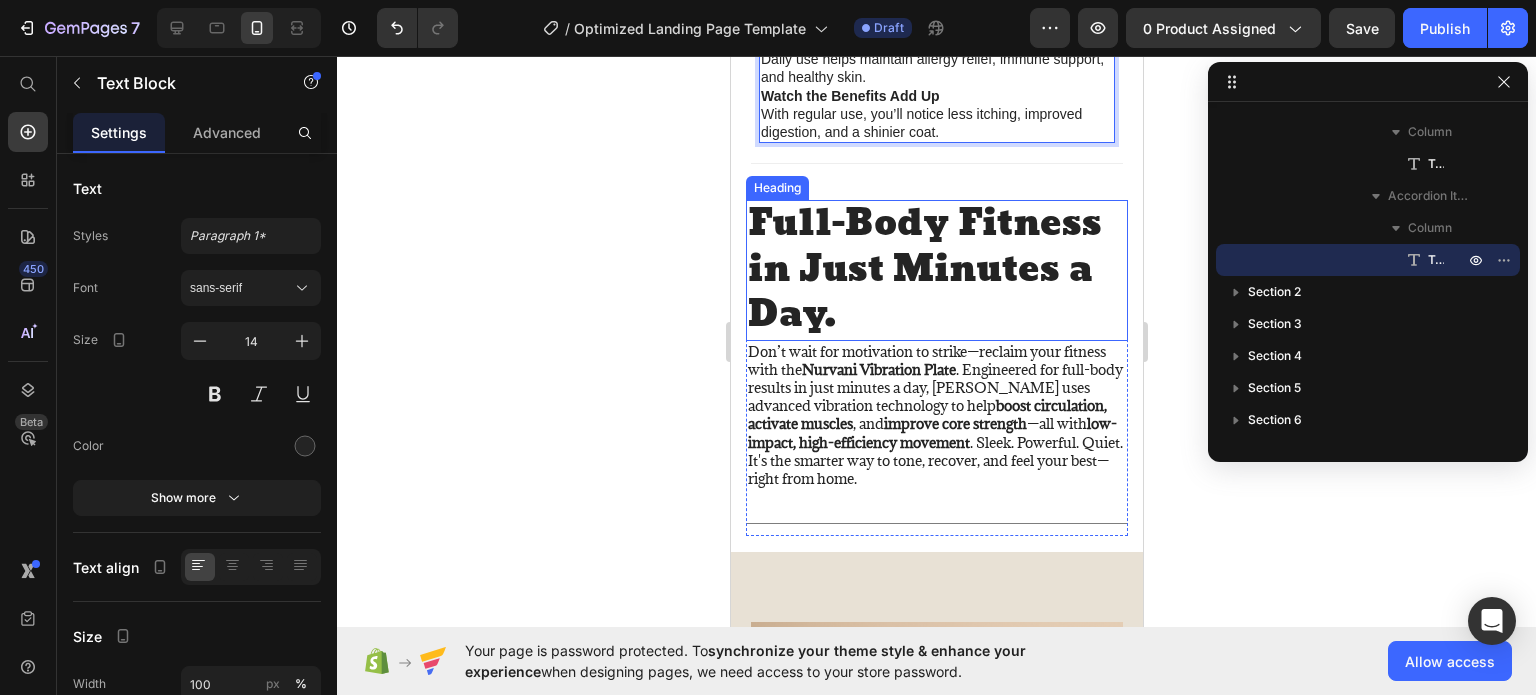 click on "Full-Body Fitness in Just Minutes a Day." at bounding box center [936, 270] 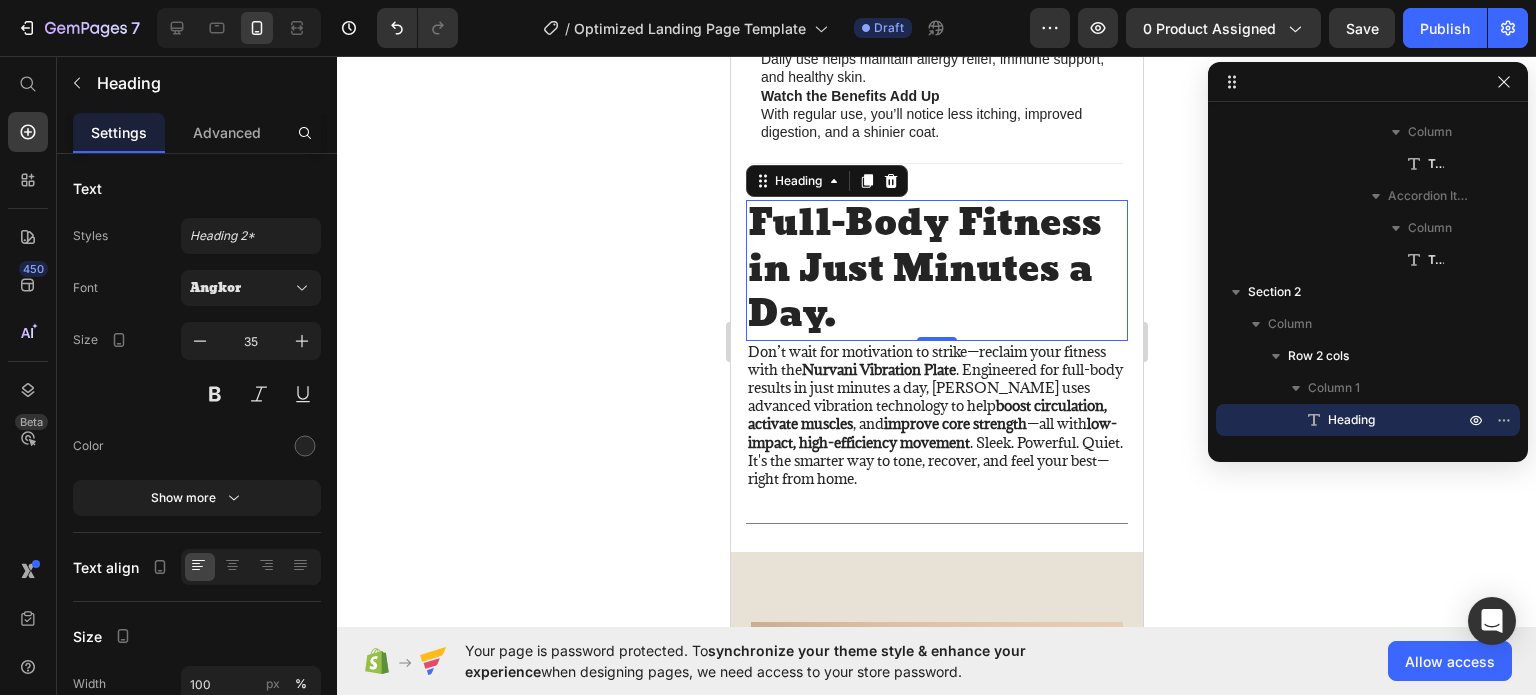 click on "Full-Body Fitness in Just Minutes a Day." at bounding box center (936, 270) 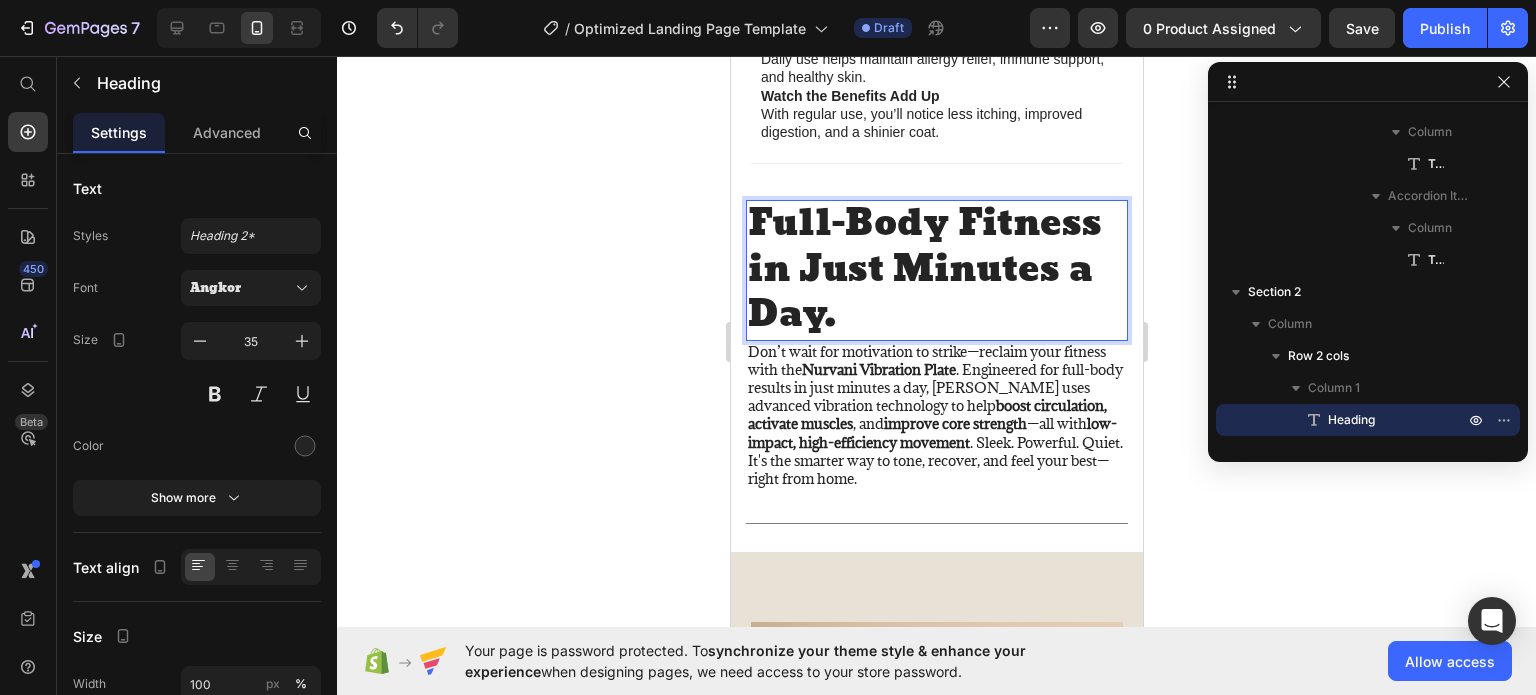 click on "Full-Body Fitness in Just Minutes a Day." at bounding box center [936, 270] 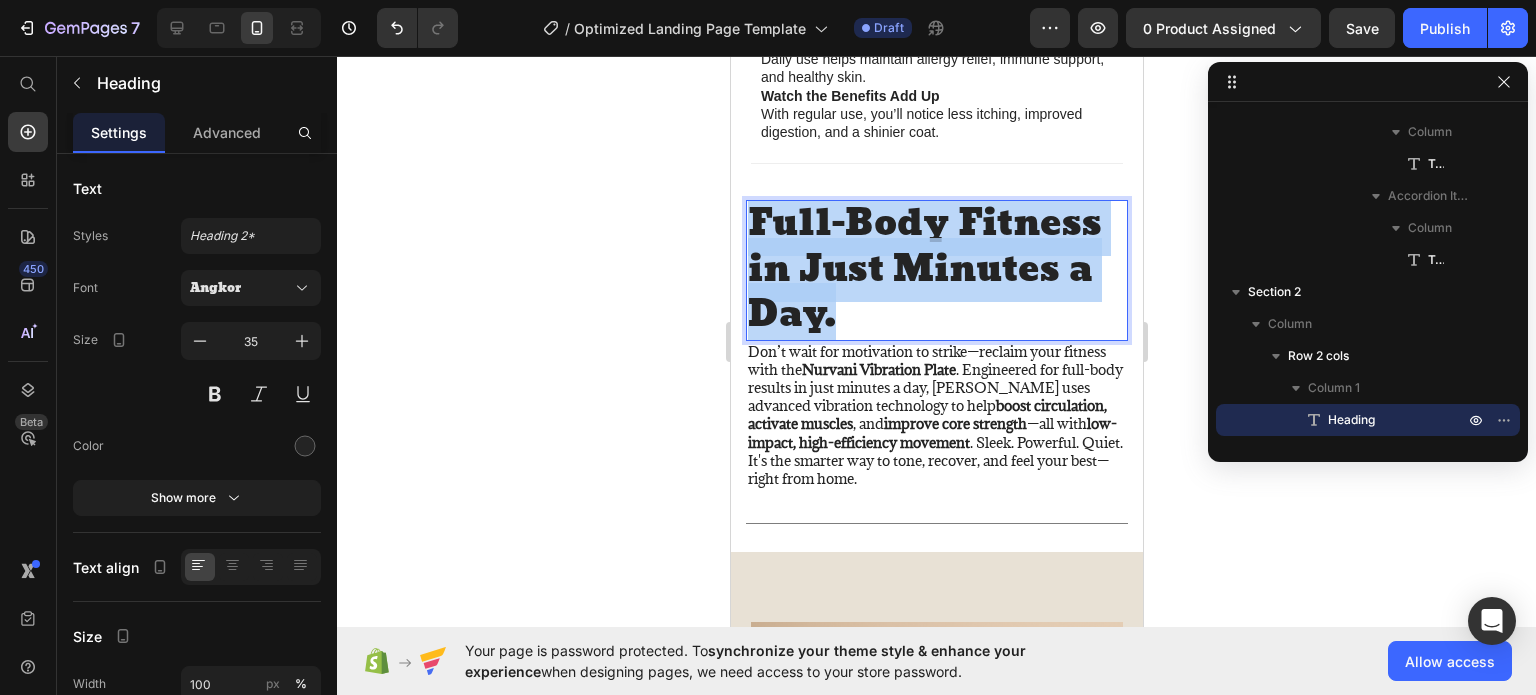 click on "Full-Body Fitness in Just Minutes a Day." at bounding box center [936, 270] 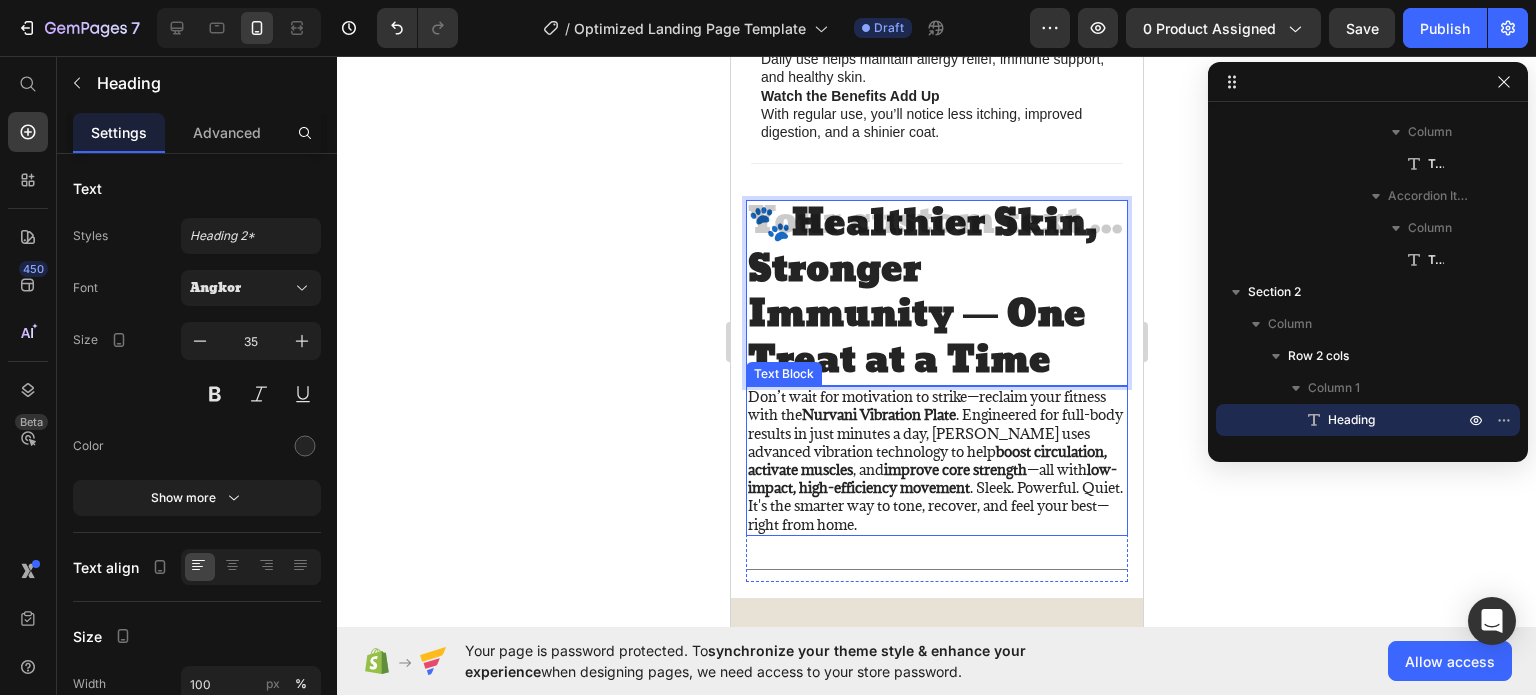 scroll, scrollTop: 6, scrollLeft: 0, axis: vertical 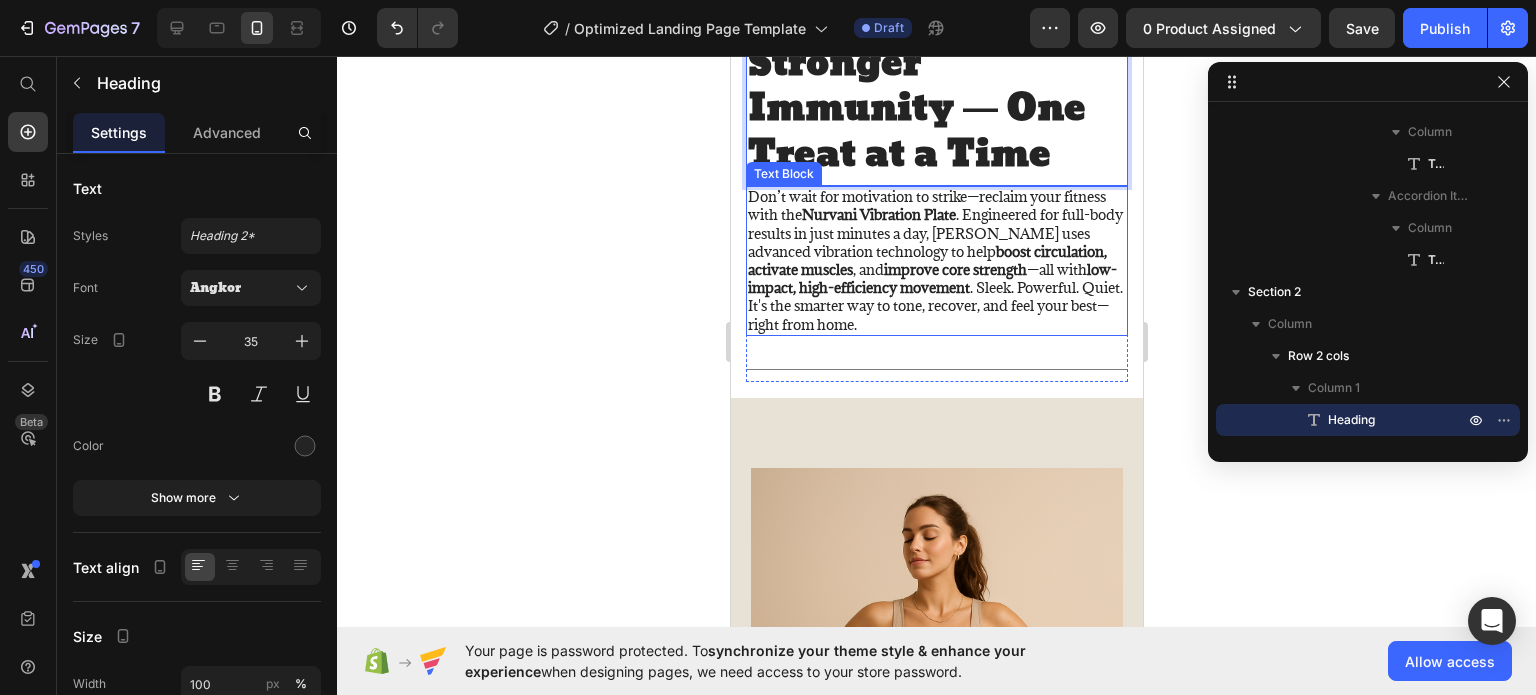 click on "Don’t wait for motivation to strike—reclaim your fitness with the  Nurvani Vibration Plate . Engineered for full-body results in just minutes a day, [PERSON_NAME] uses advanced vibration technology to help  boost circulation, activate muscles , and  improve core strength —all with  low-impact, high-efficiency movement . Sleek. Powerful. Quiet. It's the smarter way to tone, recover, and feel your best—right from home." at bounding box center [936, 261] 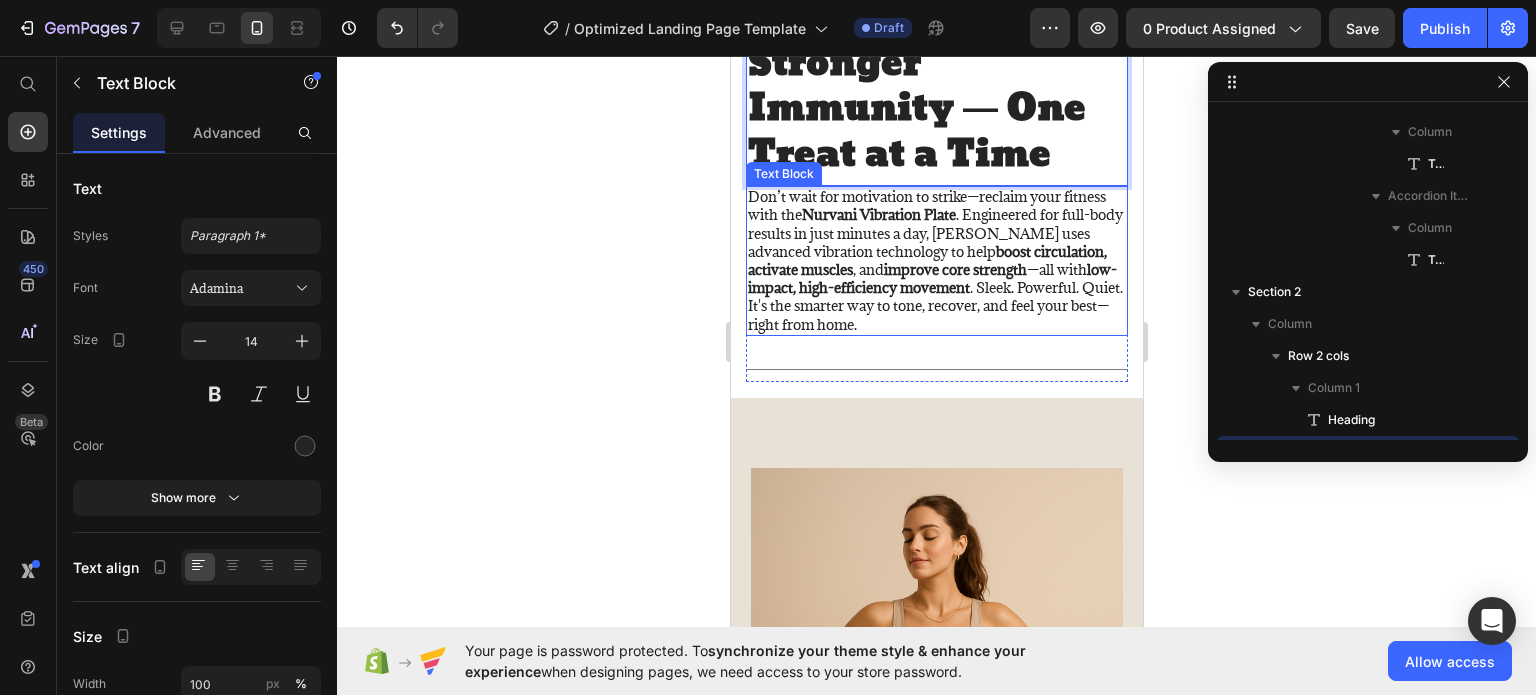 scroll, scrollTop: 3130, scrollLeft: 0, axis: vertical 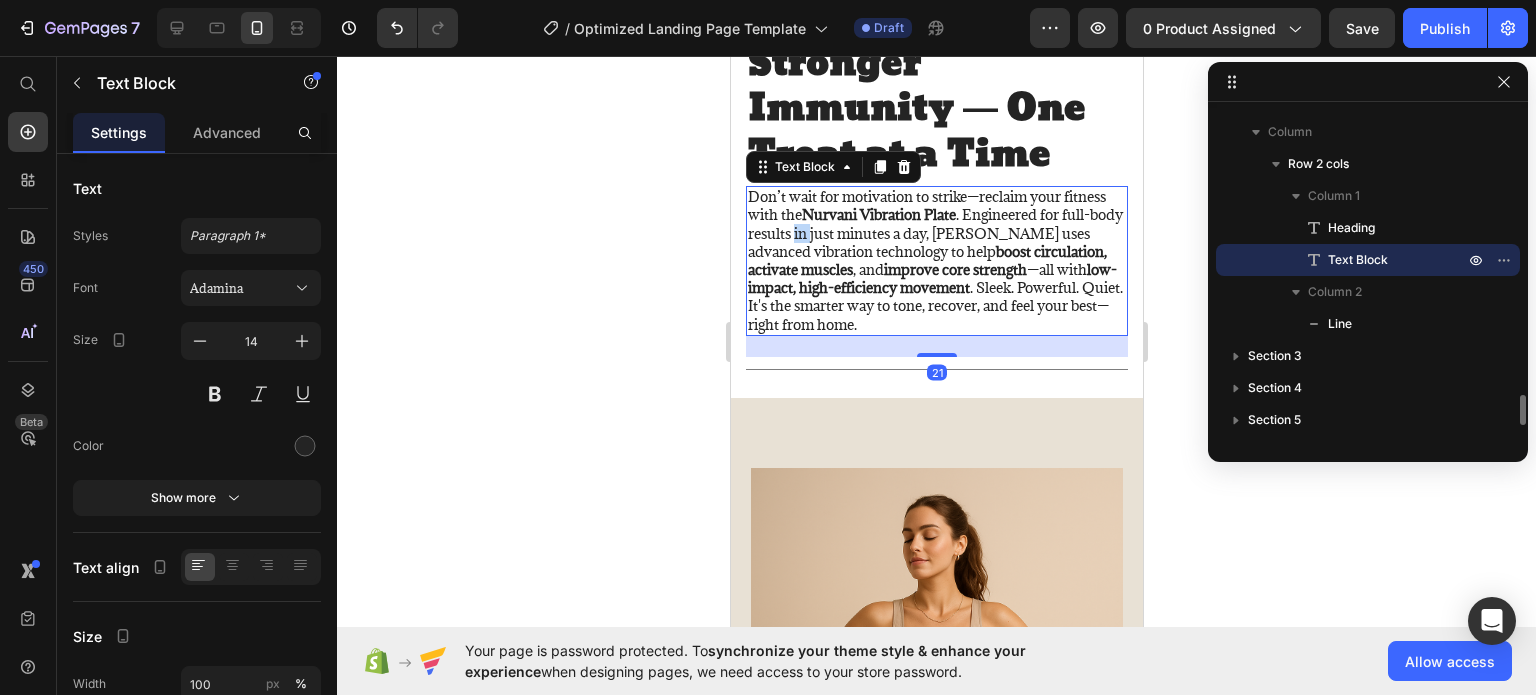 click on "Don’t wait for motivation to strike—reclaim your fitness with the  Nurvani Vibration Plate . Engineered for full-body results in just minutes a day, [PERSON_NAME] uses advanced vibration technology to help  boost circulation, activate muscles , and  improve core strength —all with  low-impact, high-efficiency movement . Sleek. Powerful. Quiet. It's the smarter way to tone, recover, and feel your best—right from home." at bounding box center [936, 261] 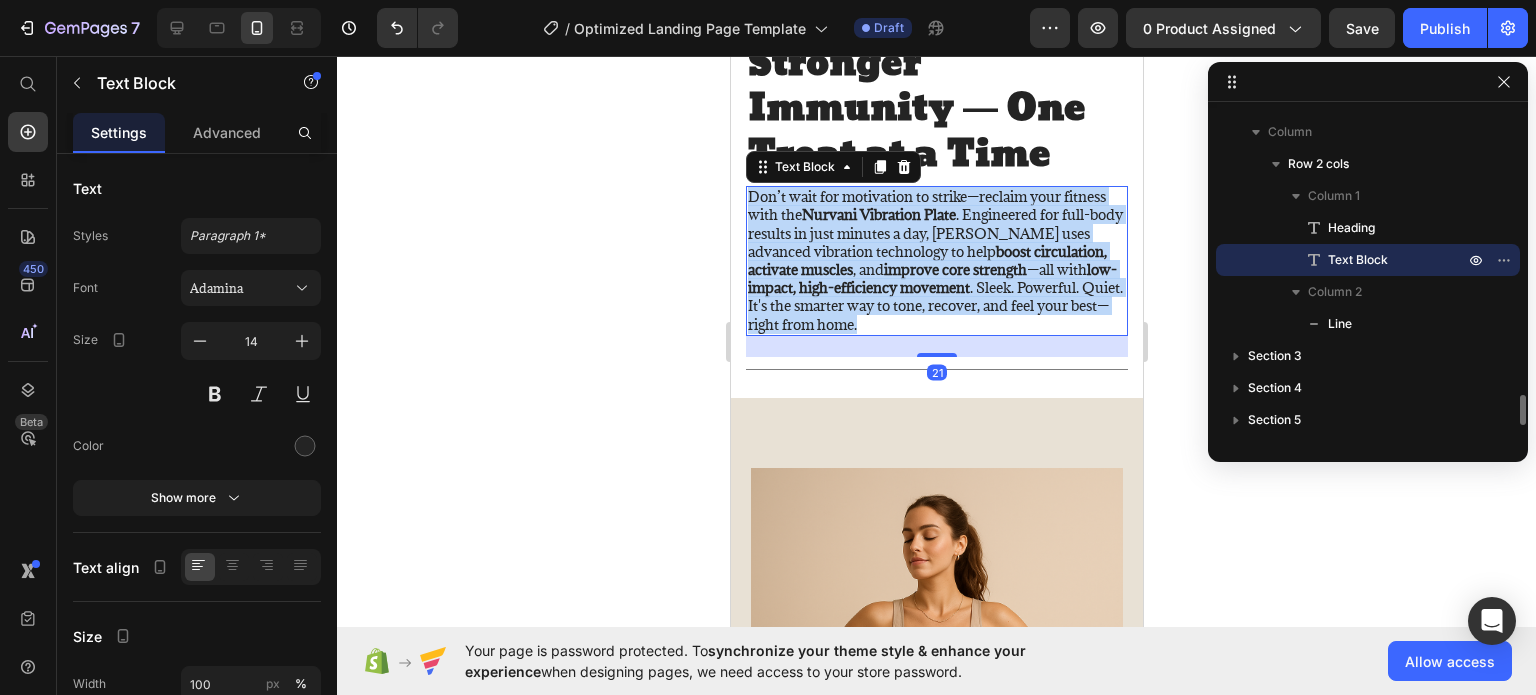 click on "Don’t wait for motivation to strike—reclaim your fitness with the  Nurvani Vibration Plate . Engineered for full-body results in just minutes a day, [PERSON_NAME] uses advanced vibration technology to help  boost circulation, activate muscles , and  improve core strength —all with  low-impact, high-efficiency movement . Sleek. Powerful. Quiet. It's the smarter way to tone, recover, and feel your best—right from home." at bounding box center (936, 261) 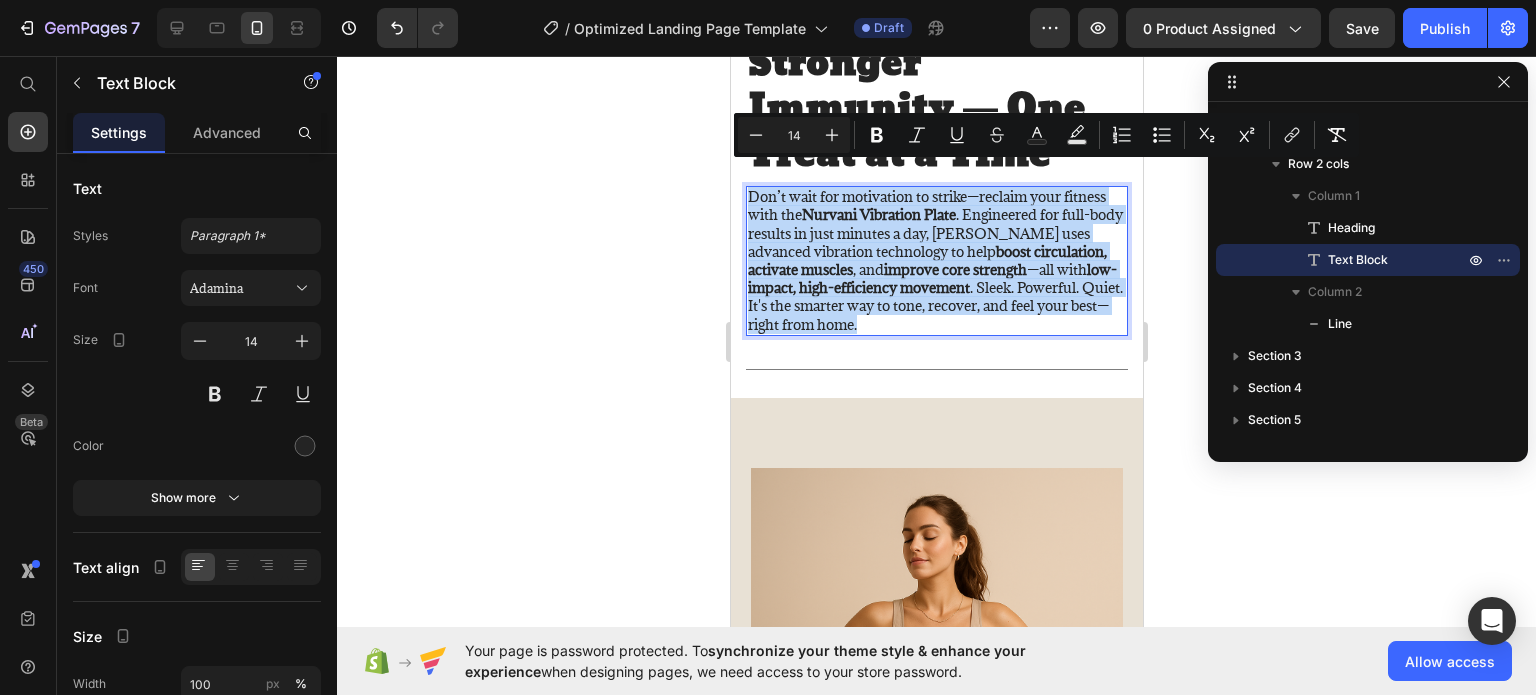 copy on "Don’t wait for motivation to strike—reclaim your fitness with the  Nurvani Vibration Plate . Engineered for full-body results in just minutes a day, [PERSON_NAME] uses advanced vibration technology to help  boost circulation, activate muscles , and  improve core strength —all with  low-impact, high-efficiency movement . Sleek. Powerful. Quiet. It's the smarter way to tone, recover, and feel your best—right from home." 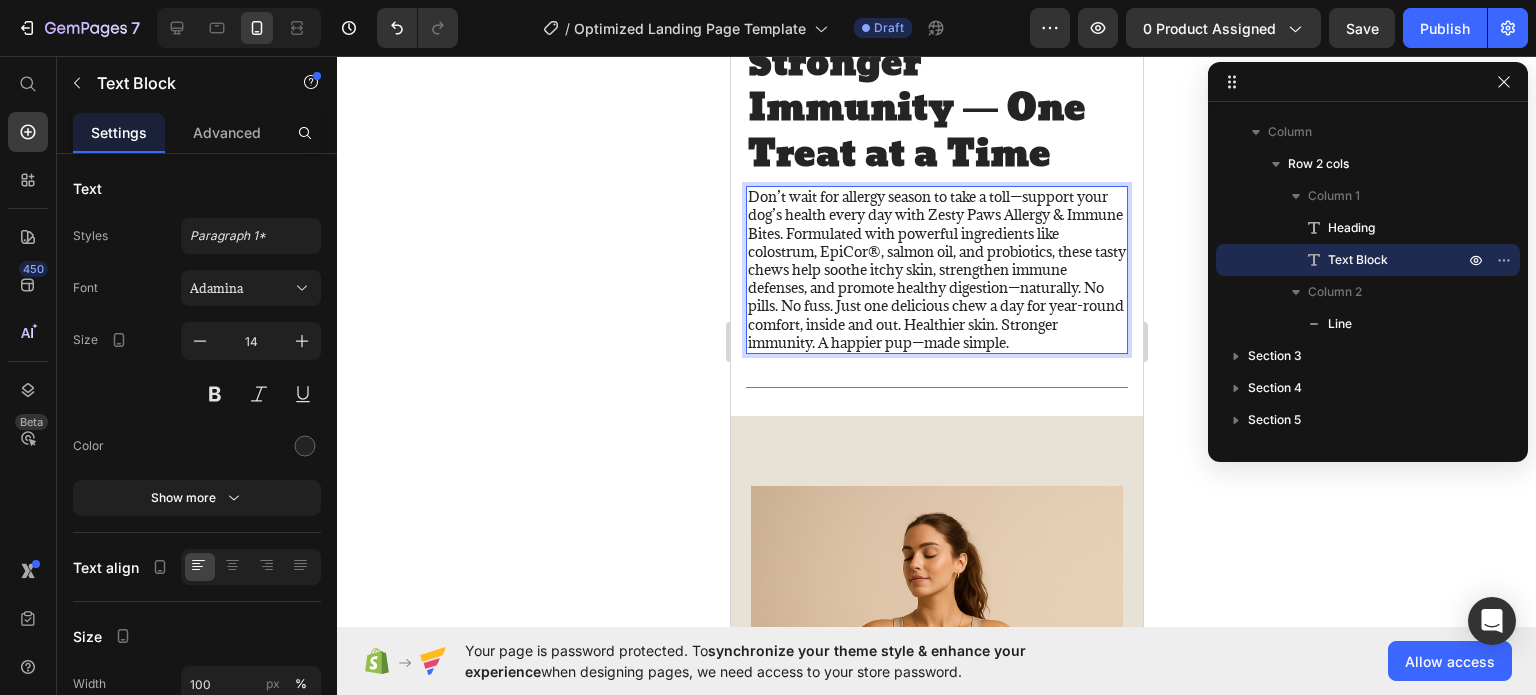 click on "Don’t wait for allergy season to take a toll—support your dog’s health every day with Zesty Paws Allergy & Immune Bites. Formulated with powerful ingredients like colostrum, EpiCor®, salmon oil, and probiotics, these tasty chews help soothe itchy skin, strengthen immune defenses, and promote healthy digestion—naturally. No pills. No fuss. Just one delicious chew a day for year-round comfort, inside and out. Healthier skin. Stronger immunity. A happier pup—made simple." at bounding box center (936, 270) 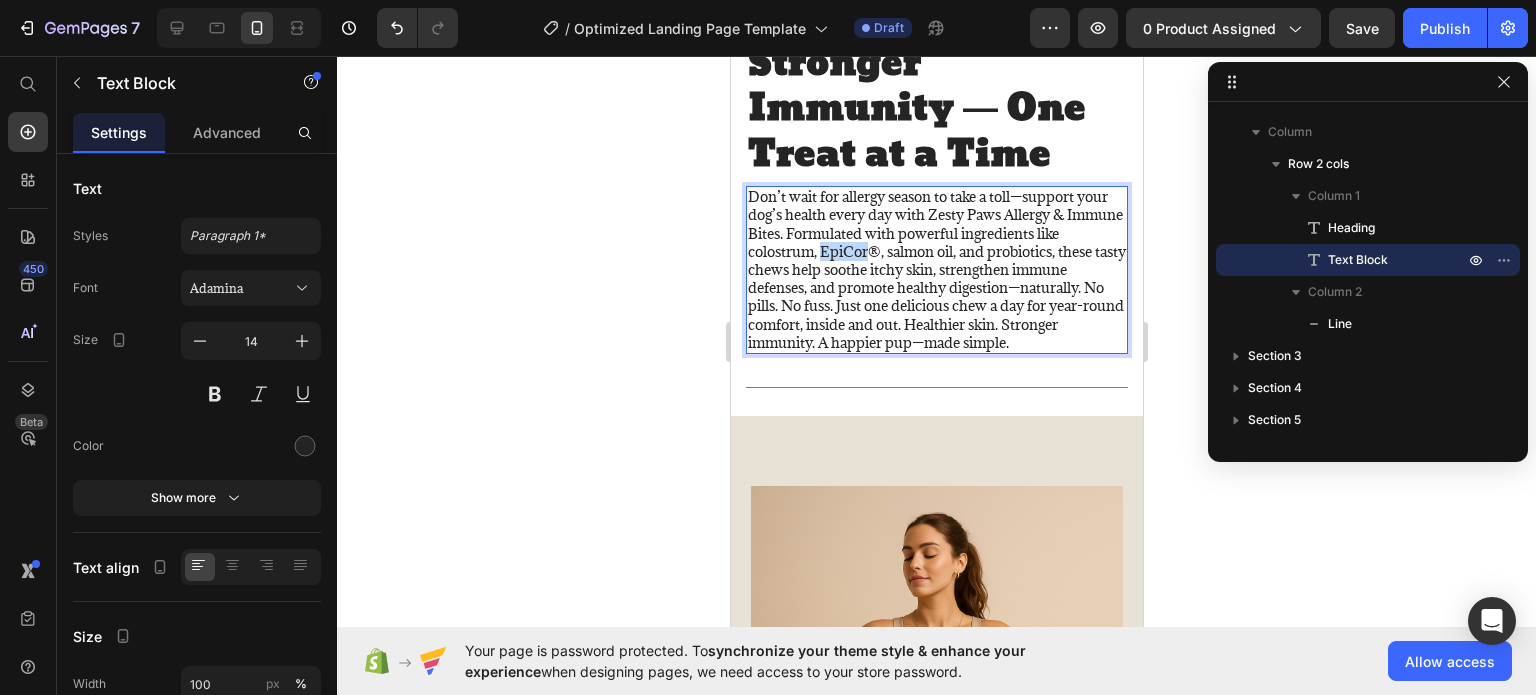 click on "Don’t wait for allergy season to take a toll—support your dog’s health every day with Zesty Paws Allergy & Immune Bites. Formulated with powerful ingredients like colostrum, EpiCor®, salmon oil, and probiotics, these tasty chews help soothe itchy skin, strengthen immune defenses, and promote healthy digestion—naturally. No pills. No fuss. Just one delicious chew a day for year-round comfort, inside and out. Healthier skin. Stronger immunity. A happier pup—made simple." at bounding box center (936, 270) 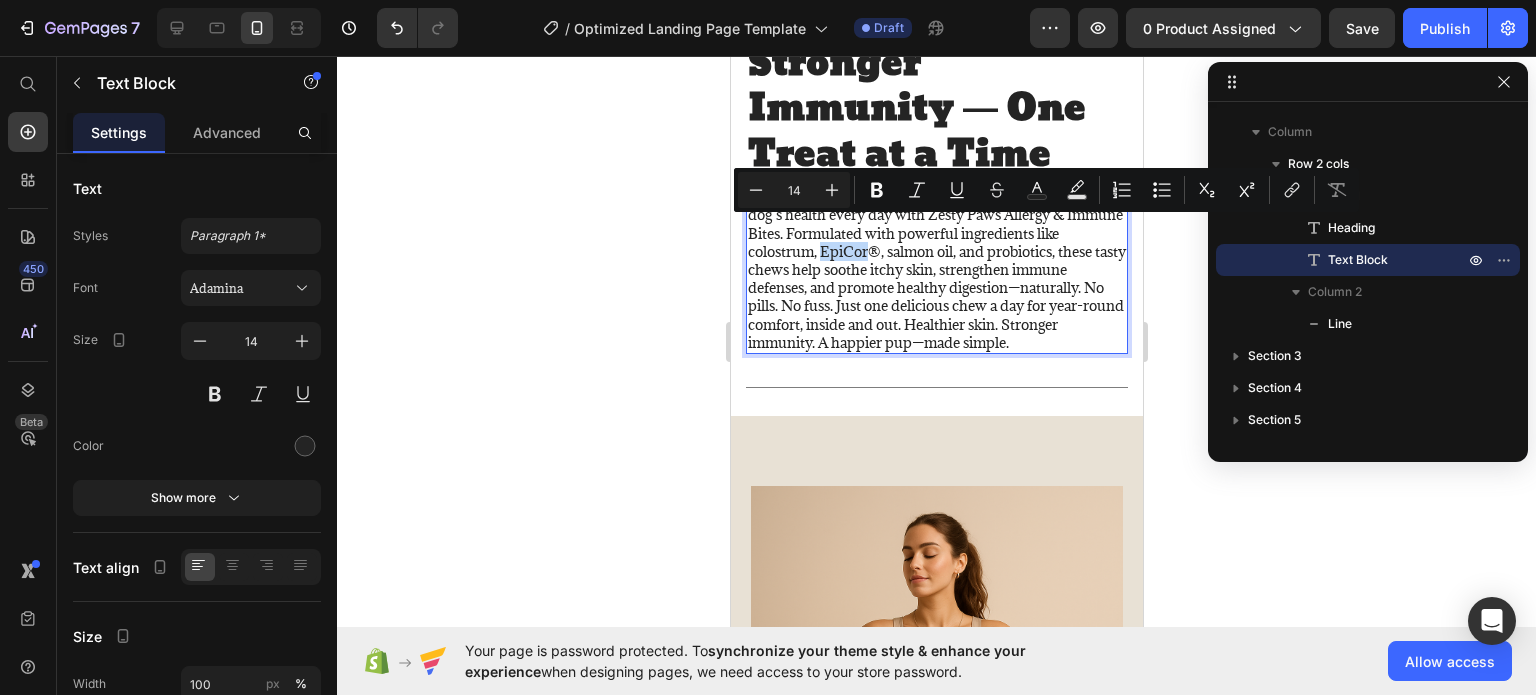 click on "Don’t wait for allergy season to take a toll—support your dog’s health every day with Zesty Paws Allergy & Immune Bites. Formulated with powerful ingredients like colostrum, EpiCor®, salmon oil, and probiotics, these tasty chews help soothe itchy skin, strengthen immune defenses, and promote healthy digestion—naturally. No pills. No fuss. Just one delicious chew a day for year-round comfort, inside and out. Healthier skin. Stronger immunity. A happier pup—made simple." at bounding box center (936, 270) 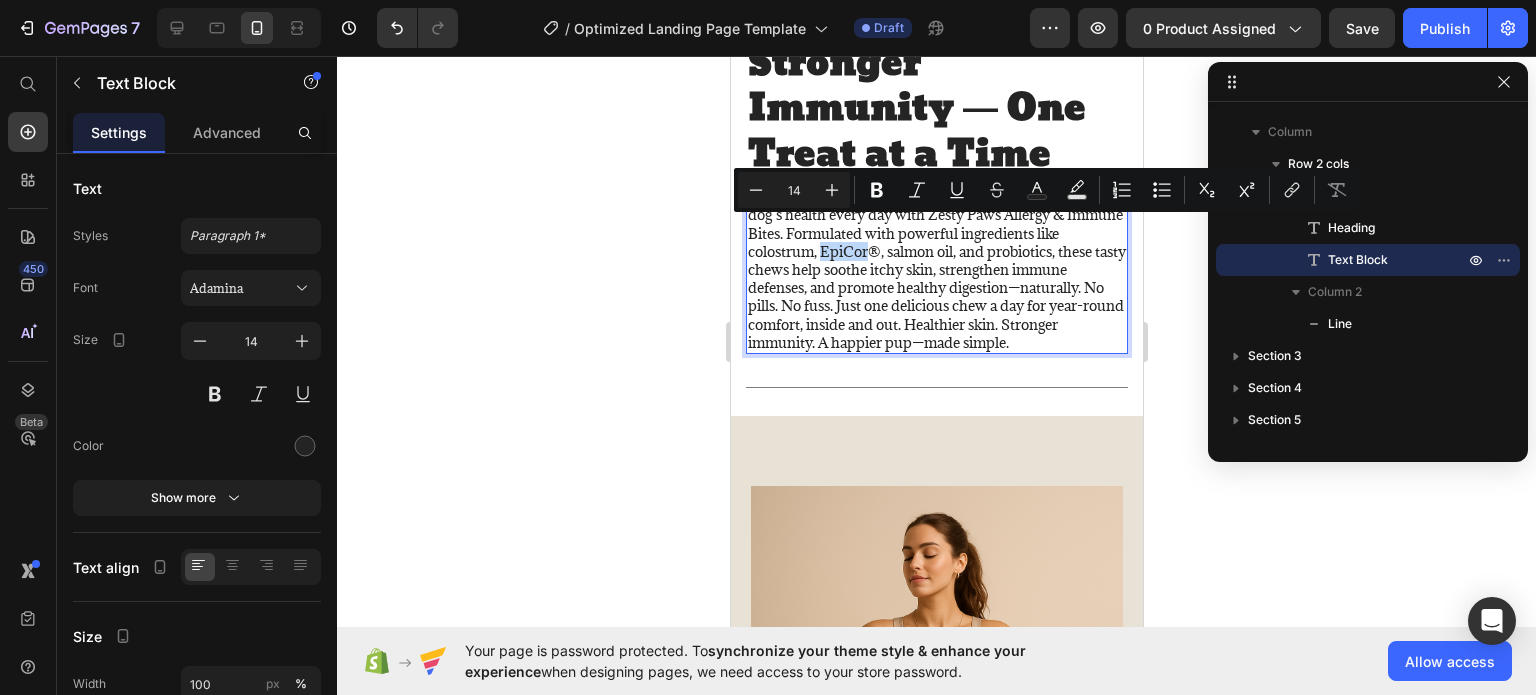 click on "Don’t wait for allergy season to take a toll—support your dog’s health every day with Zesty Paws Allergy & Immune Bites. Formulated with powerful ingredients like colostrum, EpiCor®, salmon oil, and probiotics, these tasty chews help soothe itchy skin, strengthen immune defenses, and promote healthy digestion—naturally. No pills. No fuss. Just one delicious chew a day for year-round comfort, inside and out. Healthier skin. Stronger immunity. A happier pup—made simple." at bounding box center [936, 270] 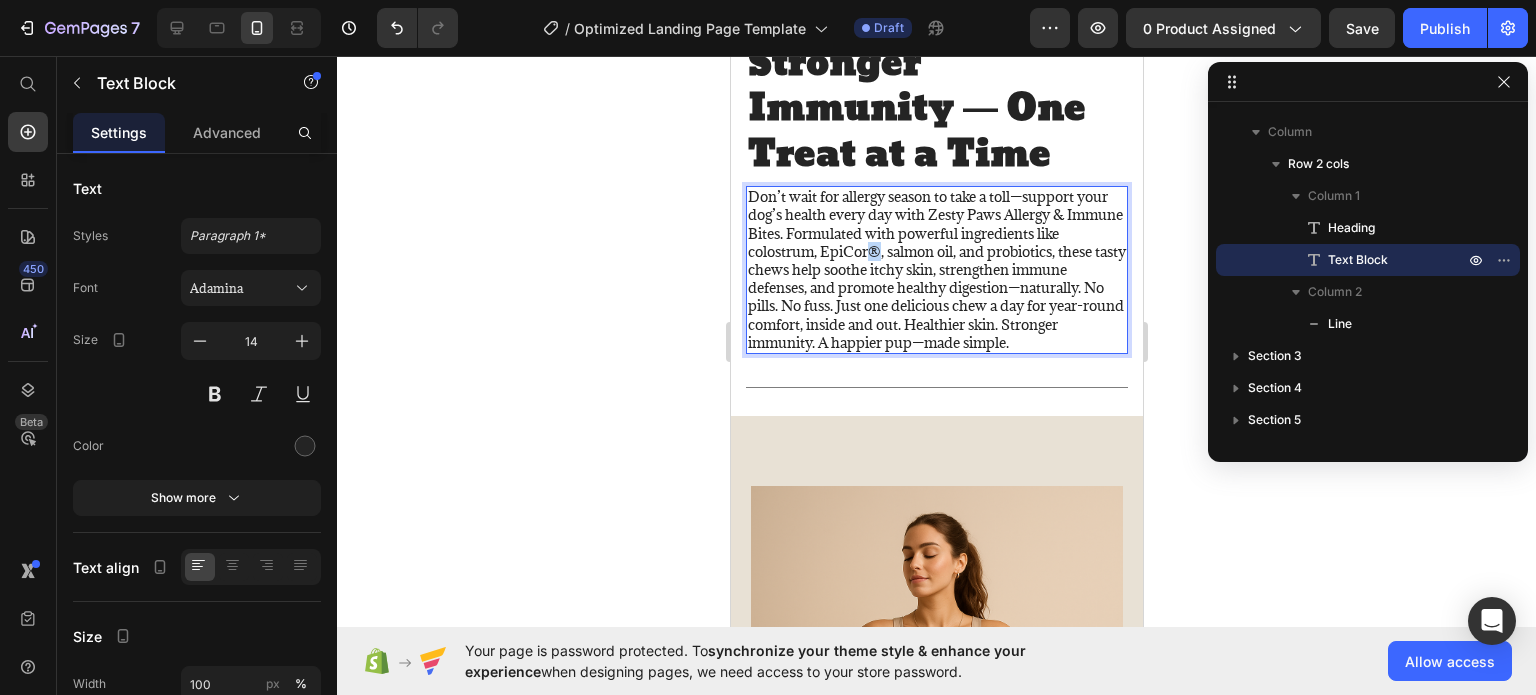 click on "Don’t wait for allergy season to take a toll—support your dog’s health every day with Zesty Paws Allergy & Immune Bites. Formulated with powerful ingredients like colostrum, EpiCor®, salmon oil, and probiotics, these tasty chews help soothe itchy skin, strengthen immune defenses, and promote healthy digestion—naturally. No pills. No fuss. Just one delicious chew a day for year-round comfort, inside and out. Healthier skin. Stronger immunity. A happier pup—made simple." at bounding box center (936, 270) 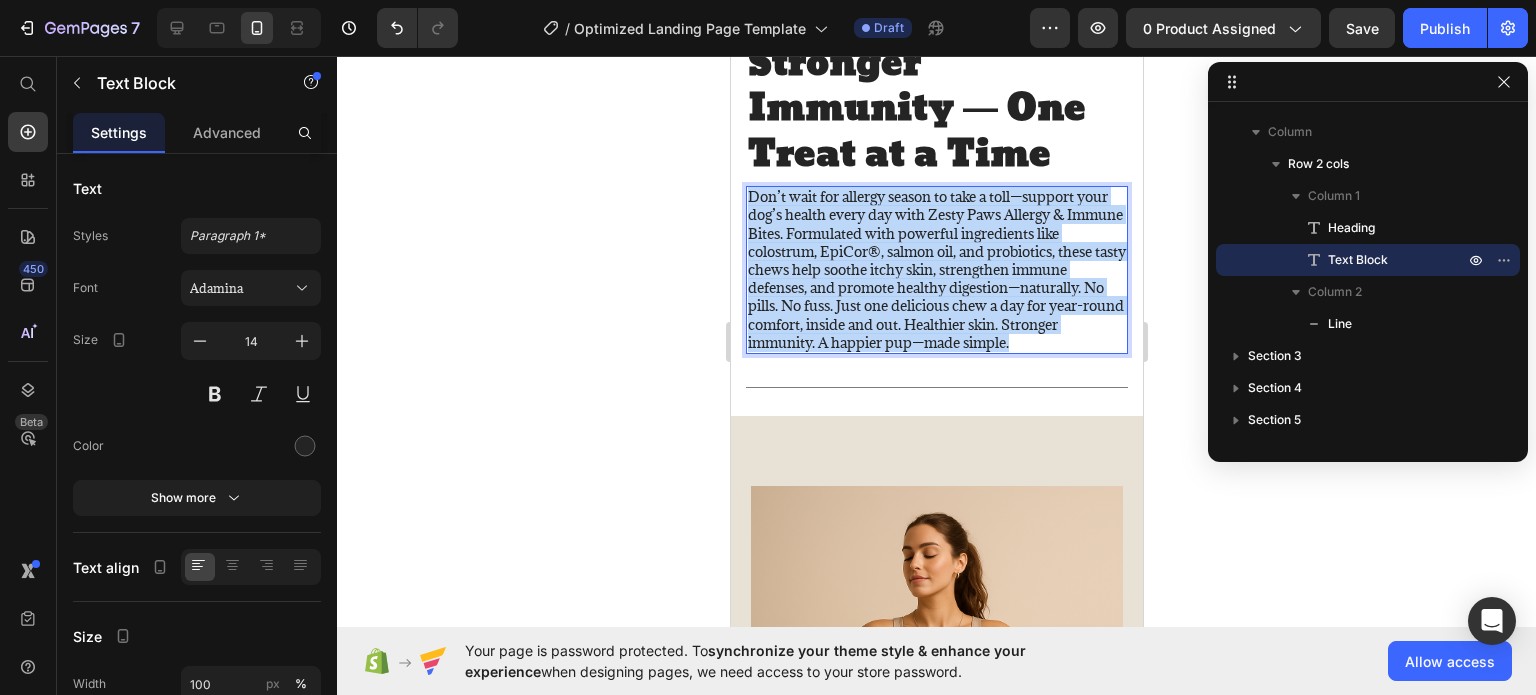 click on "Don’t wait for allergy season to take a toll—support your dog’s health every day with Zesty Paws Allergy & Immune Bites. Formulated with powerful ingredients like colostrum, EpiCor®, salmon oil, and probiotics, these tasty chews help soothe itchy skin, strengthen immune defenses, and promote healthy digestion—naturally. No pills. No fuss. Just one delicious chew a day for year-round comfort, inside and out. Healthier skin. Stronger immunity. A happier pup—made simple." at bounding box center [936, 270] 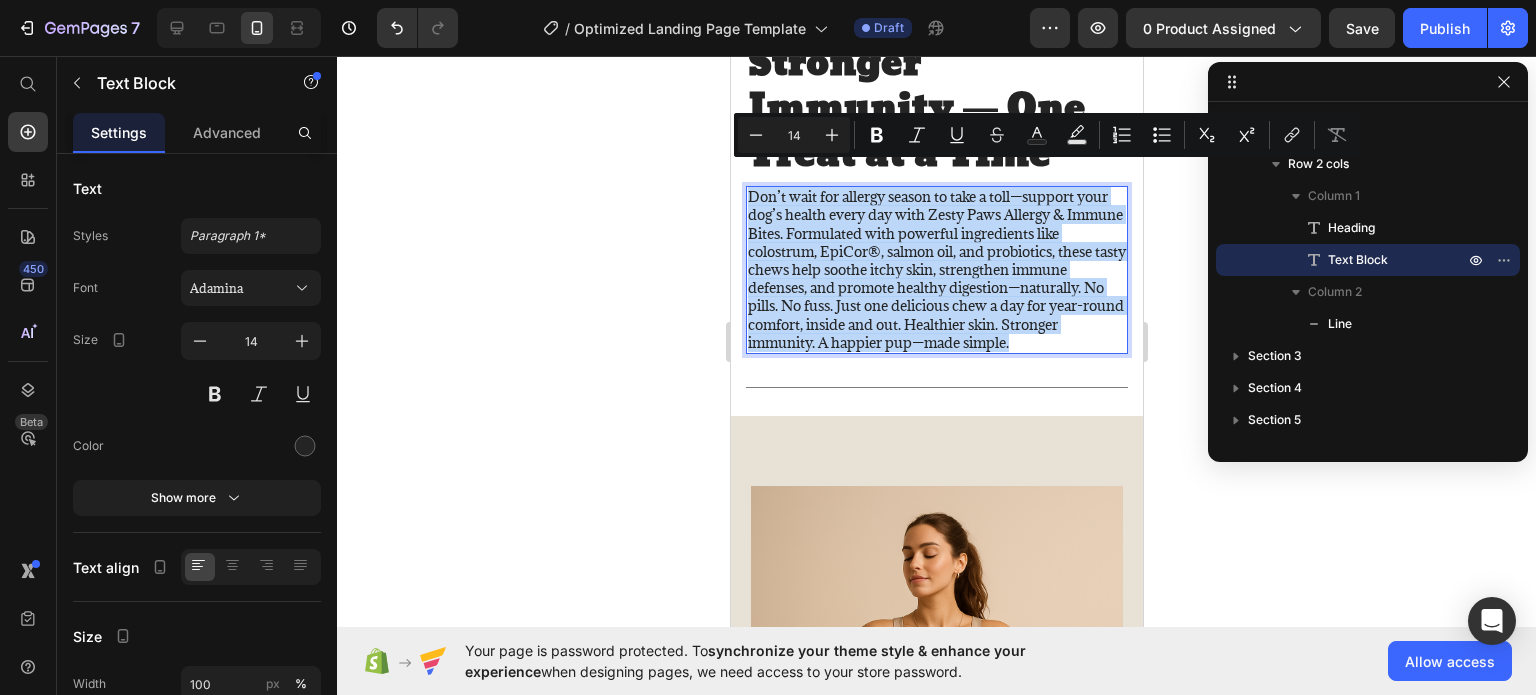 click on "Don’t wait for allergy season to take a toll—support your dog’s health every day with Zesty Paws Allergy & Immune Bites. Formulated with powerful ingredients like colostrum, EpiCor®, salmon oil, and probiotics, these tasty chews help soothe itchy skin, strengthen immune defenses, and promote healthy digestion—naturally. No pills. No fuss. Just one delicious chew a day for year-round comfort, inside and out. Healthier skin. Stronger immunity. A happier pup—made simple." at bounding box center [936, 270] 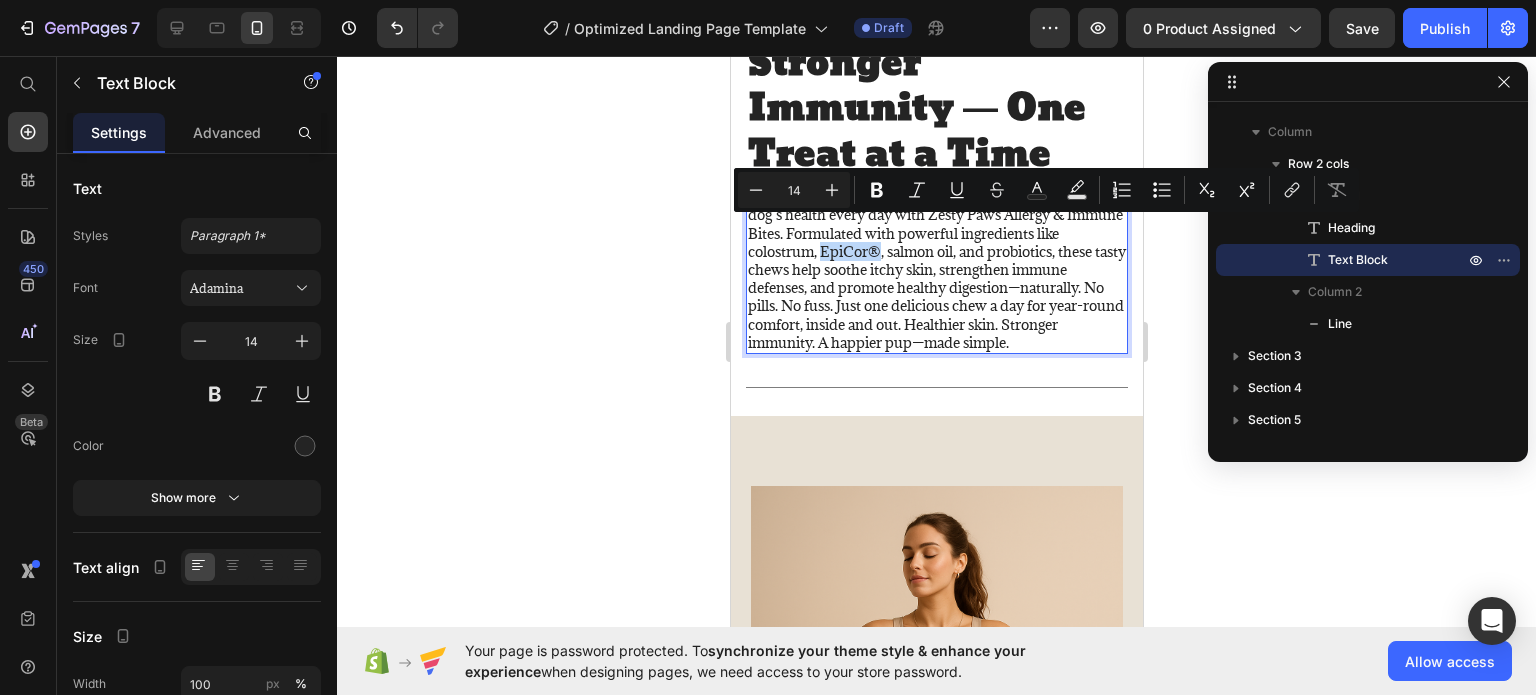 drag, startPoint x: 852, startPoint y: 229, endPoint x: 904, endPoint y: 230, distance: 52.009613 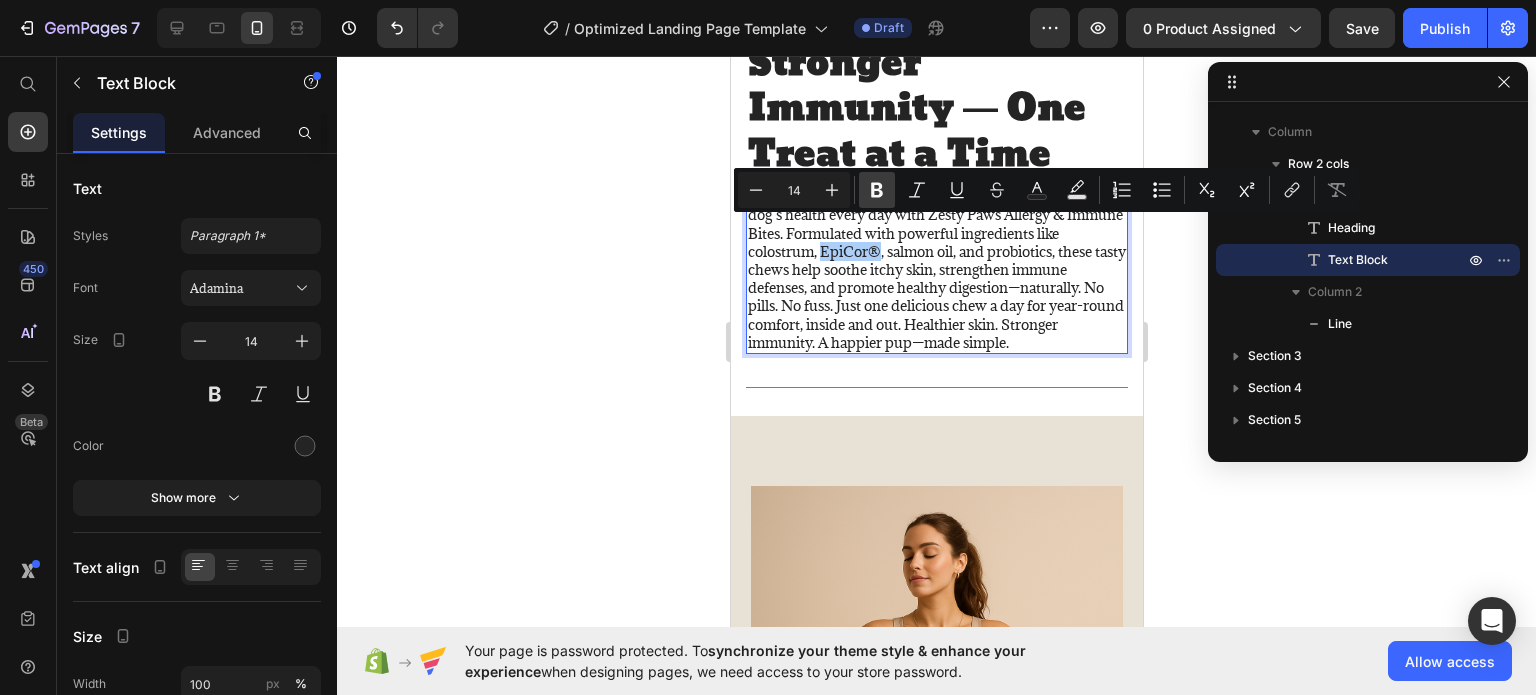 click 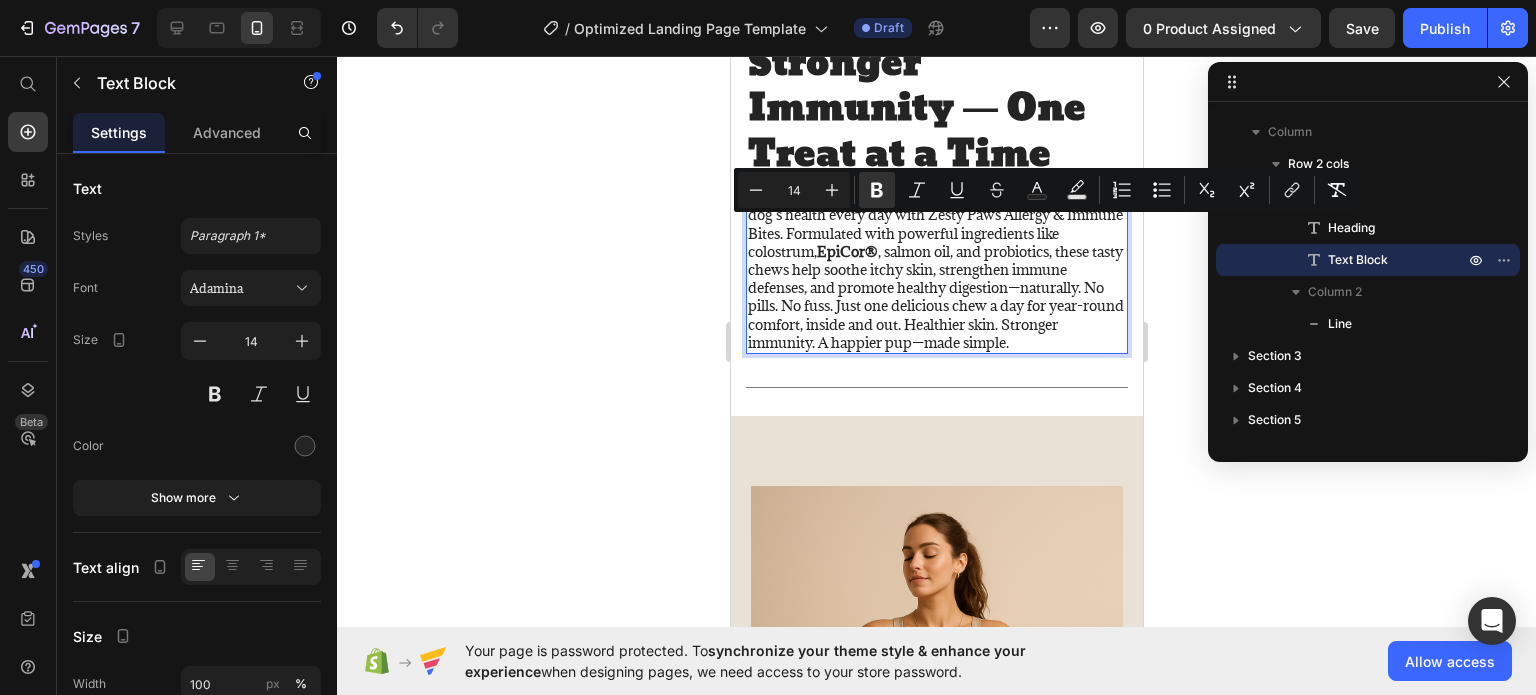 click on "Don’t wait for allergy season to take a toll—support your dog’s health every day with Zesty Paws Allergy & Immune Bites. Formulated with powerful ingredients like colostrum,  EpiCor® , salmon oil, and probiotics, these tasty chews help soothe itchy skin, strengthen immune defenses, and promote healthy digestion—naturally. No pills. No fuss. Just one delicious chew a day for year-round comfort, inside and out. Healthier skin. Stronger immunity. A happier pup—made simple." at bounding box center (936, 270) 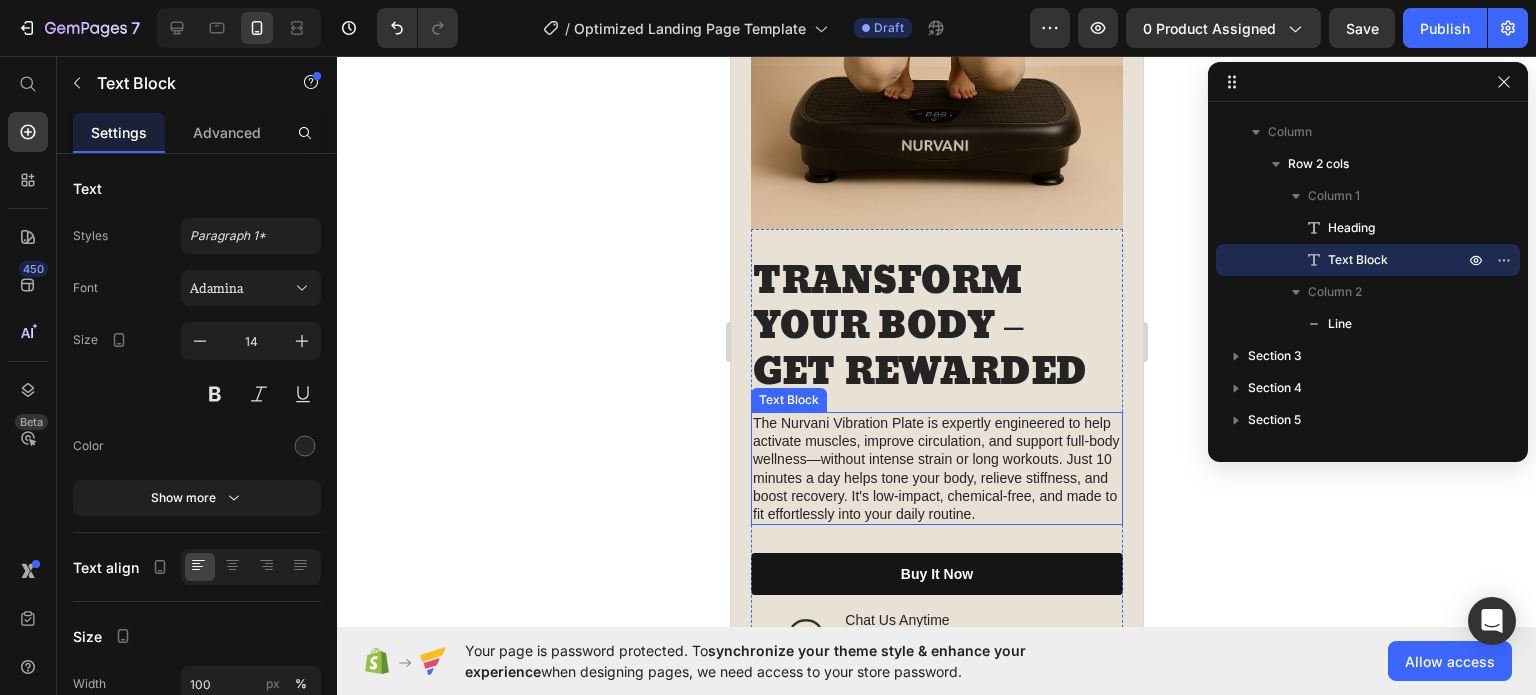 scroll, scrollTop: 3288, scrollLeft: 0, axis: vertical 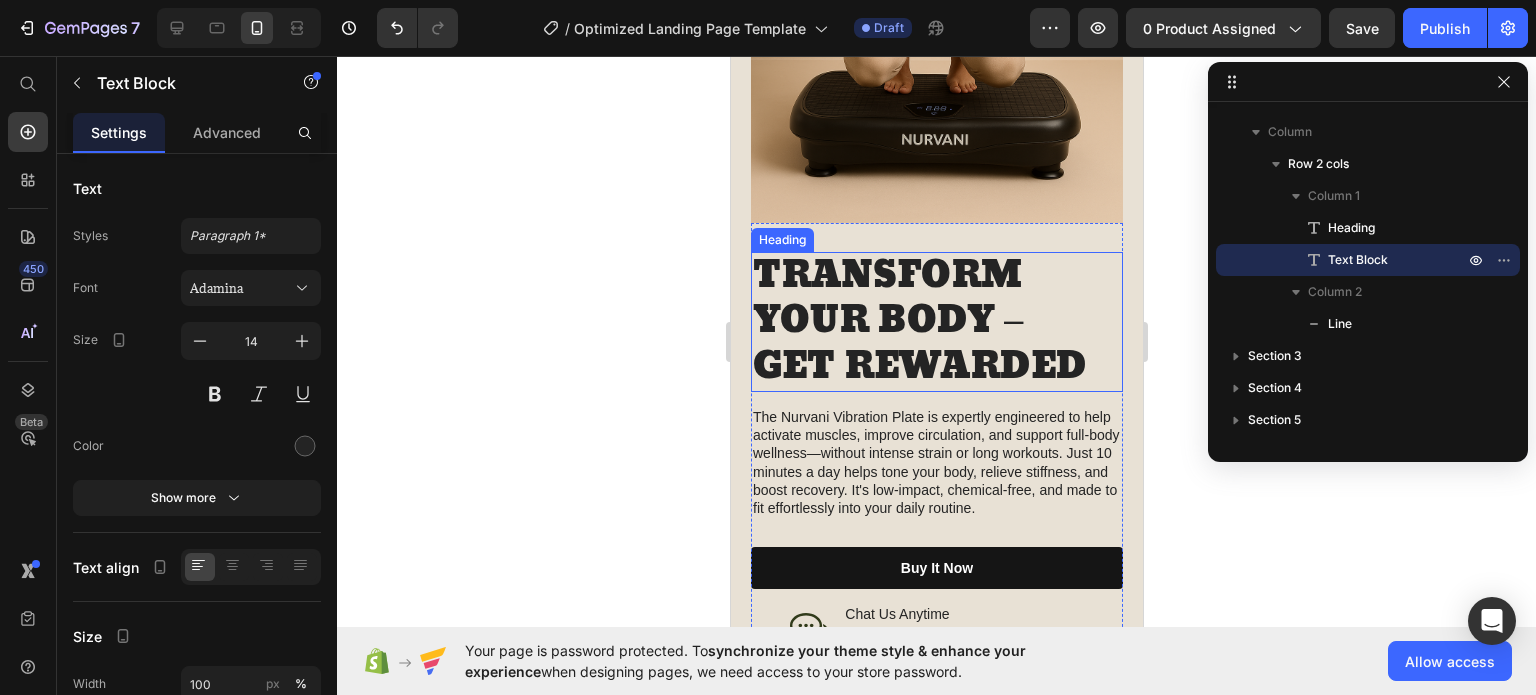 click on "TRANSFORM YOUR BODY –  GET REWARDED" at bounding box center [936, 322] 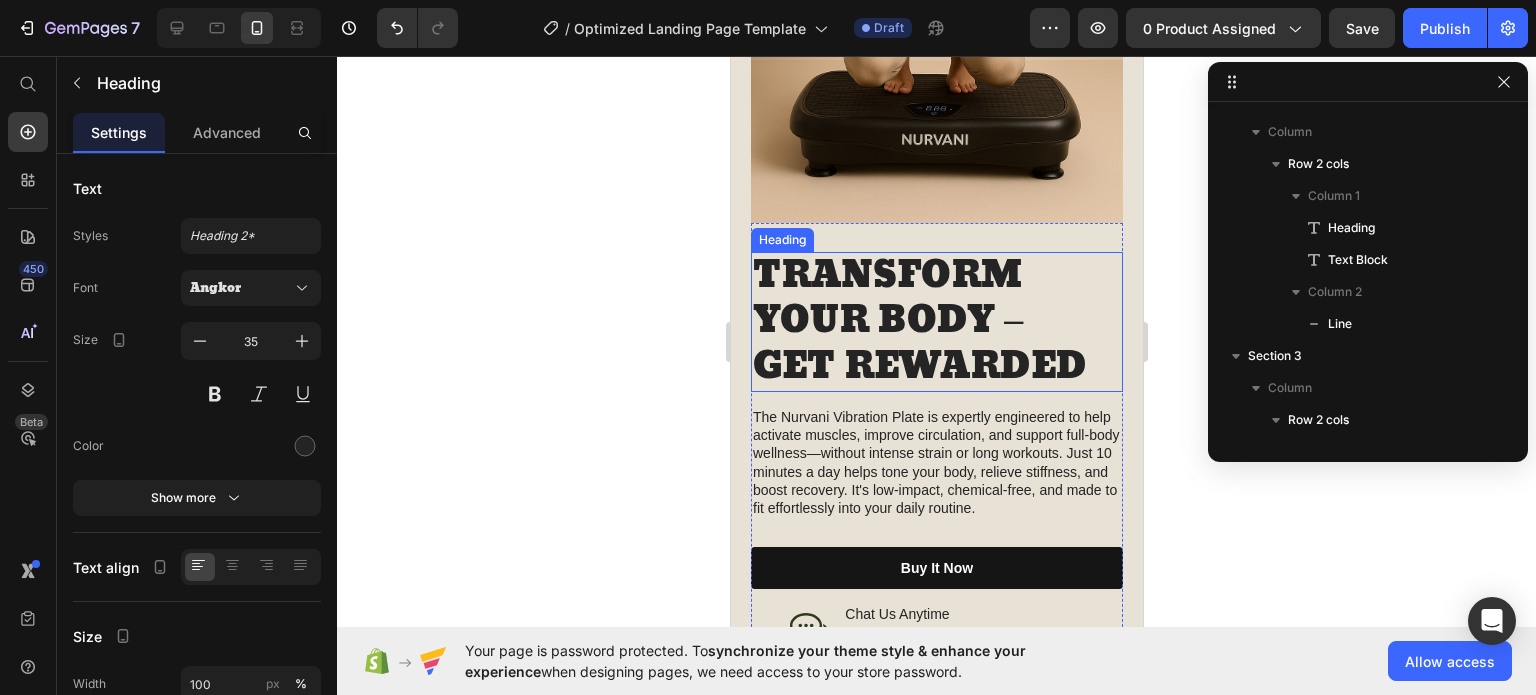 scroll, scrollTop: 3482, scrollLeft: 0, axis: vertical 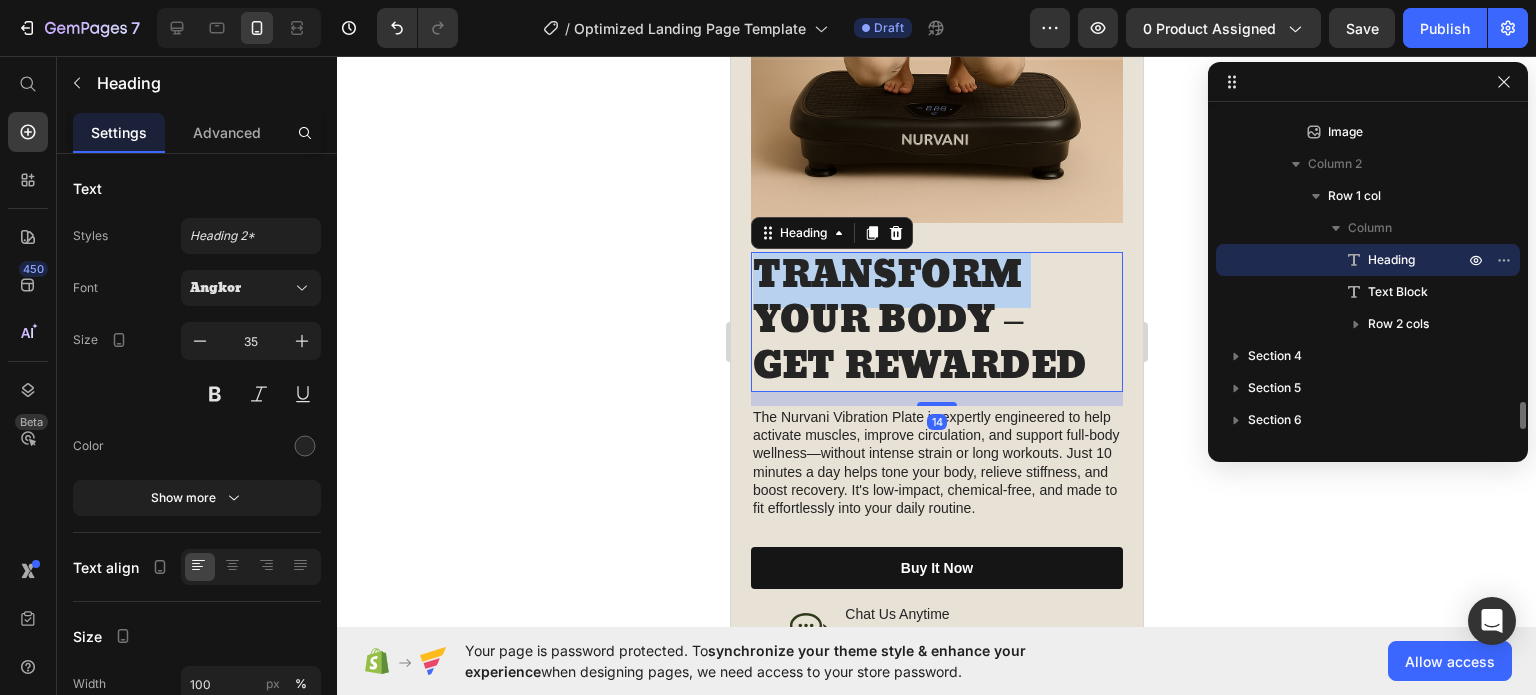click on "TRANSFORM YOUR BODY –  GET REWARDED" at bounding box center (936, 322) 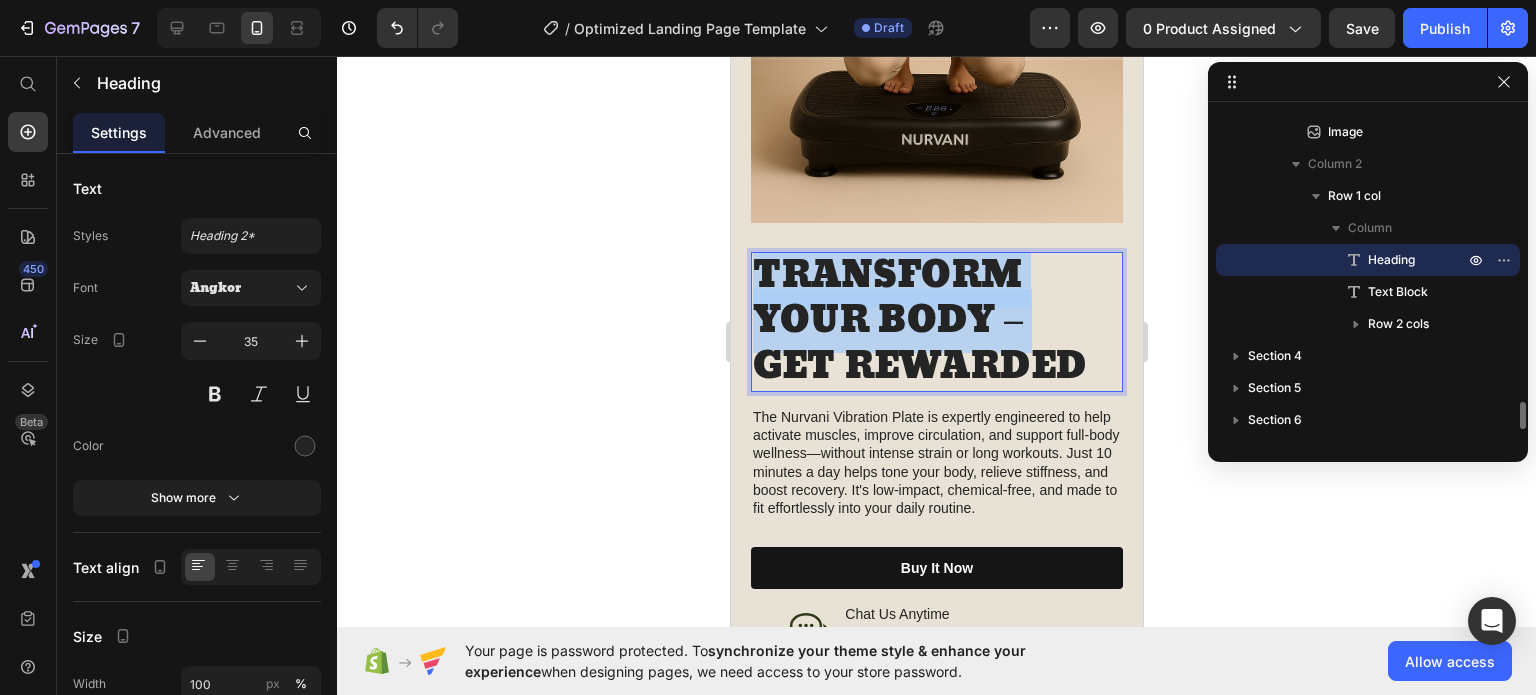 click on "TRANSFORM YOUR BODY –  GET REWARDED" at bounding box center (936, 322) 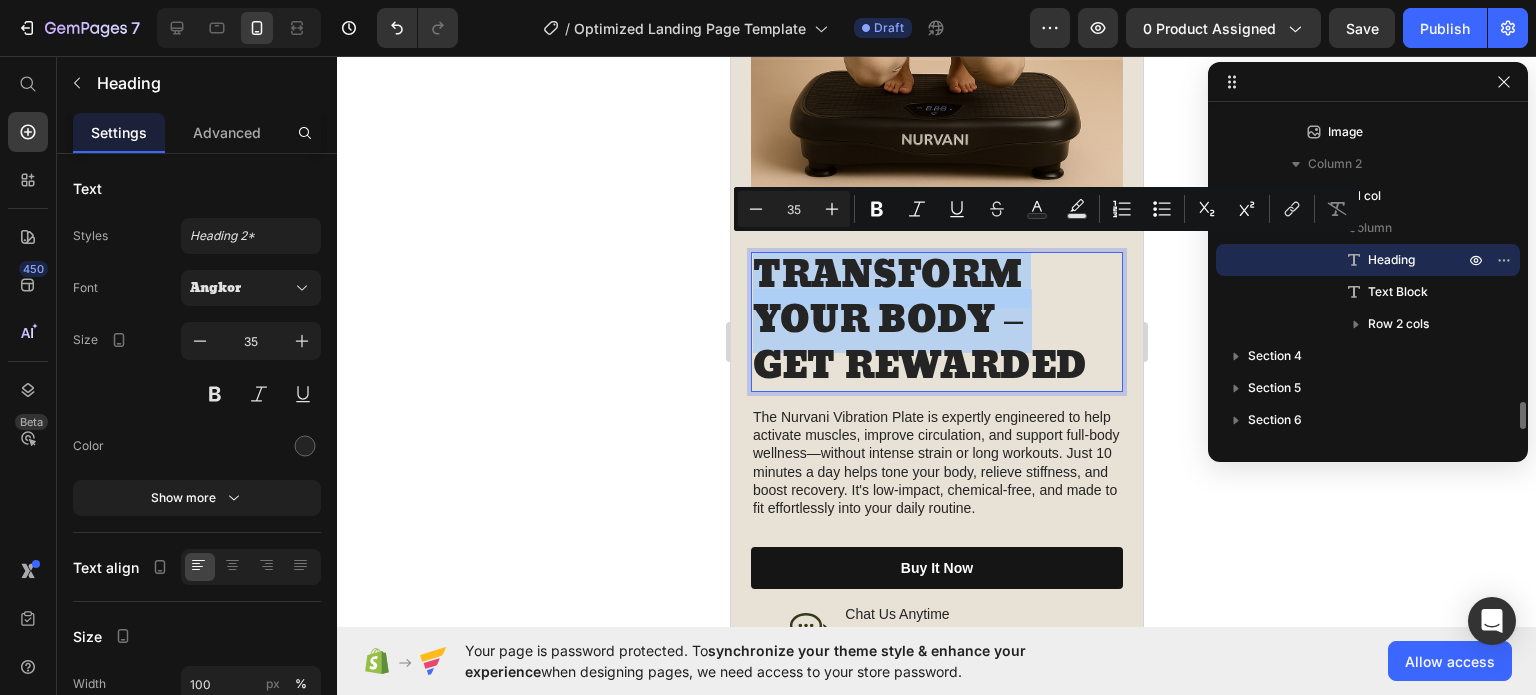 click on "TRANSFORM YOUR BODY –  GET REWARDED" at bounding box center [936, 322] 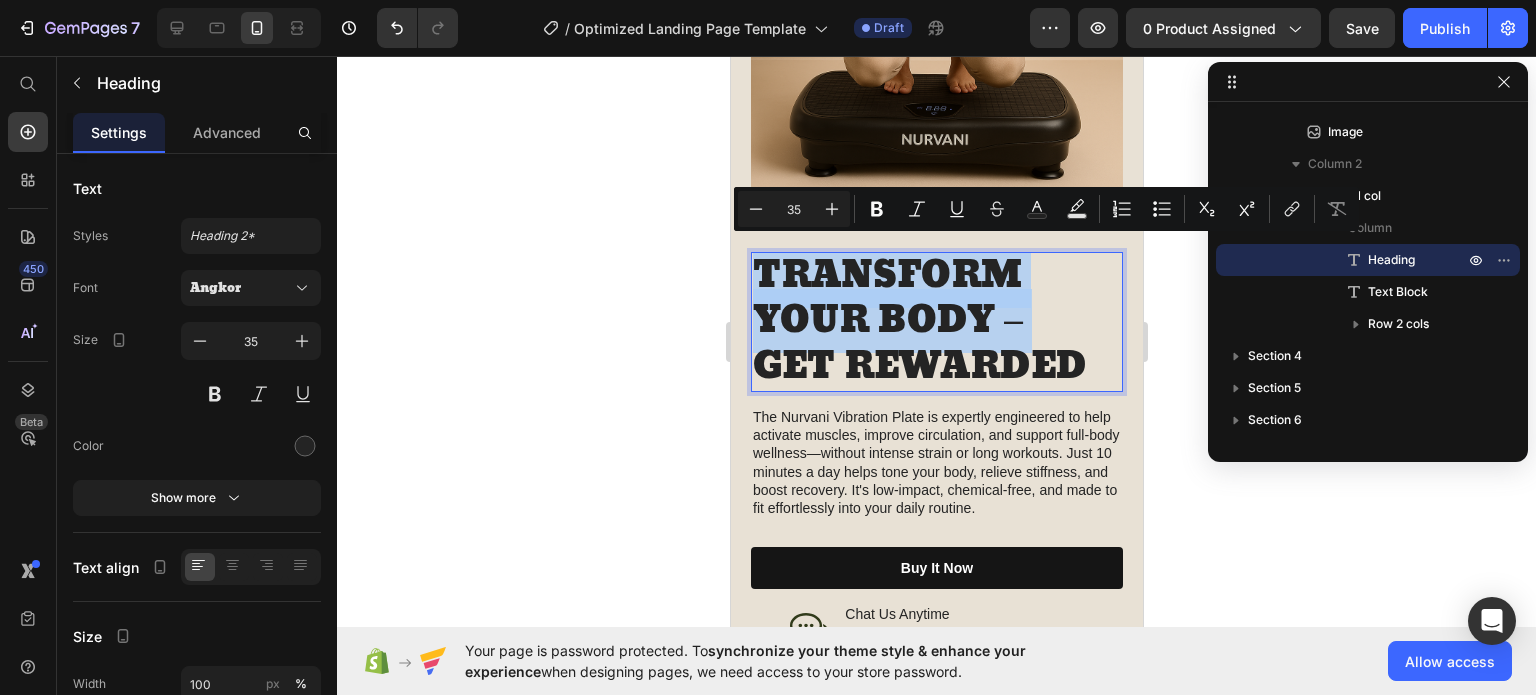 click on "TRANSFORM YOUR BODY –  GET REWARDED" at bounding box center (936, 322) 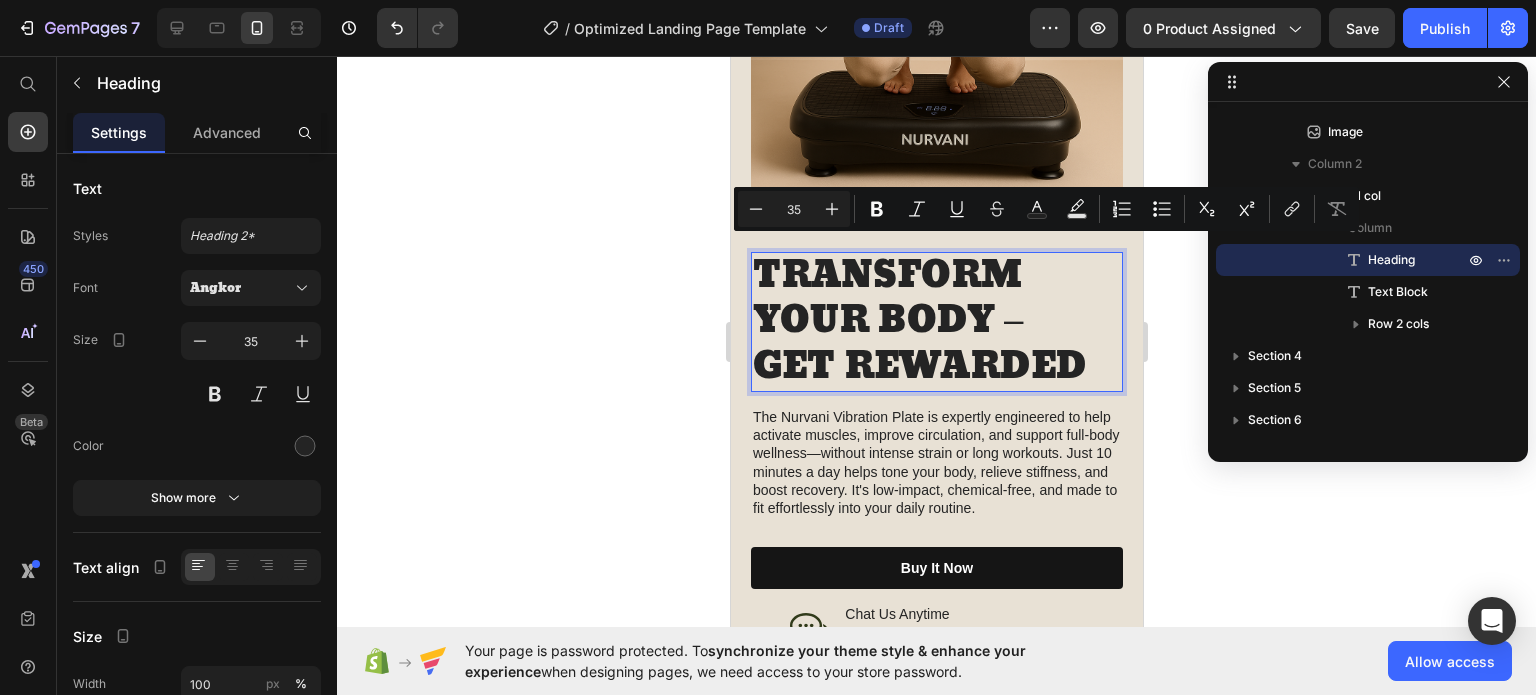 click on "TRANSFORM YOUR BODY –  GET REWARDED" at bounding box center [936, 322] 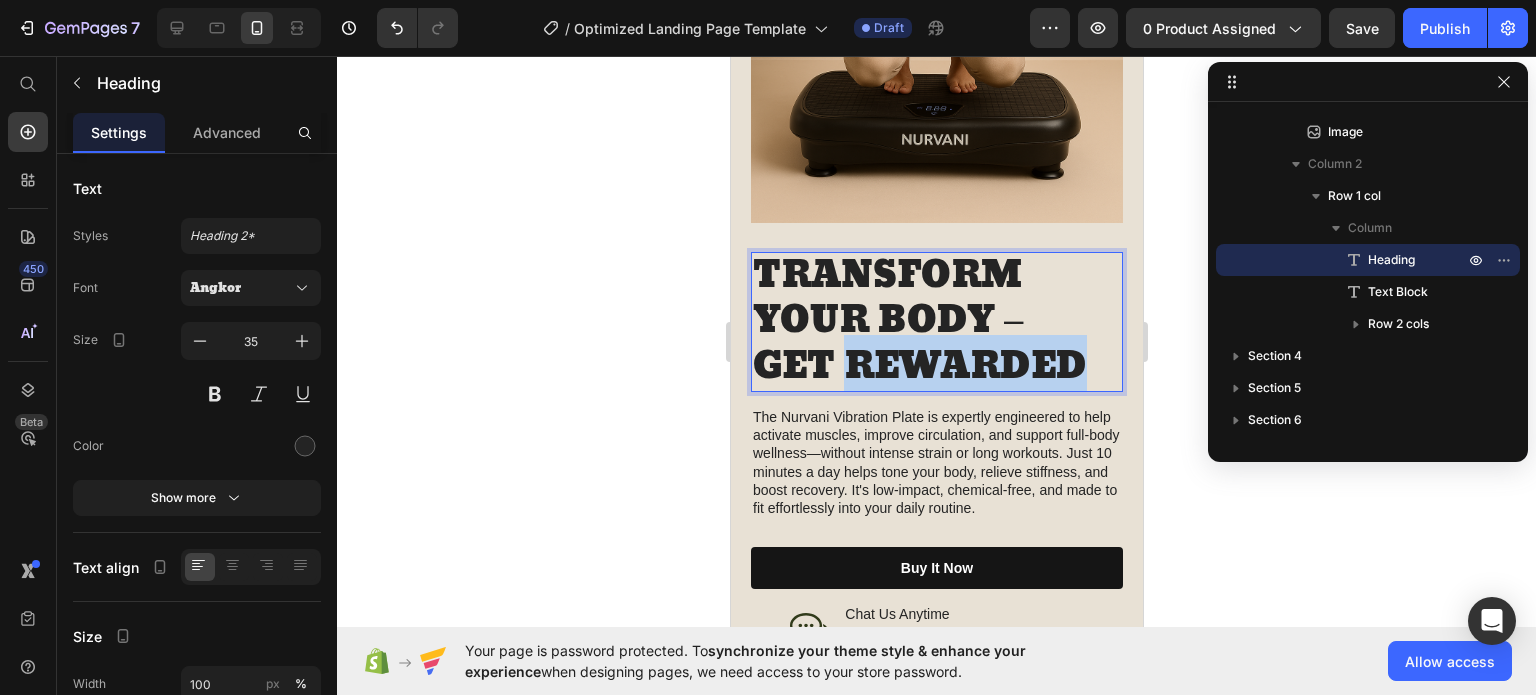 click on "TRANSFORM YOUR BODY –  GET REWARDED" at bounding box center (936, 322) 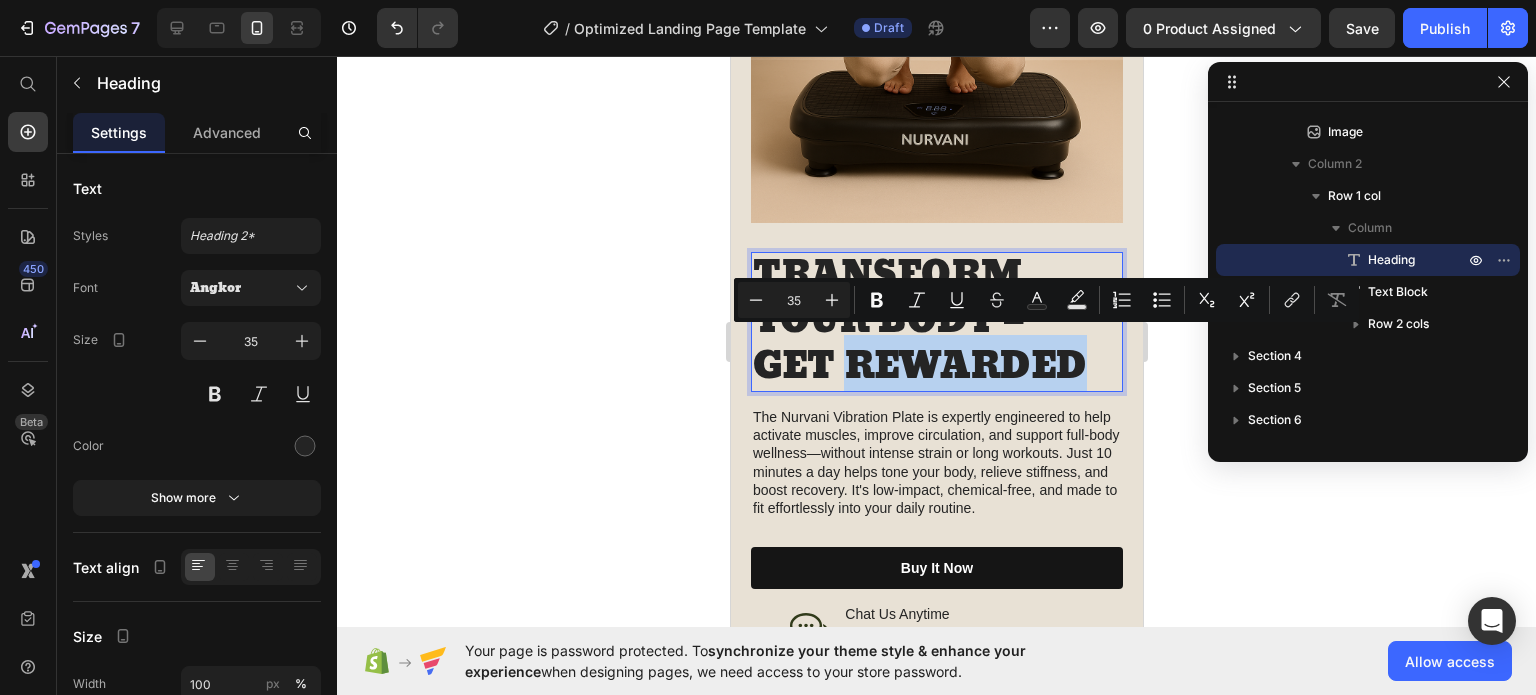 click on "TRANSFORM YOUR BODY –  GET REWARDED" at bounding box center [936, 322] 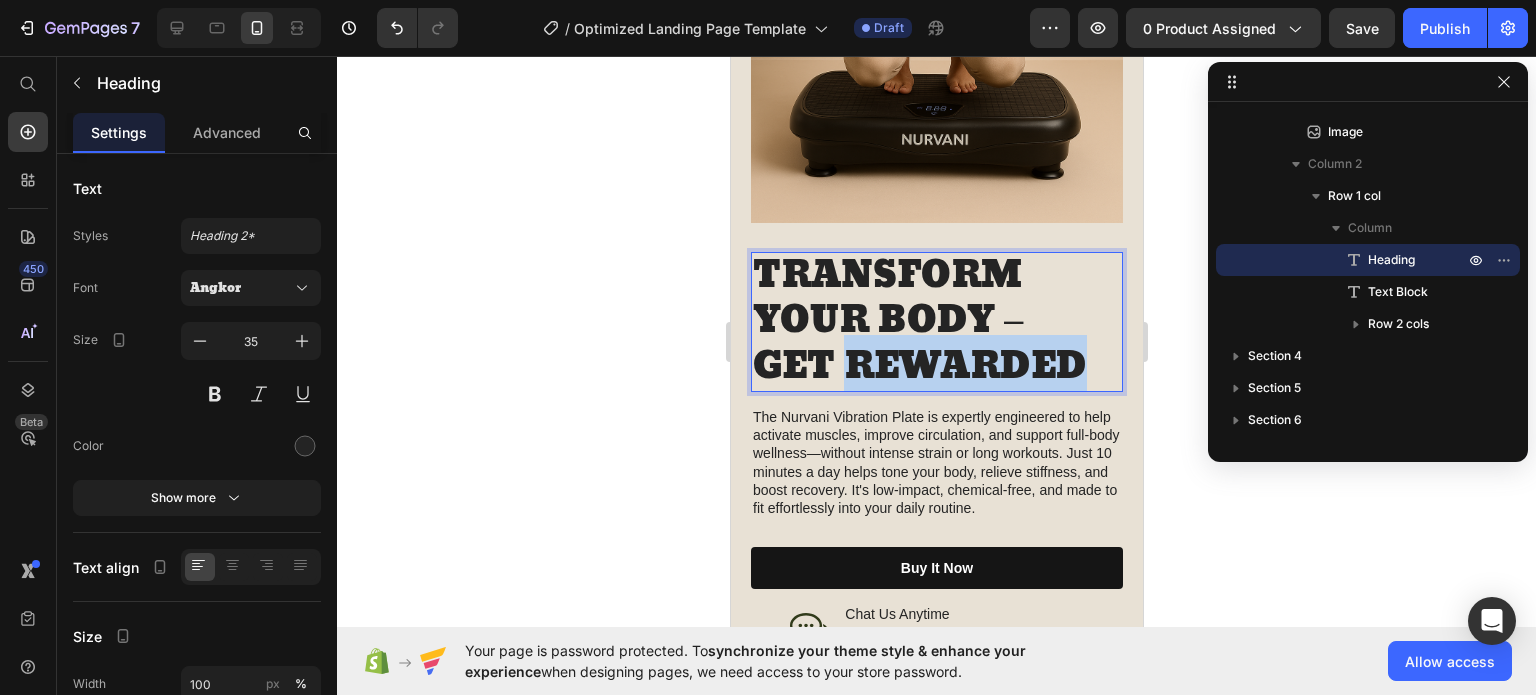 click on "TRANSFORM YOUR BODY –  GET REWARDED" at bounding box center (936, 322) 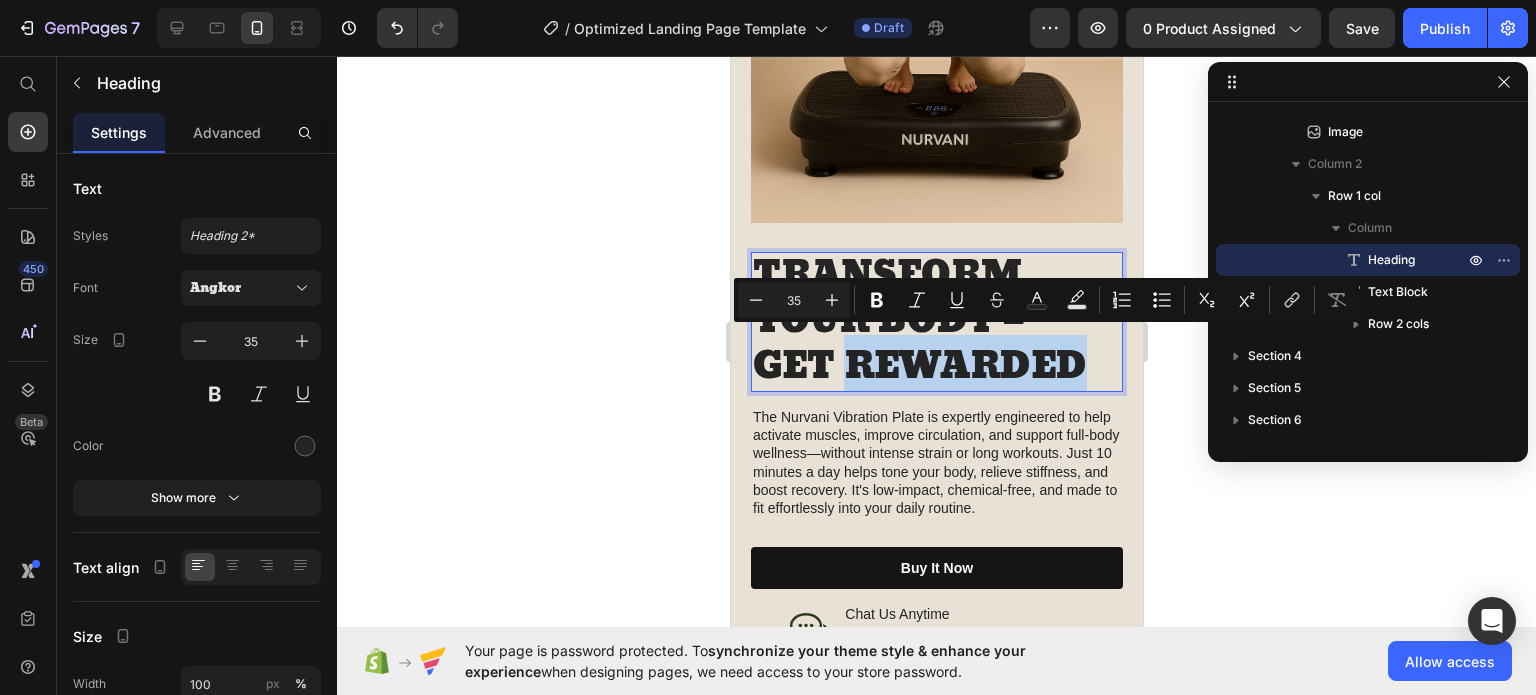 click on "TRANSFORM YOUR BODY –  GET REWARDED" at bounding box center (936, 322) 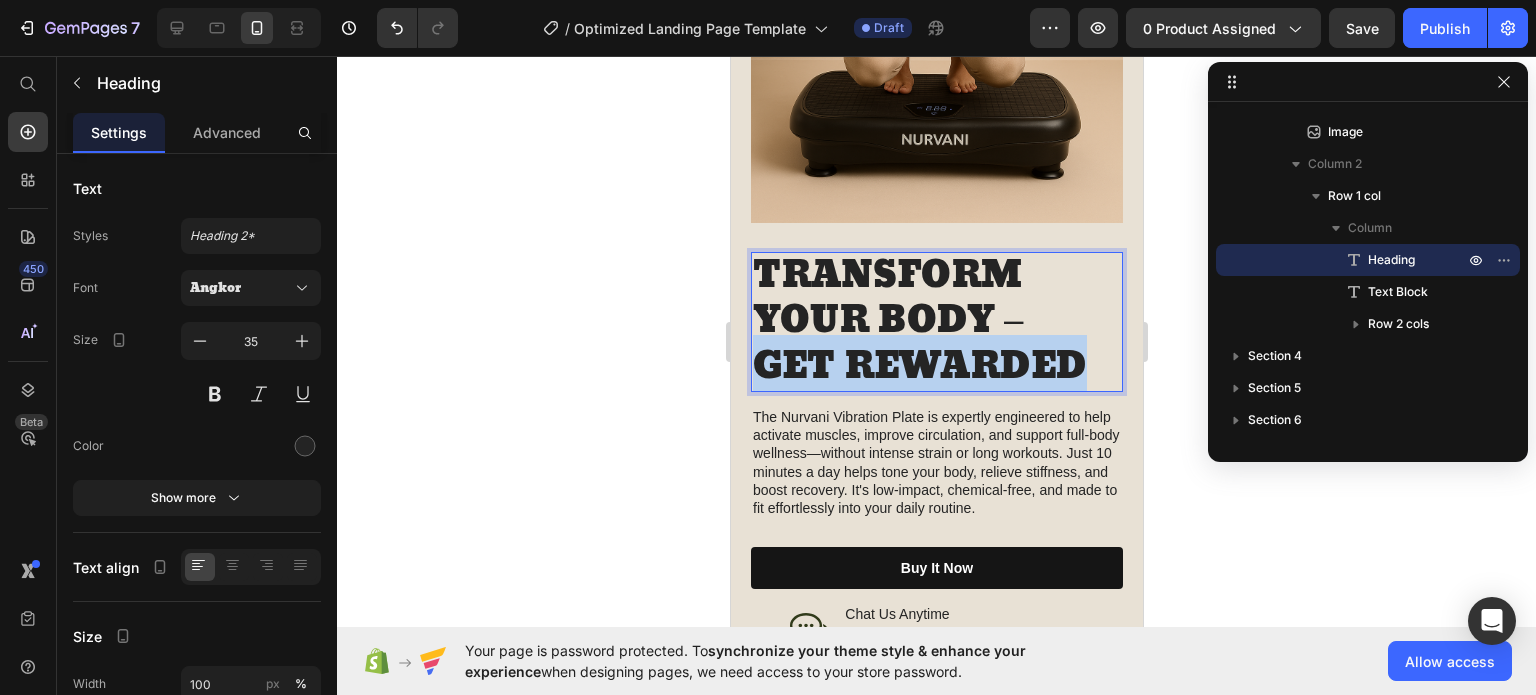 click on "TRANSFORM YOUR BODY –  GET REWARDED" at bounding box center [936, 322] 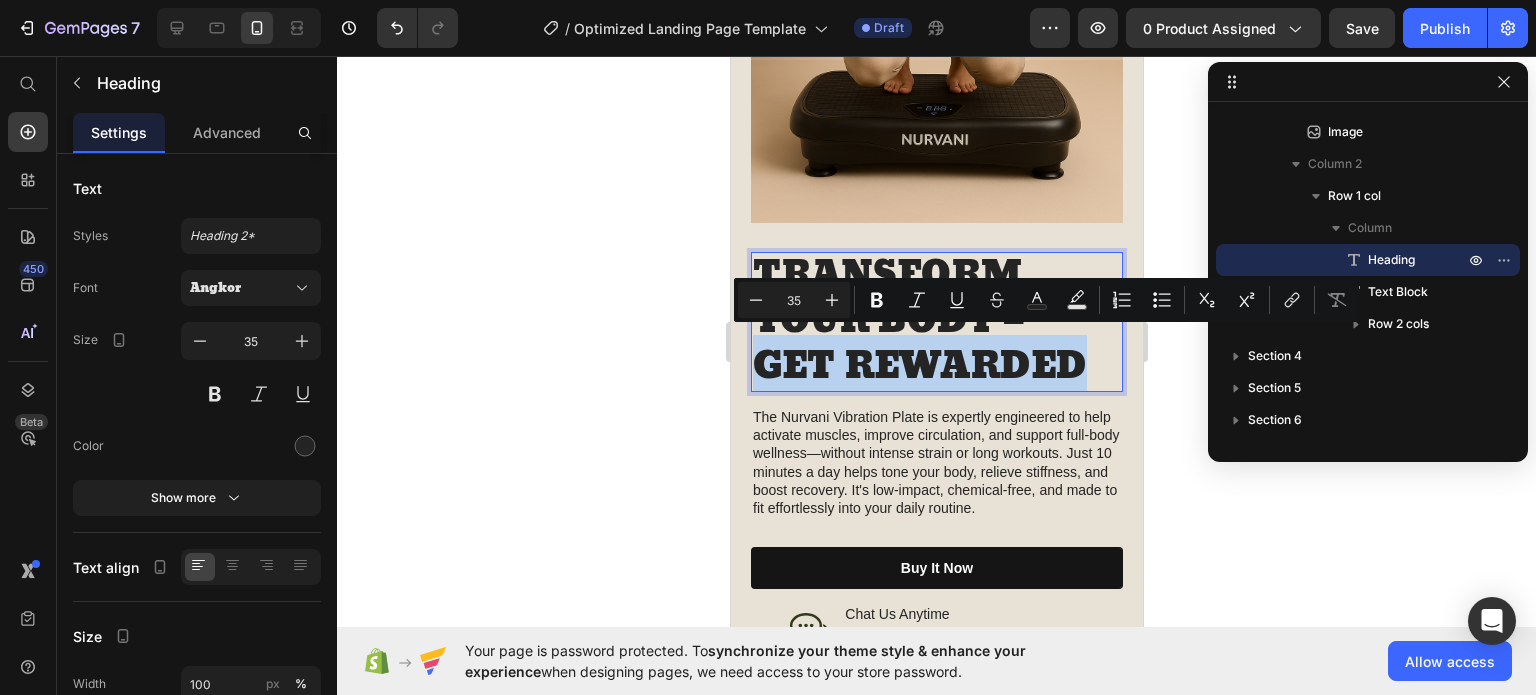 click on "TRANSFORM YOUR BODY –  GET REWARDED" at bounding box center (936, 322) 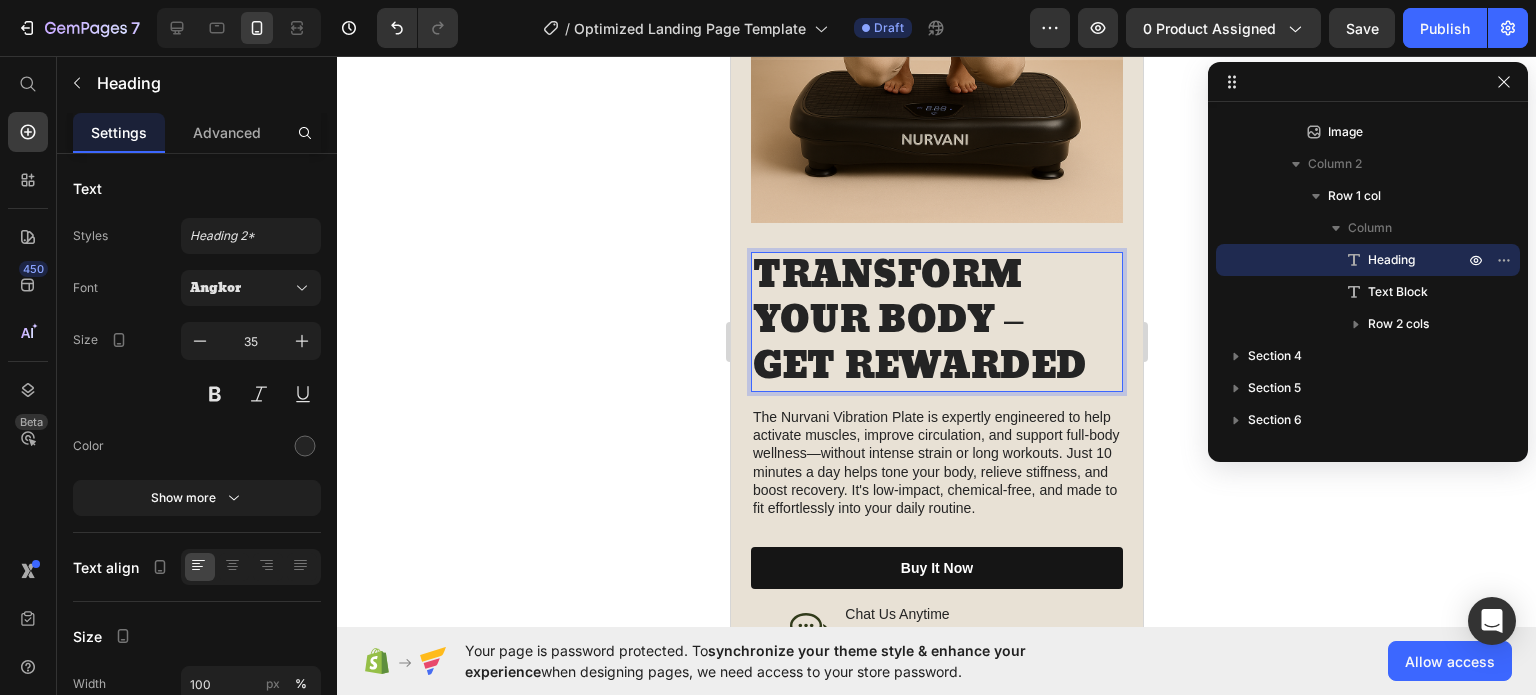 click on "TRANSFORM YOUR BODY –  GET REWARDED" at bounding box center (936, 322) 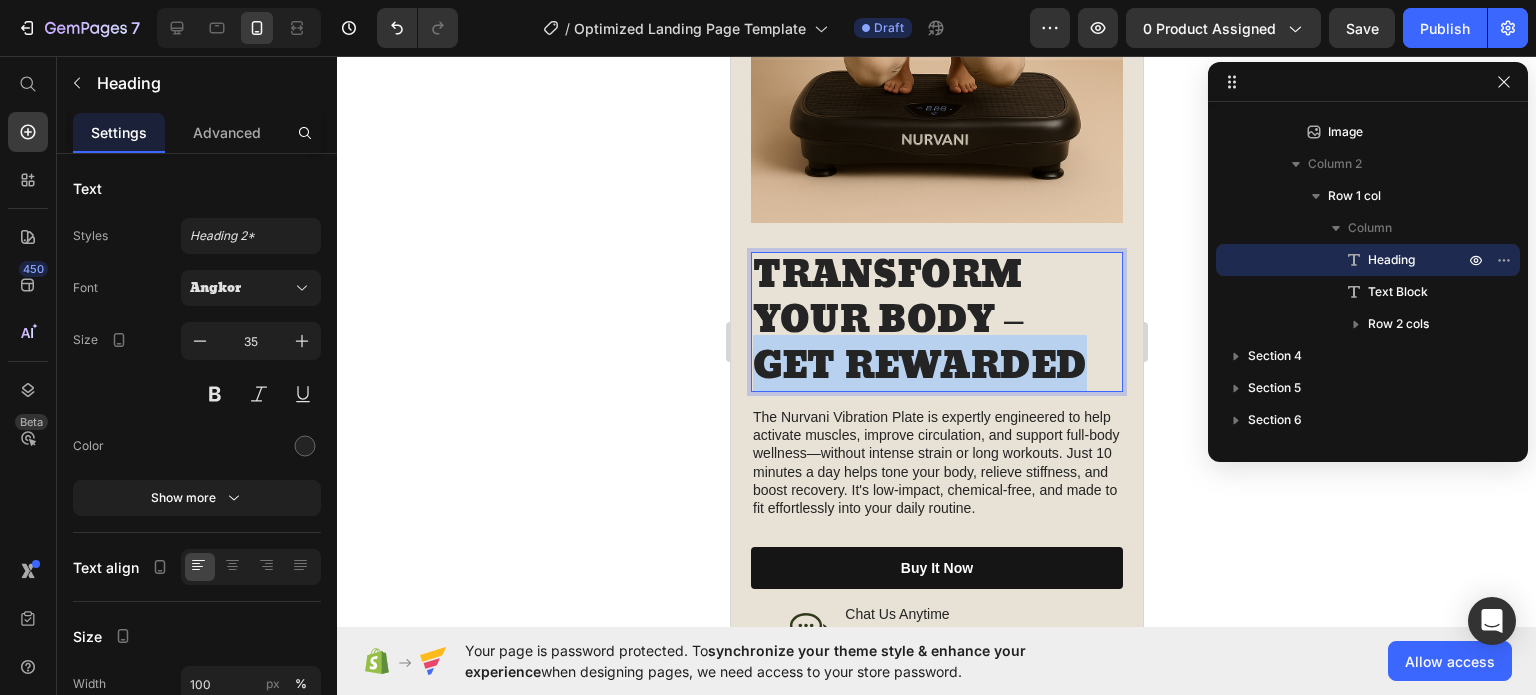 click on "TRANSFORM YOUR BODY –  GET REWARDED" at bounding box center [936, 322] 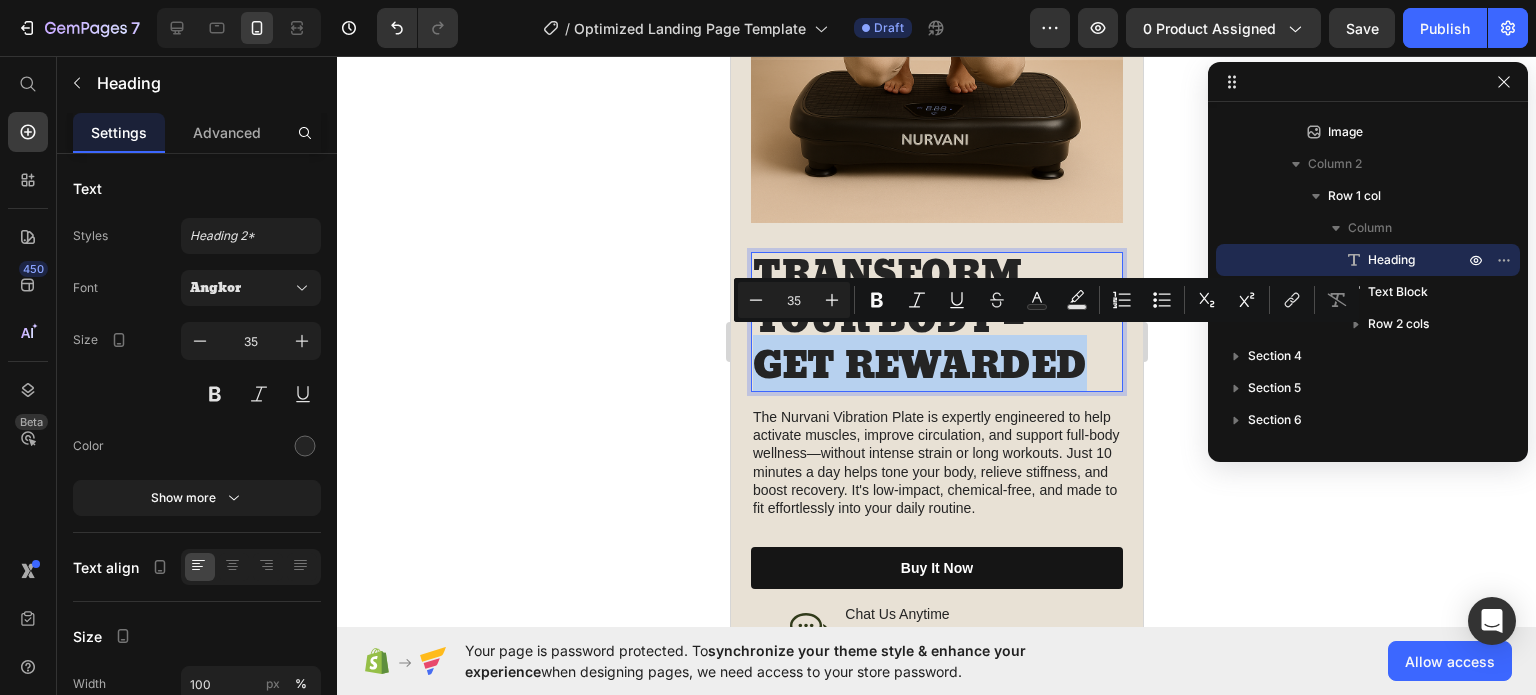 click on "TRANSFORM YOUR BODY –  GET REWARDED" at bounding box center [936, 322] 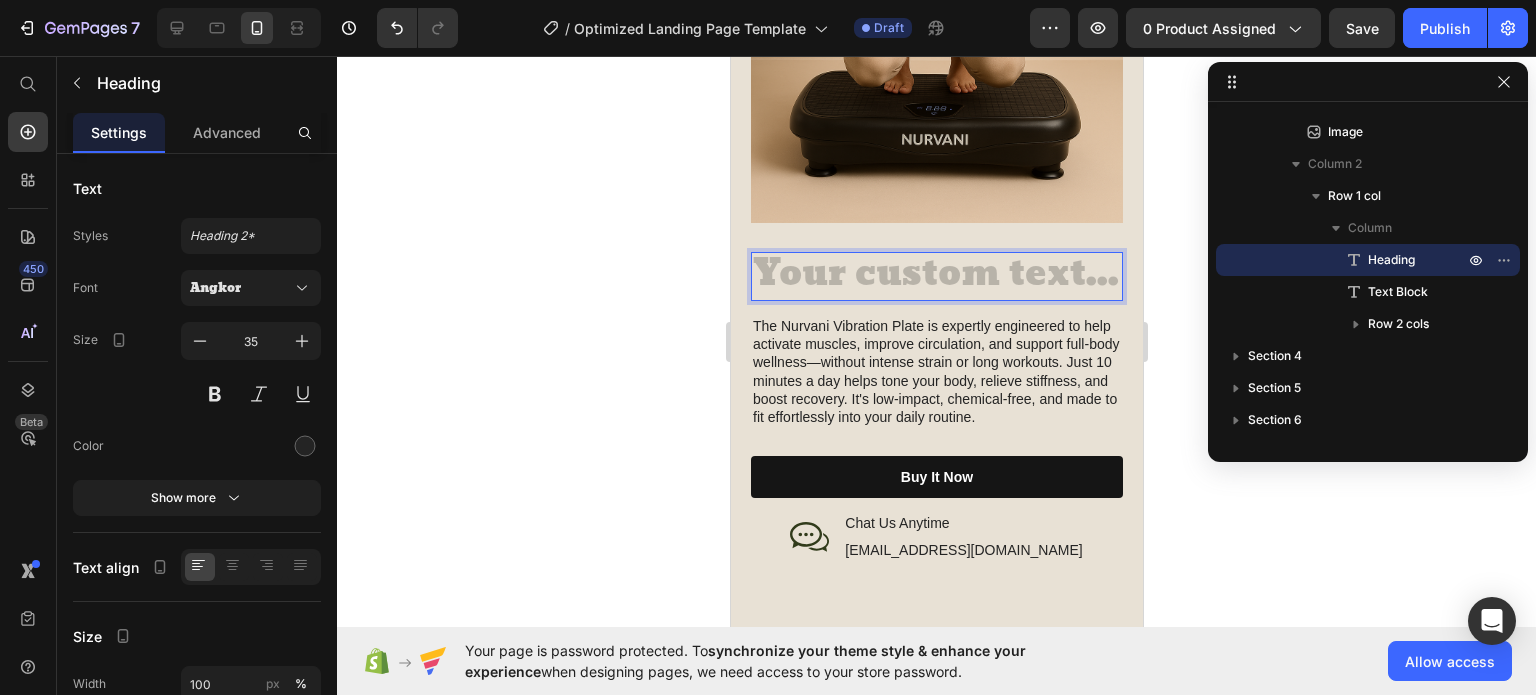 scroll, scrollTop: 6, scrollLeft: 0, axis: vertical 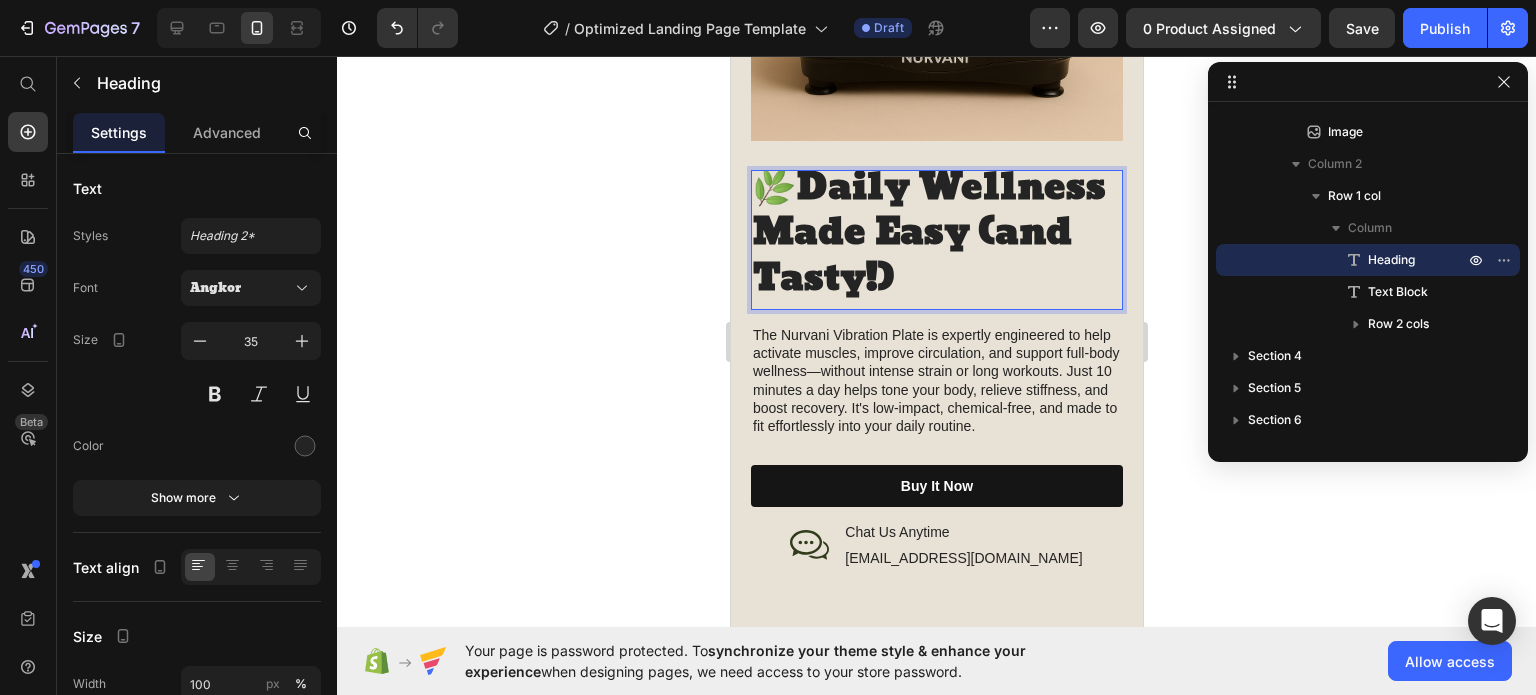click on "Daily Wellness Made Easy (and Tasty!)" at bounding box center (928, 233) 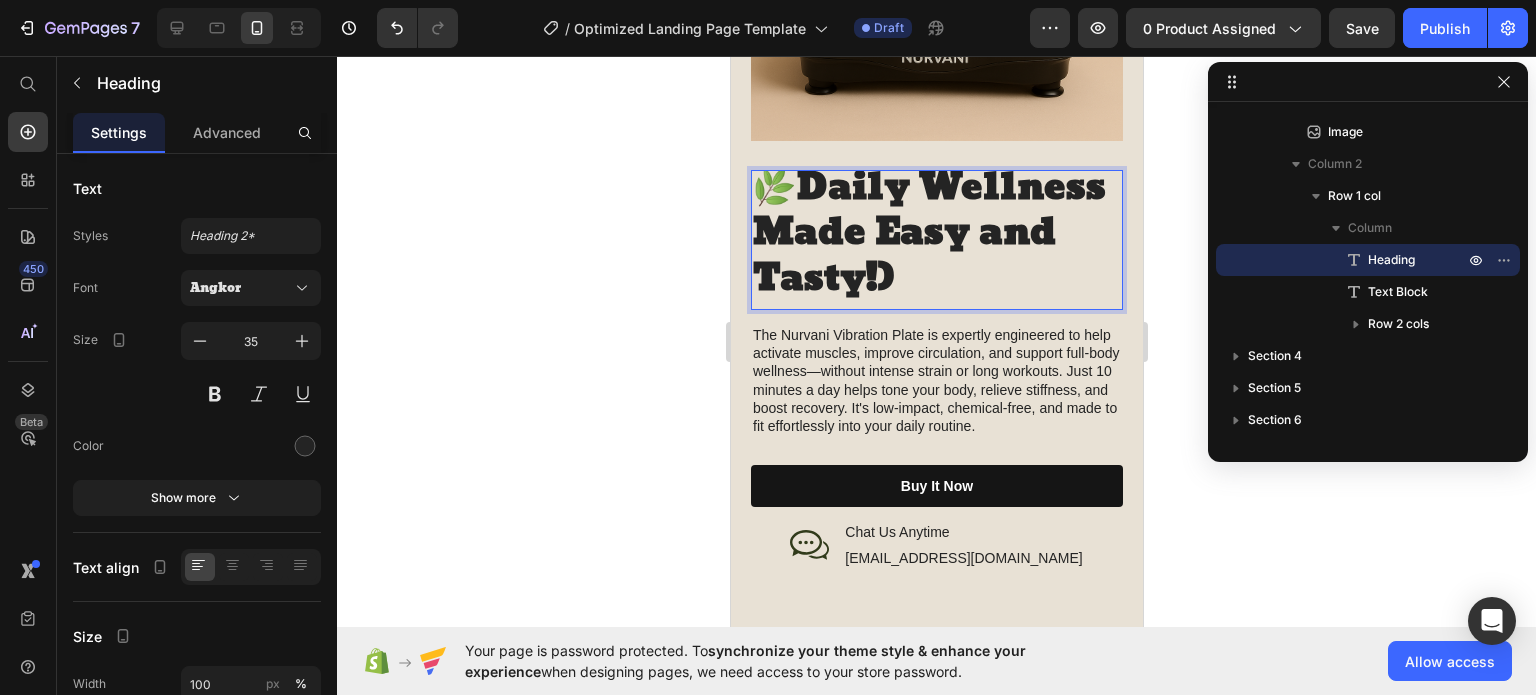click on "🌿  Daily Wellness Made Easy and Tasty!)" at bounding box center [936, 234] 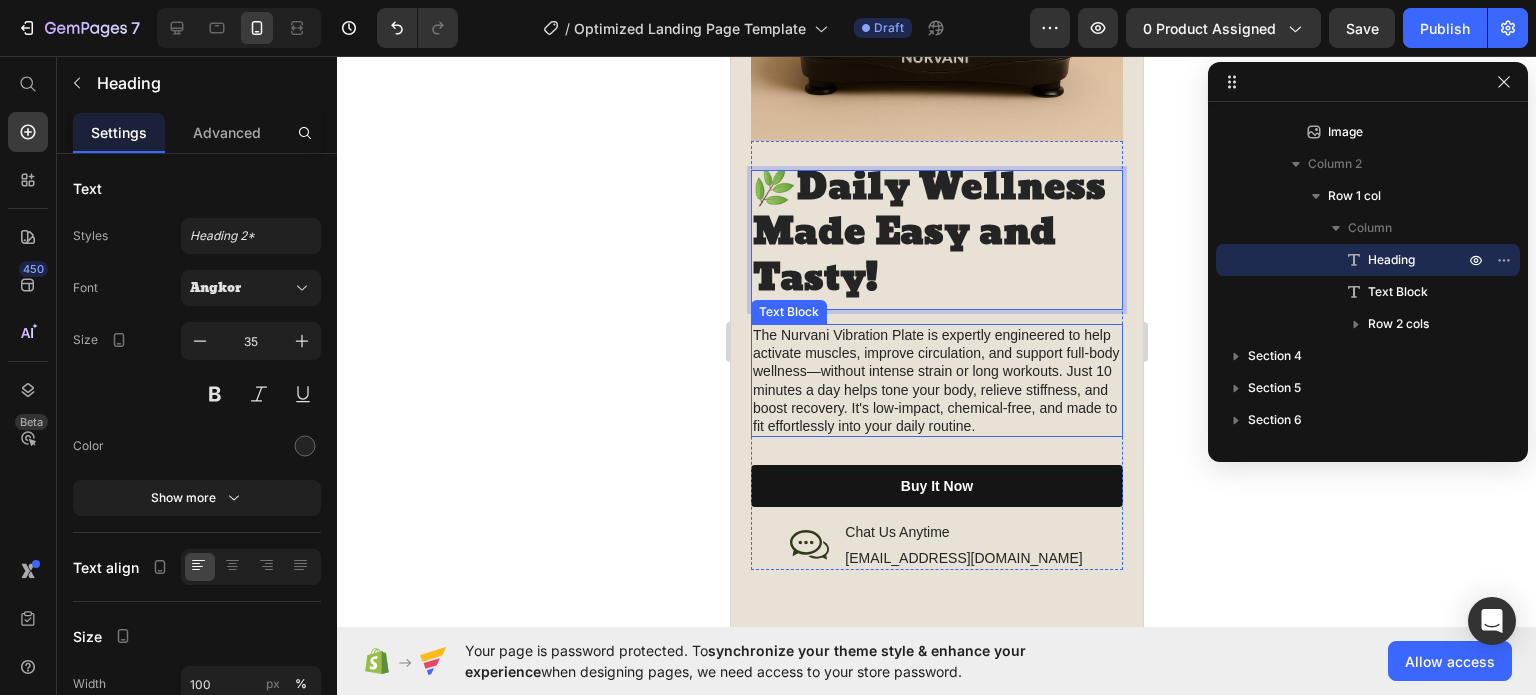 click on "The Nurvani Vibration Plate is expertly engineered to help activate muscles, improve circulation, and support full-body wellness—without intense strain or long workouts. Just 10 minutes a day helps tone your body, relieve stiffness, and boost recovery. It's low-impact, chemical-free, and made to fit effortlessly into your daily routine." at bounding box center [936, 380] 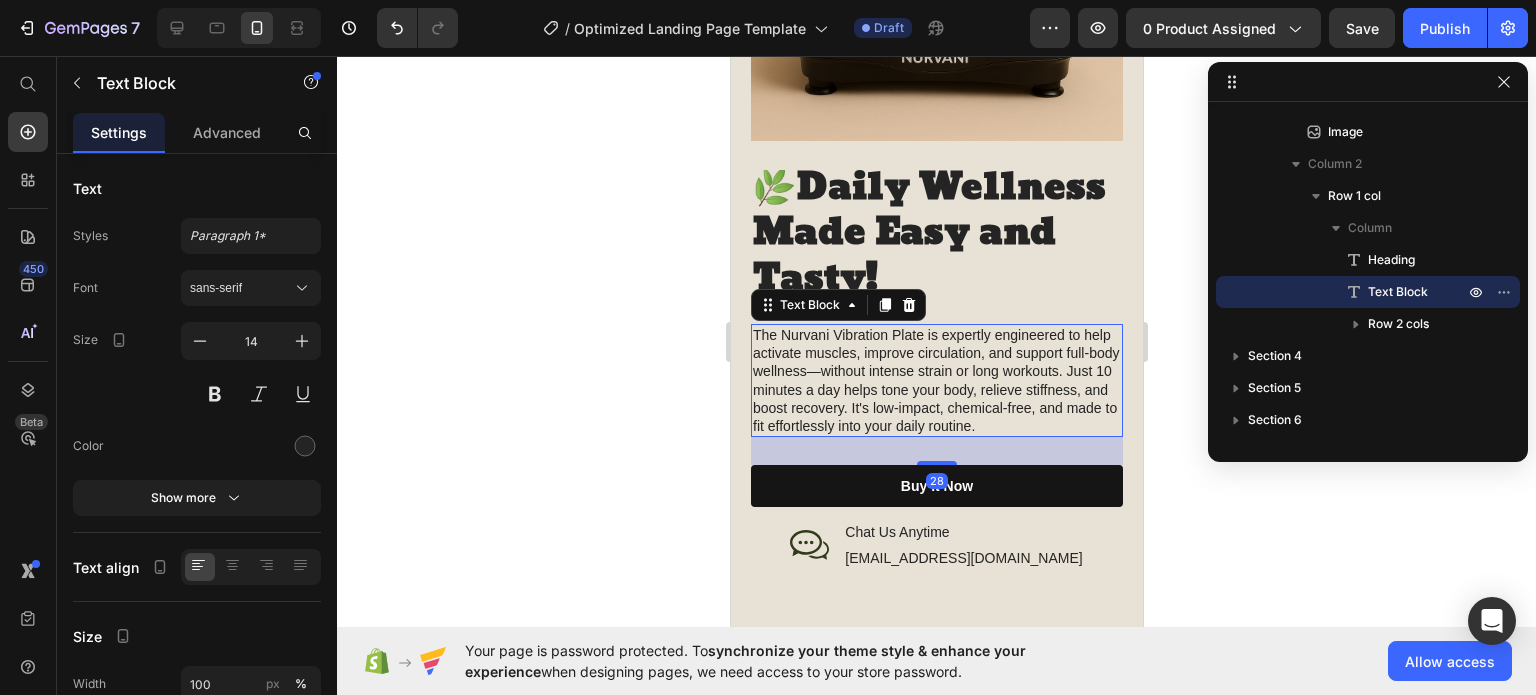 click on "The Nurvani Vibration Plate is expertly engineered to help activate muscles, improve circulation, and support full-body wellness—without intense strain or long workouts. Just 10 minutes a day helps tone your body, relieve stiffness, and boost recovery. It's low-impact, chemical-free, and made to fit effortlessly into your daily routine." at bounding box center (936, 380) 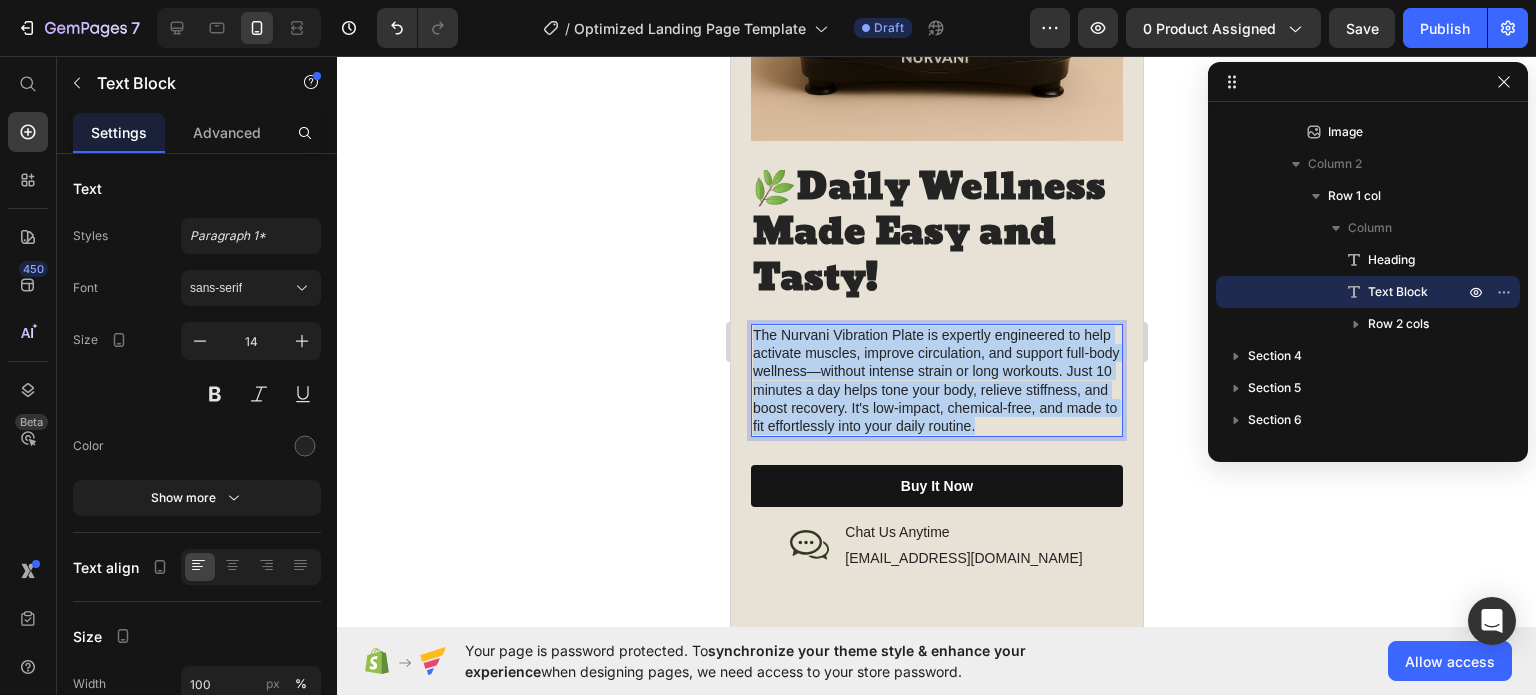 click on "The Nurvani Vibration Plate is expertly engineered to help activate muscles, improve circulation, and support full-body wellness—without intense strain or long workouts. Just 10 minutes a day helps tone your body, relieve stiffness, and boost recovery. It's low-impact, chemical-free, and made to fit effortlessly into your daily routine." at bounding box center (936, 380) 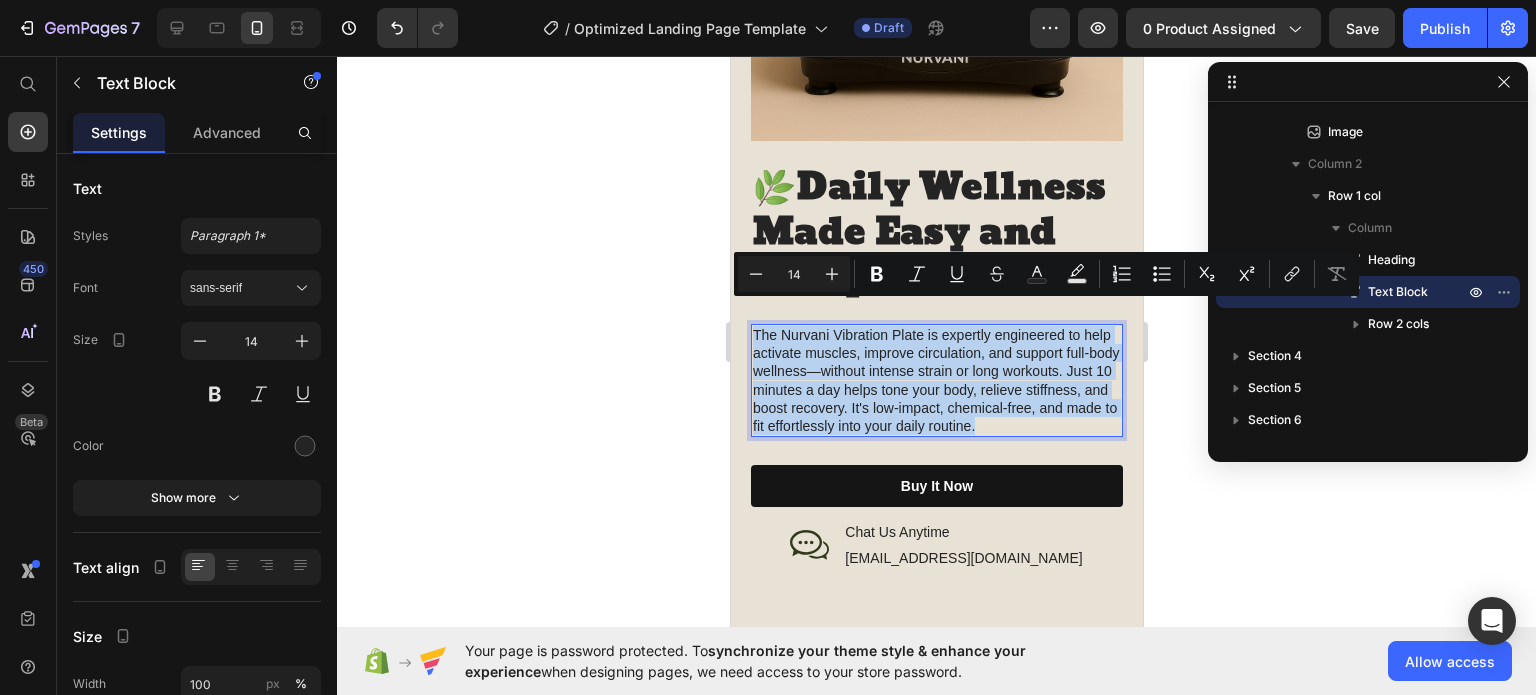 copy on "The Nurvani Vibration Plate is expertly engineered to help activate muscles, improve circulation, and support full-body wellness—without intense strain or long workouts. Just 10 minutes a day helps tone your body, relieve stiffness, and boost recovery. It's low-impact, chemical-free, and made to fit effortlessly into your daily routine." 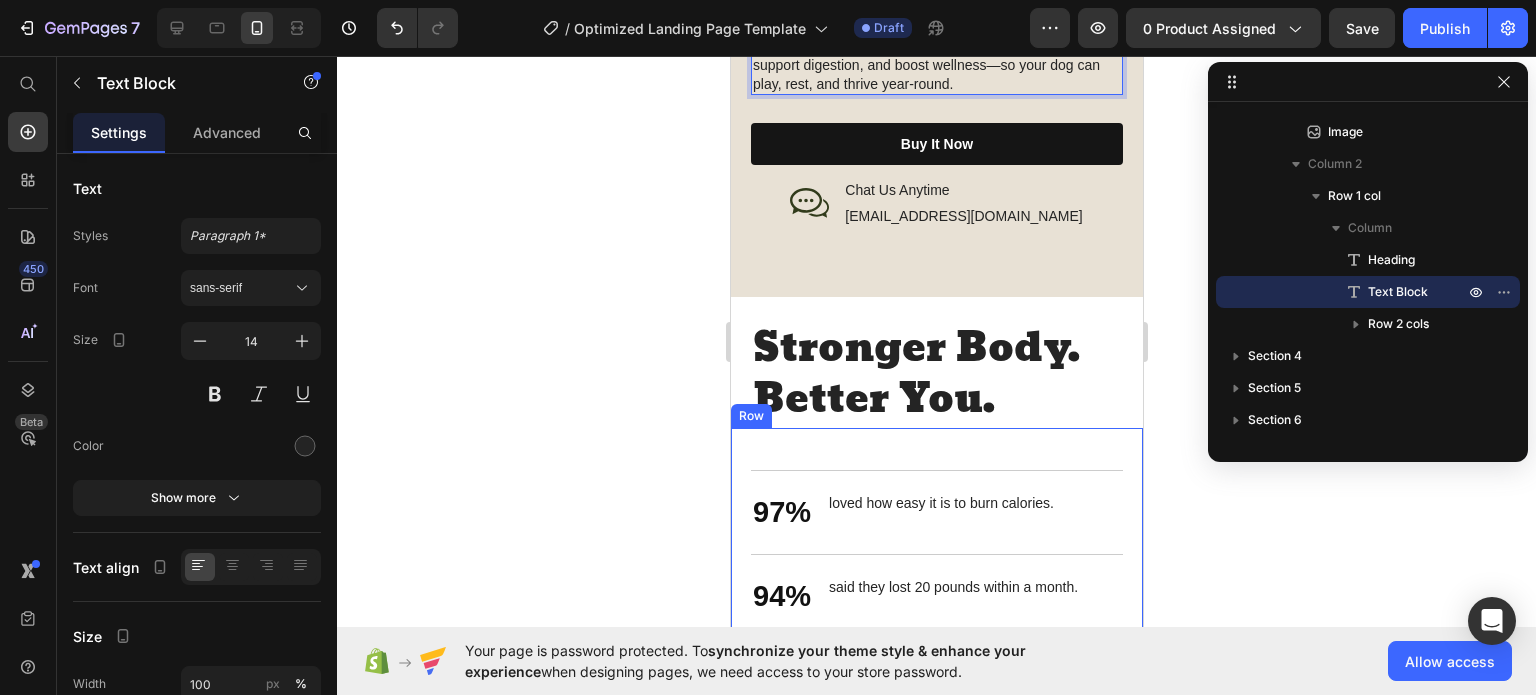 scroll, scrollTop: 3888, scrollLeft: 0, axis: vertical 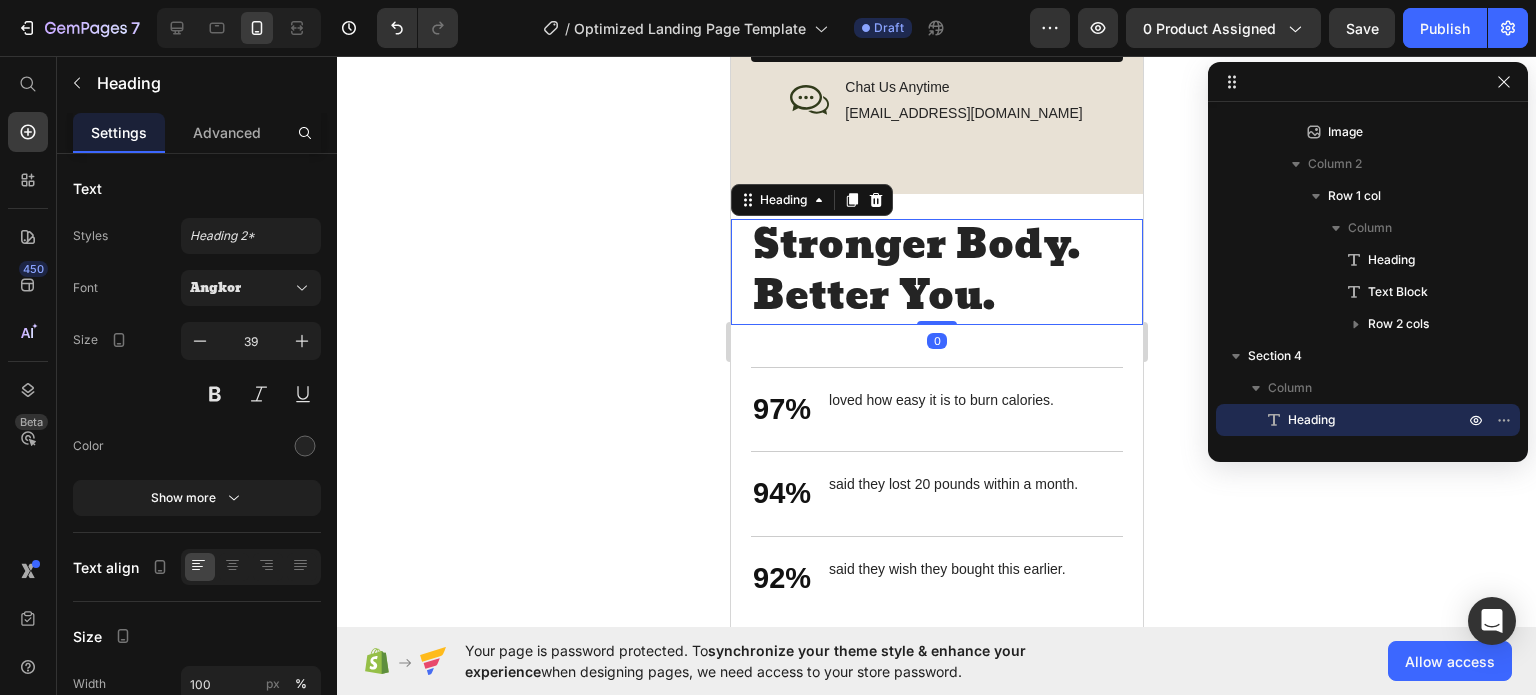 click on "Stronger Body. Better You." at bounding box center (936, 271) 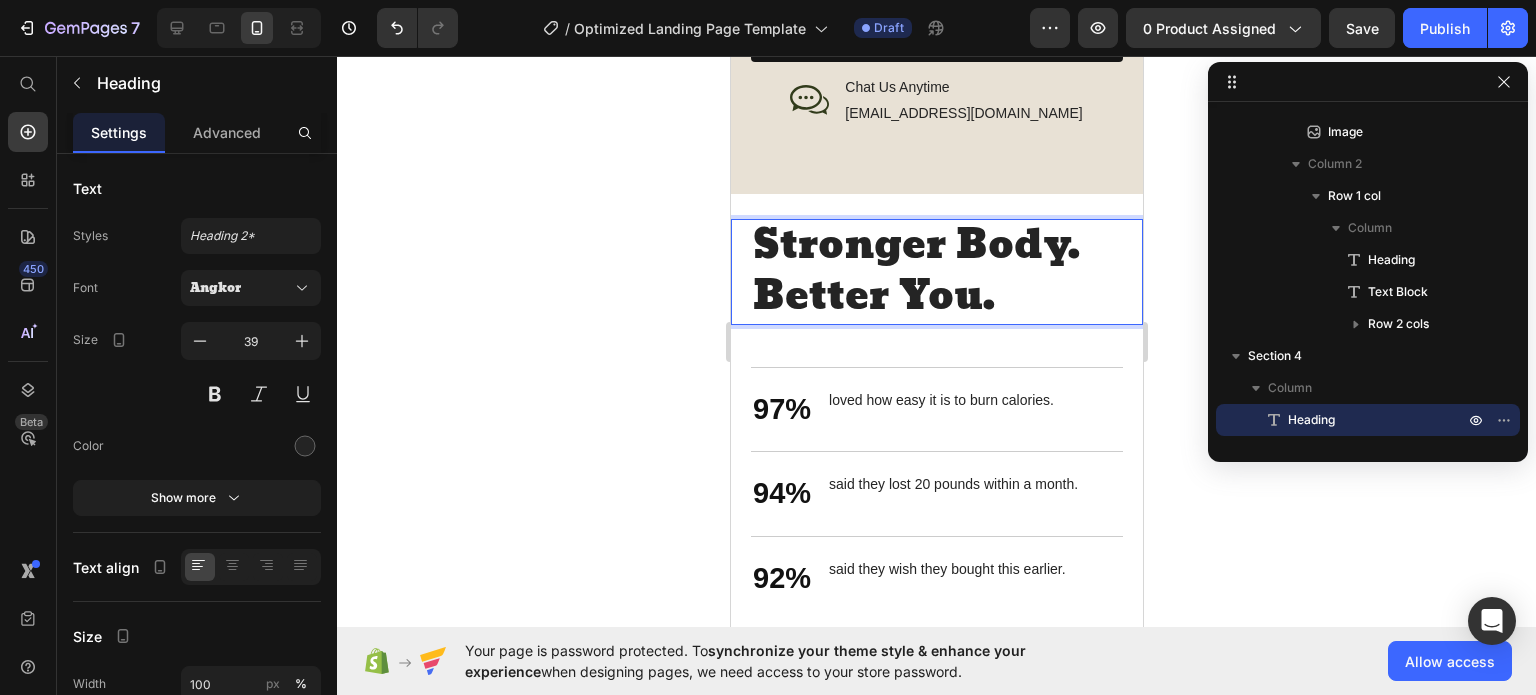 click on "Stronger Body. Better You." at bounding box center (936, 271) 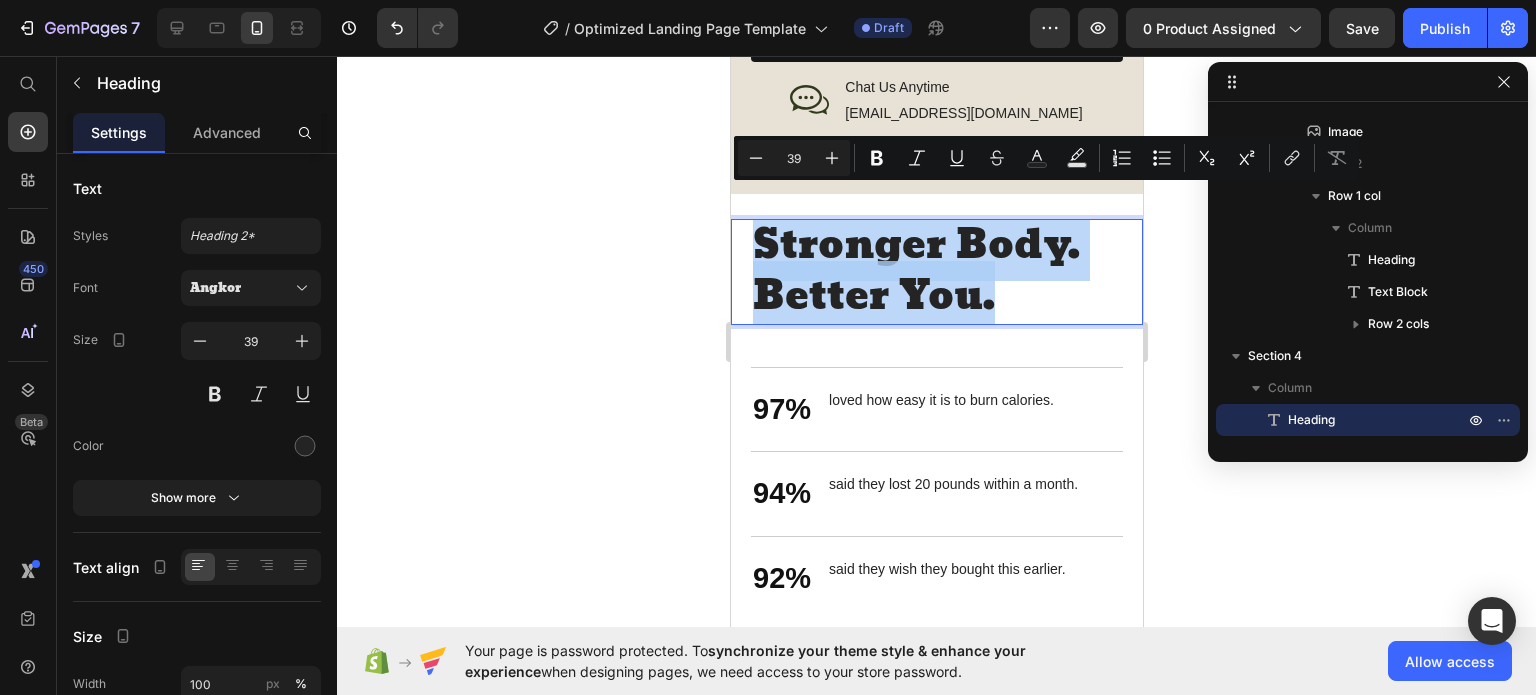 drag, startPoint x: 1011, startPoint y: 277, endPoint x: 765, endPoint y: 231, distance: 250.26385 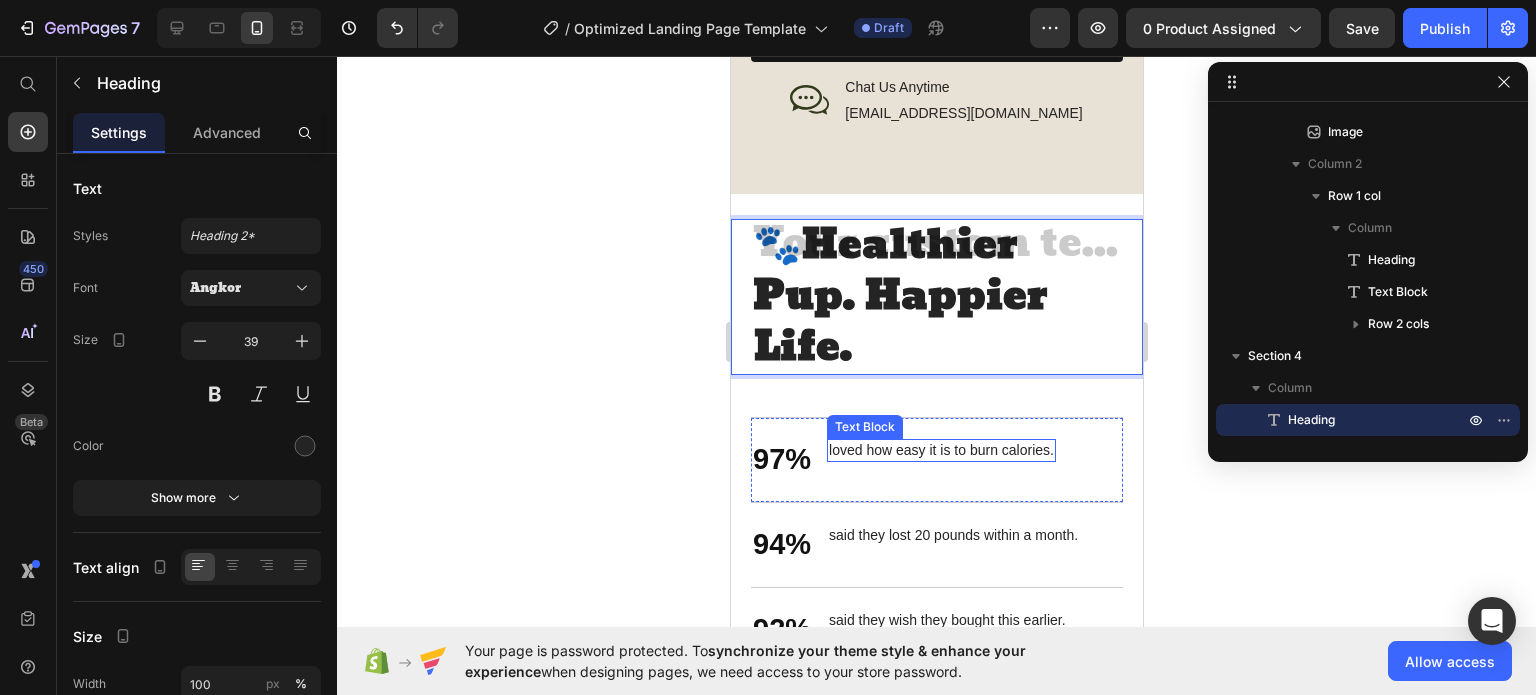scroll, scrollTop: 8, scrollLeft: 0, axis: vertical 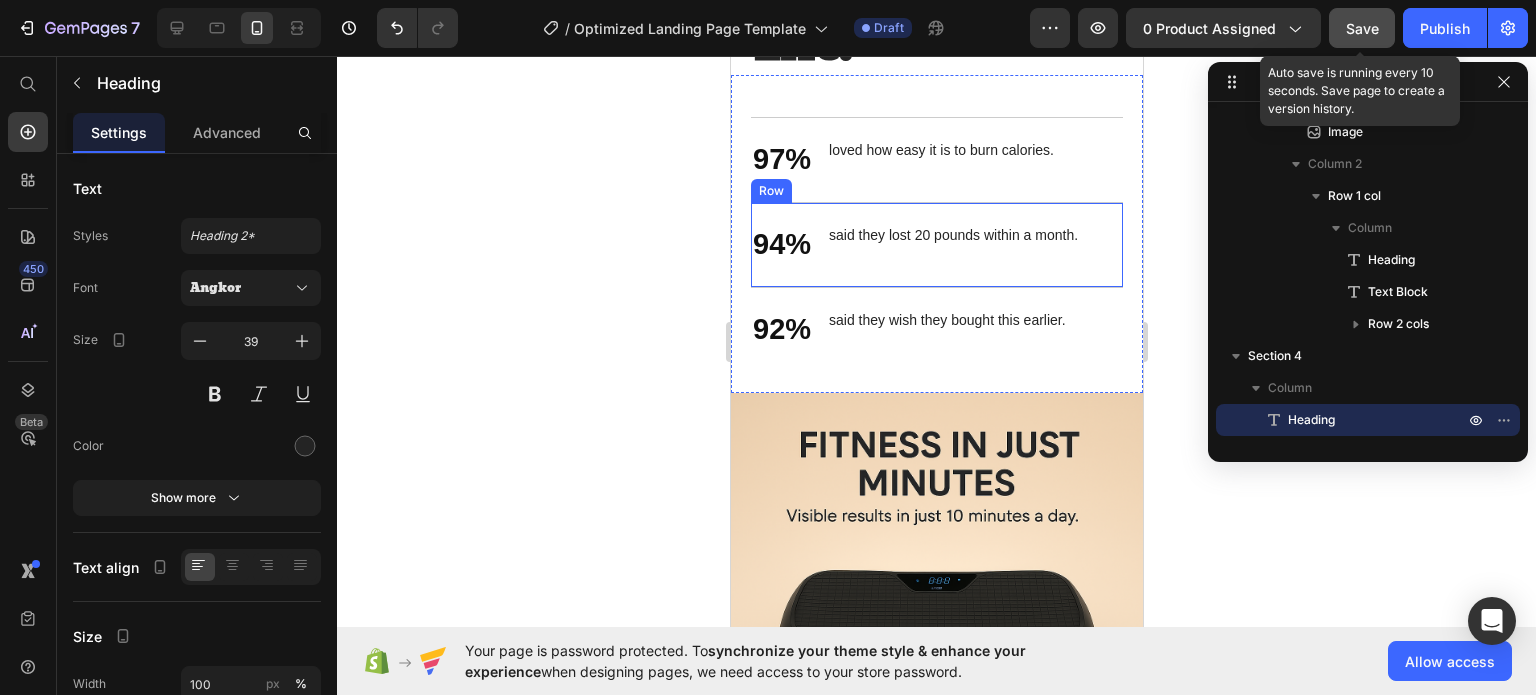 click on "Save" 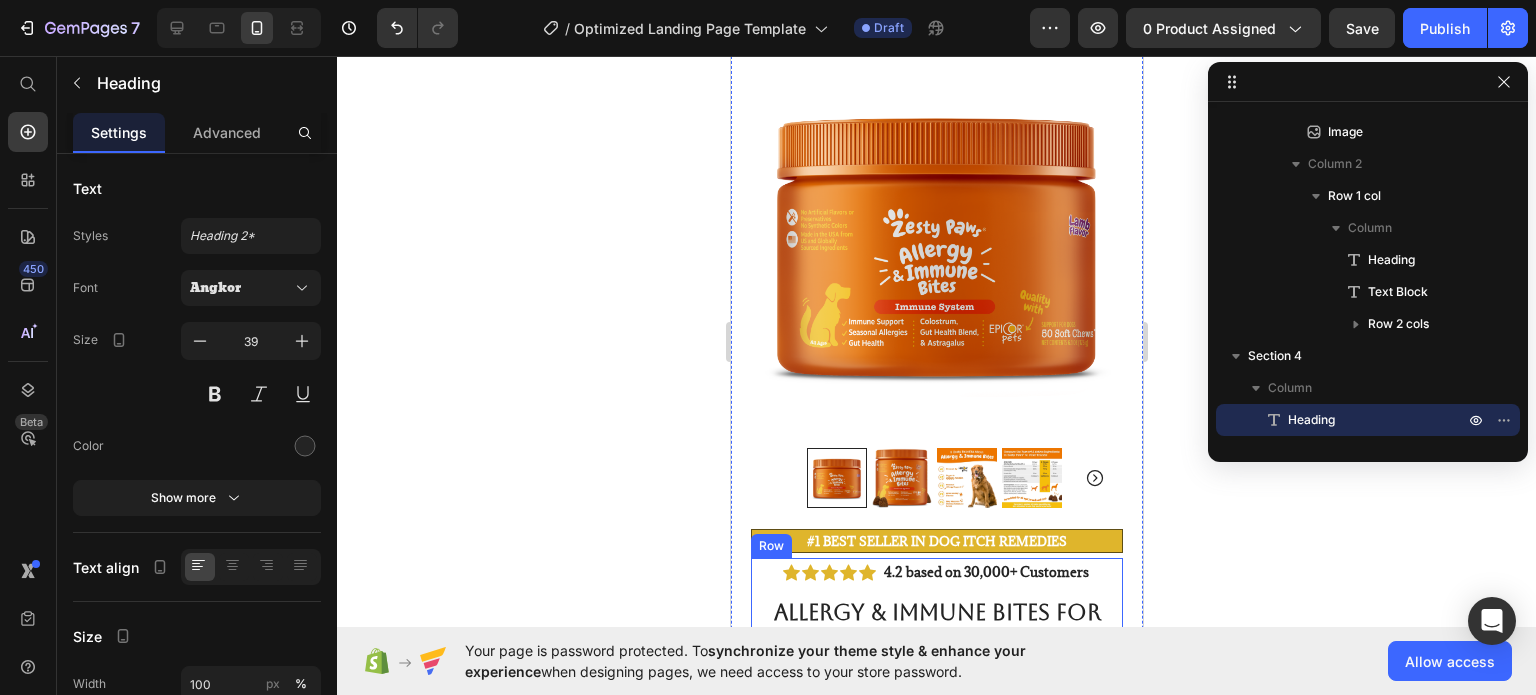 scroll, scrollTop: 0, scrollLeft: 0, axis: both 